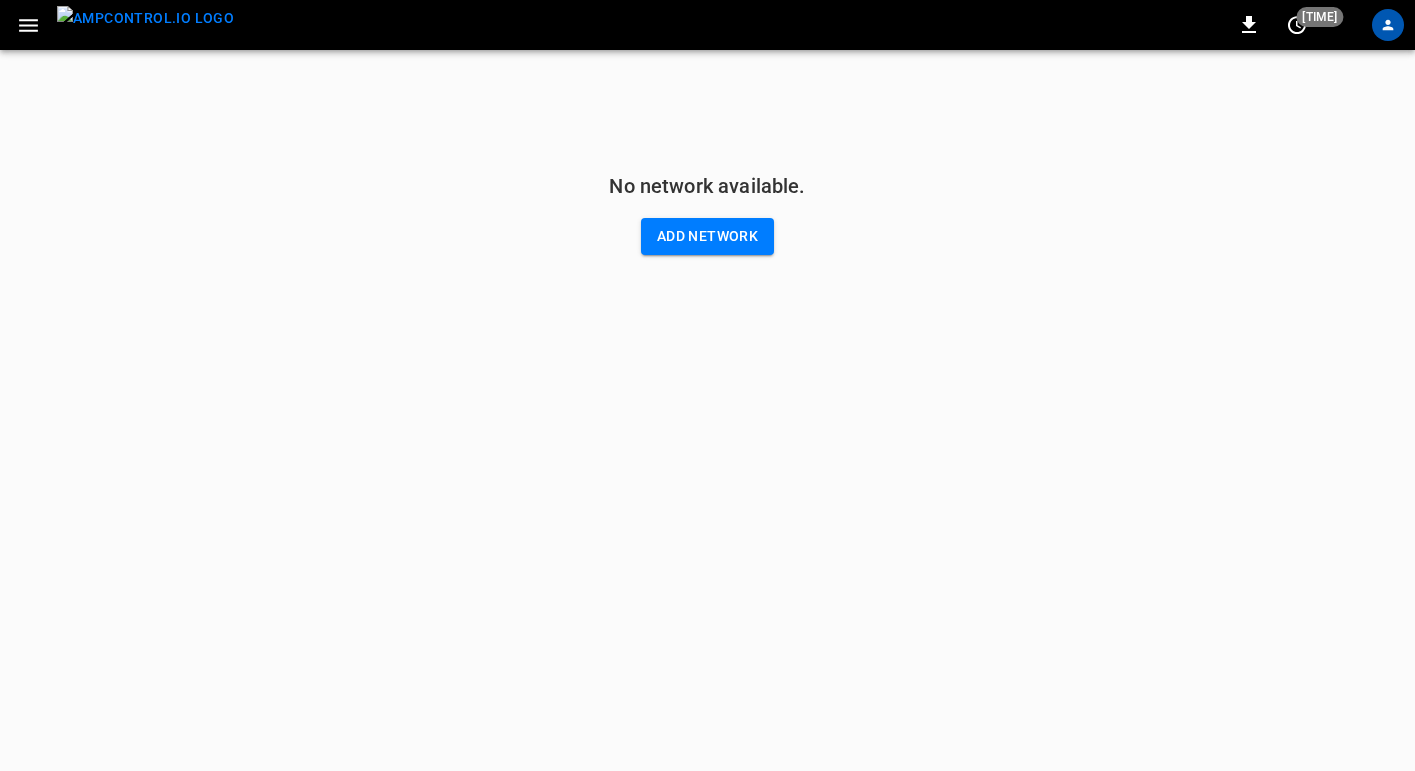 scroll, scrollTop: 0, scrollLeft: 0, axis: both 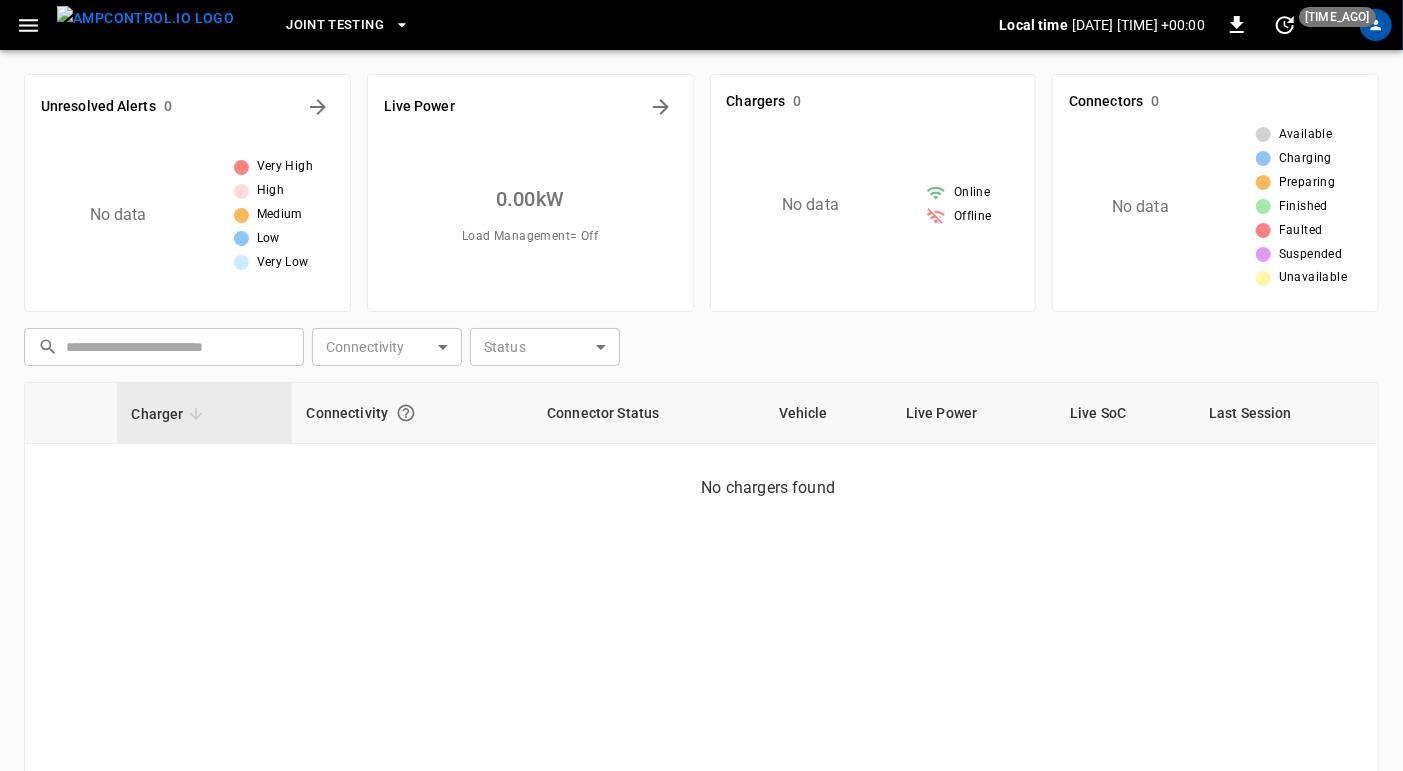 click on "Offline" at bounding box center (972, 193) 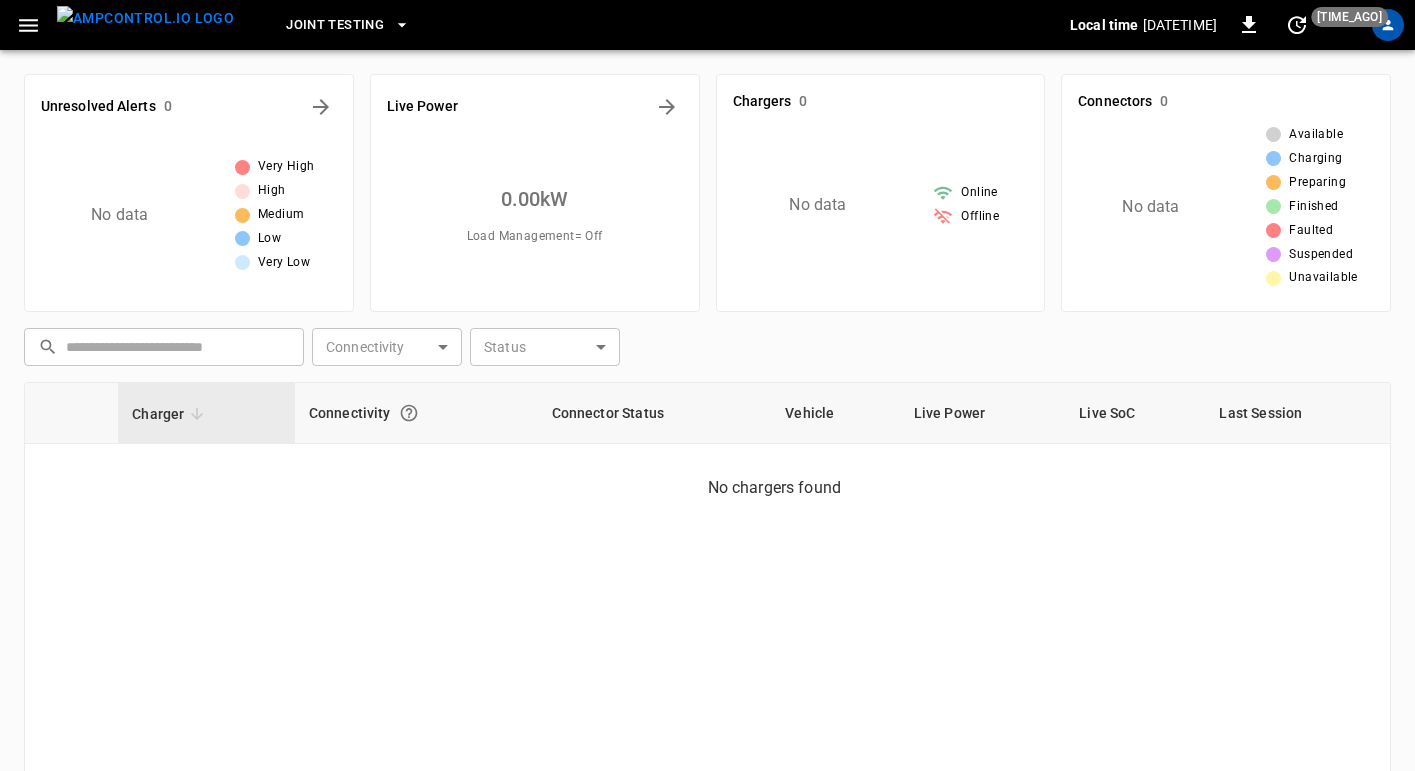 click on "Joint Testing Local time 2025-07-03 13:05:28 +00:00 0 just now Unresolved Alerts 0 No data Very High High Medium Low Very Low Live Power 0.00  kW Load Management  =   Off Chargers 0 No data Online Offline Connectors 0 No data Available Charging Preparing Finished Faulted Suspended Unavailable ​ ​ Connectivity ​ Connectivity Status ​ Status   Charger Connectivity Connector Status Vehicle Live Power Live SoC Last Session No chargers found 0–0 of 0 在线打开 Refresh now Update every 5 sec Update every 30 sec Off 7Gen bobo@jointcharging.com user Profile Settings Notifications Settings Logout" at bounding box center [707, 499] 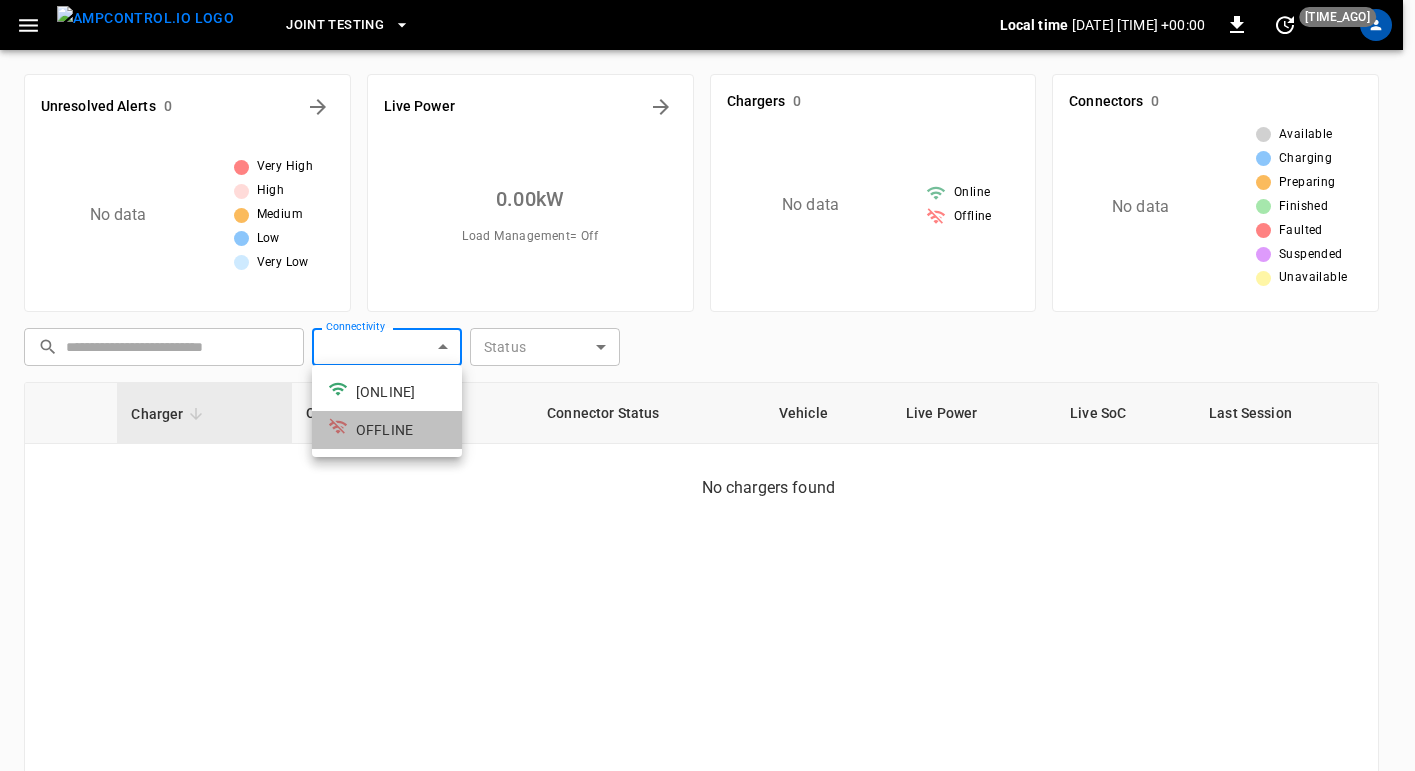 click on "OFFLINE" at bounding box center (387, 430) 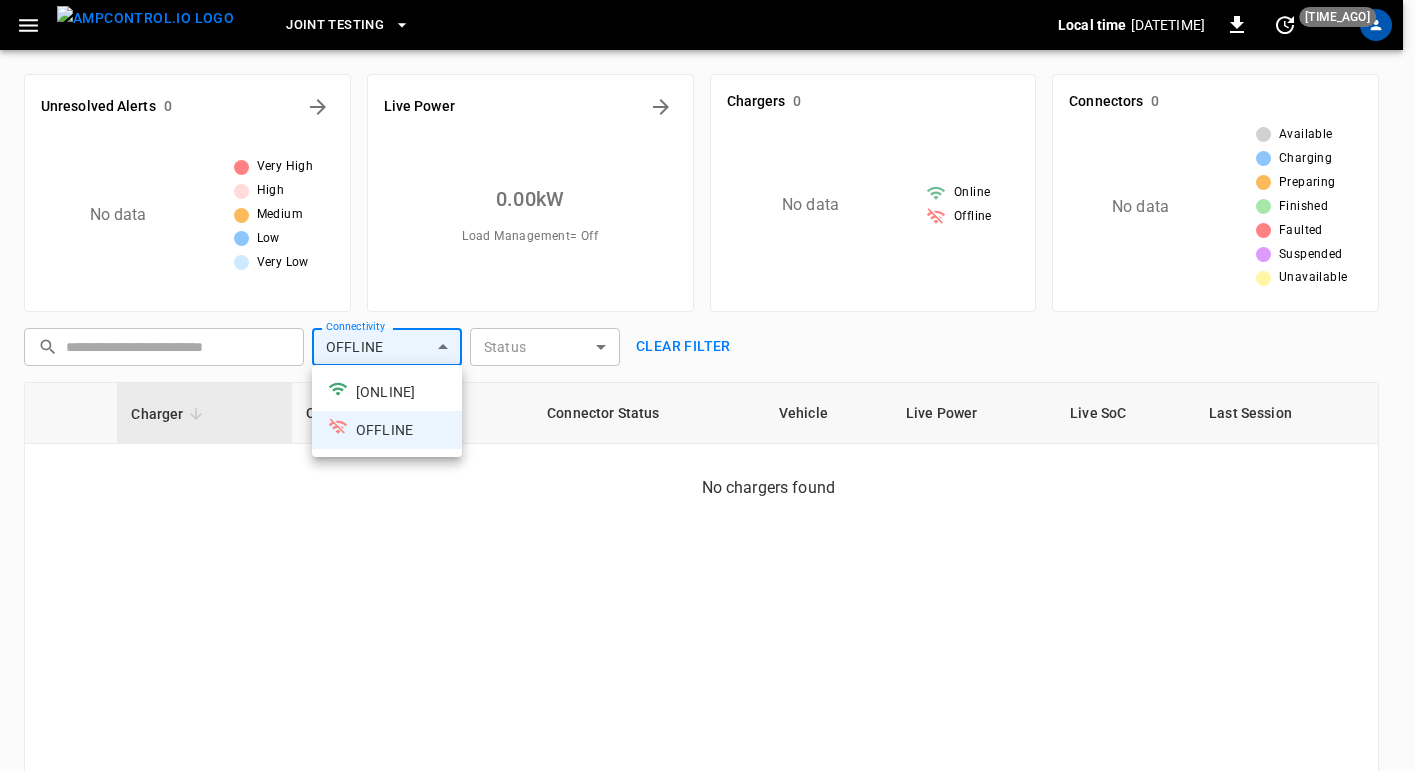 click at bounding box center (707, 385) 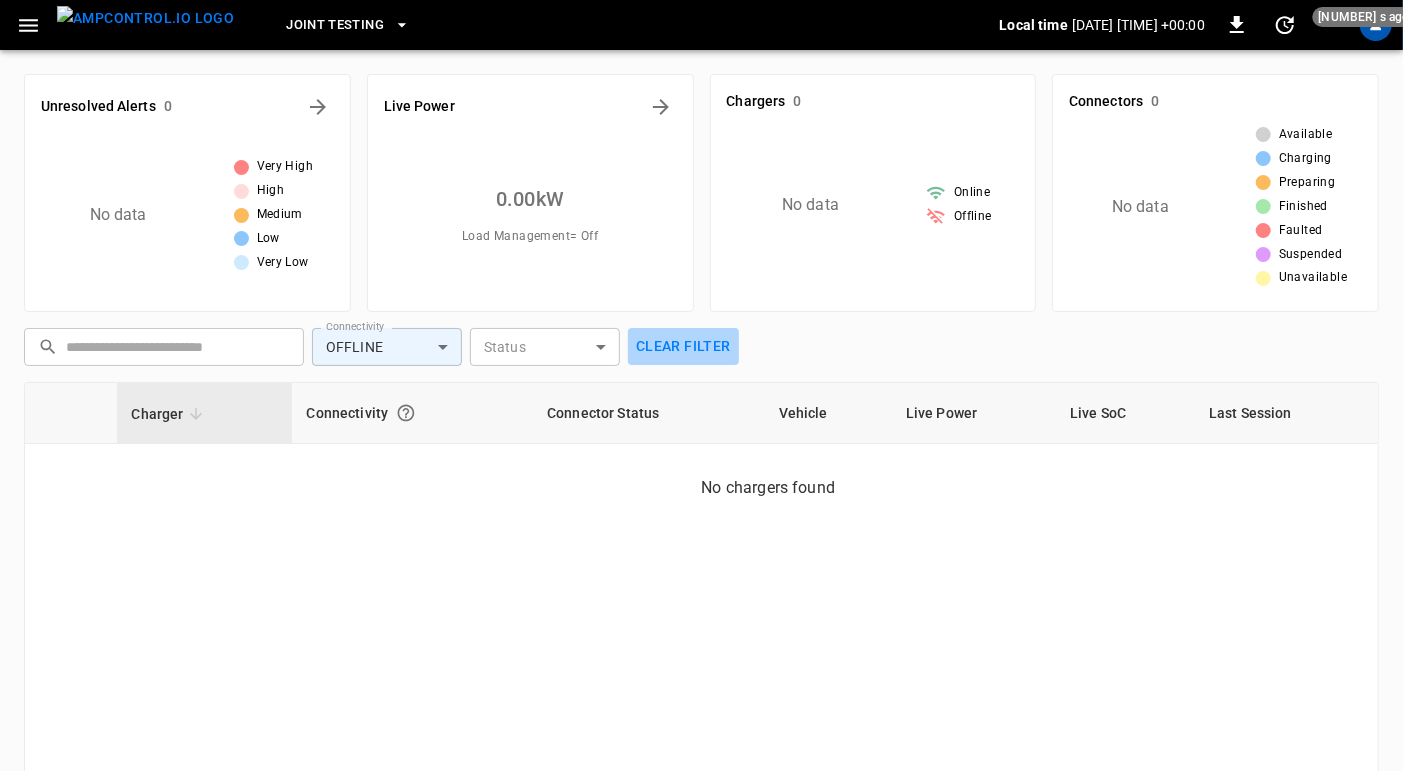 click on "Clear filter" at bounding box center (683, 346) 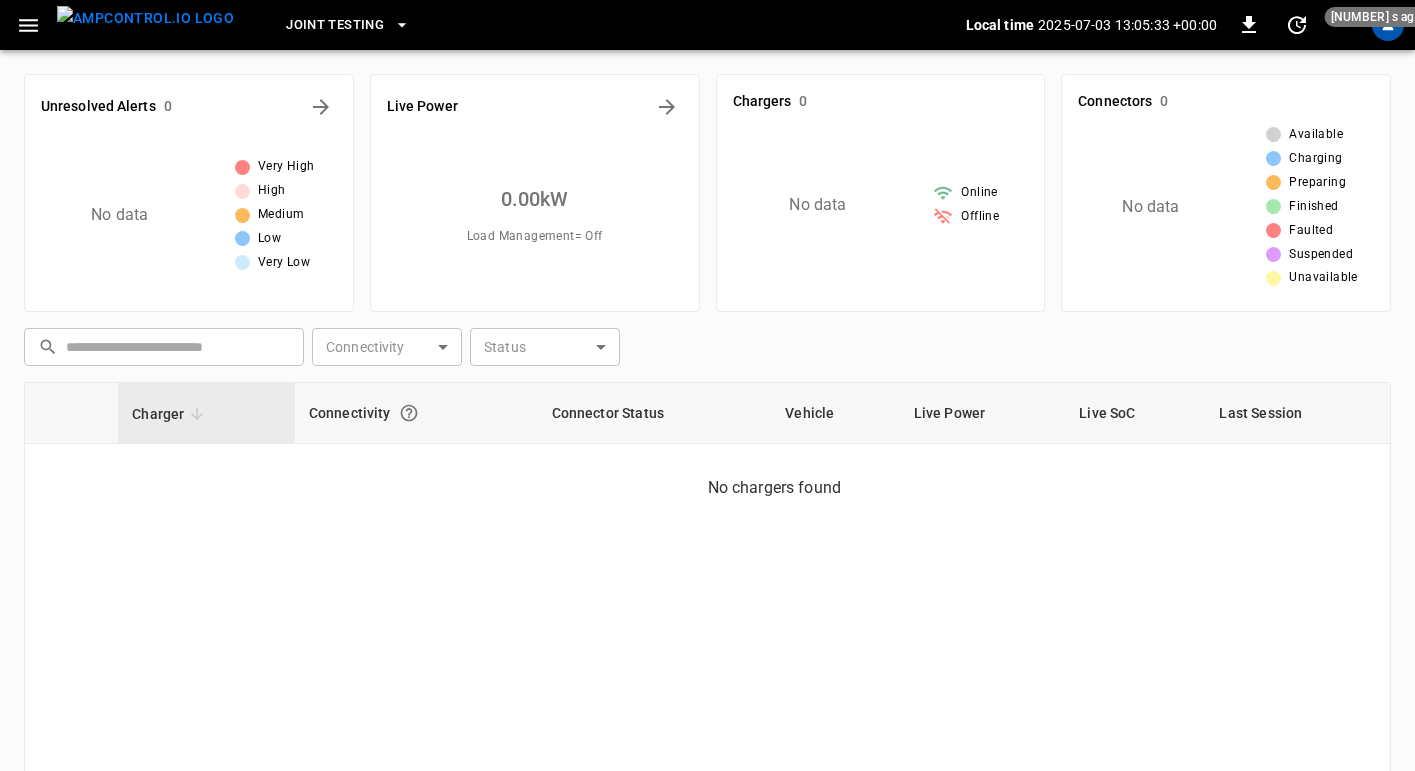 click on "Joint Testing Local time 2025-07-03 13:05:33 +00:00 0 10 s ago Unresolved Alerts 0 No data Very High High Medium Low Very Low Live Power 0.00  kW Load Management  =   Off Chargers 0 No data Online Offline Connectors 0 No data Available Charging Preparing Finished Faulted Suspended Unavailable ​ ​ Connectivity ​ Connectivity Status ​ Status   Charger Connectivity Connector Status Vehicle Live Power Live SoC Last Session No chargers found 0–0 of 0 在线打开 Refresh now Update every 5 sec Update every 30 sec Off 7Gen bobo@jointcharging.com user Profile Settings Notifications Settings Logout" at bounding box center (707, 499) 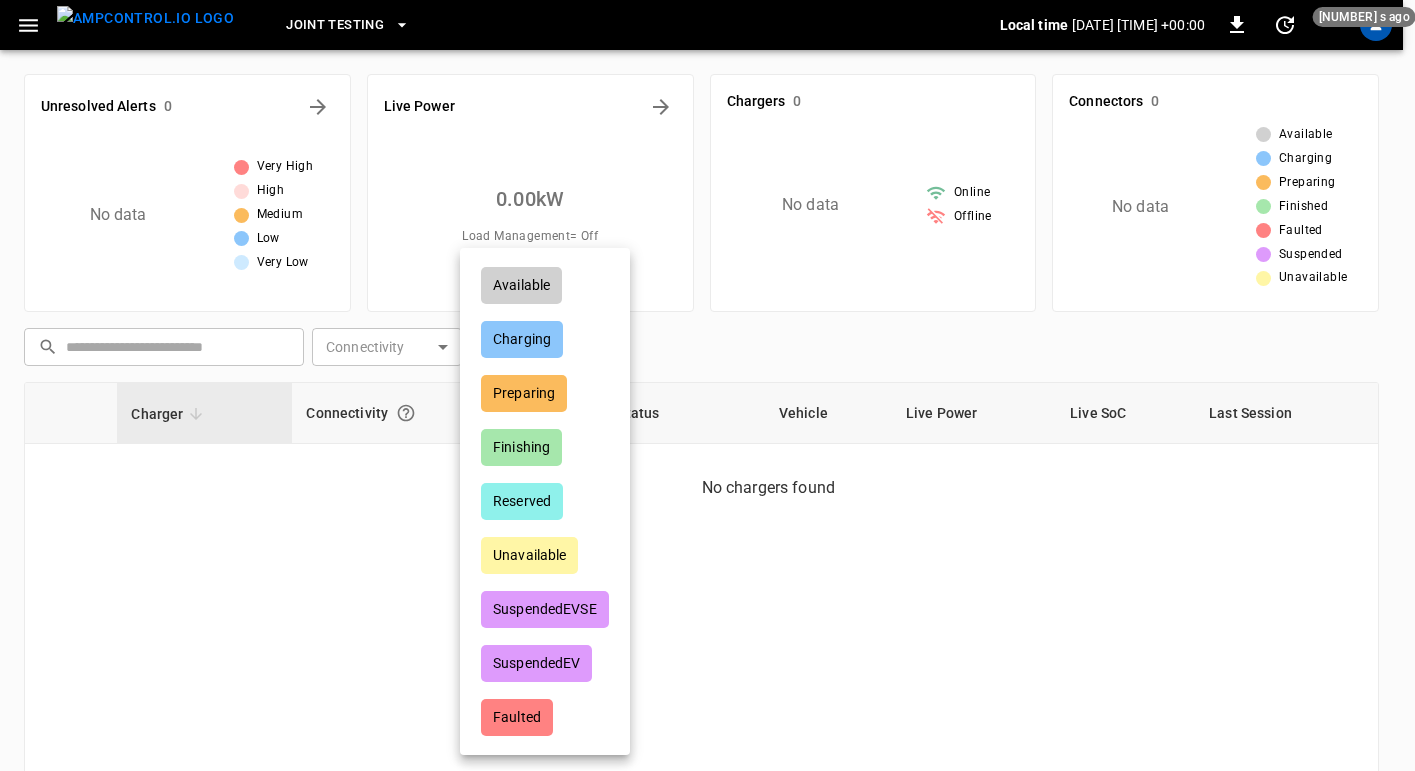 click at bounding box center [707, 385] 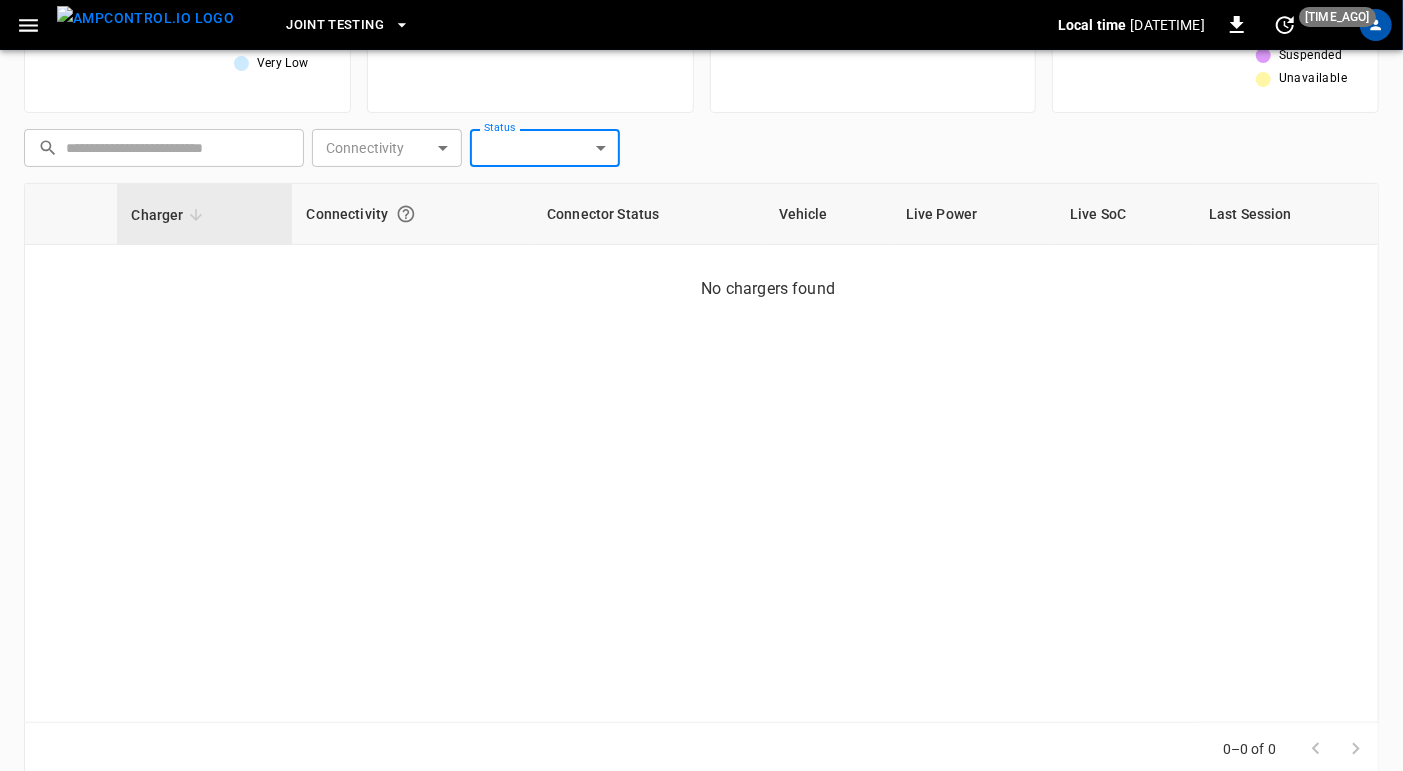 scroll, scrollTop: 0, scrollLeft: 0, axis: both 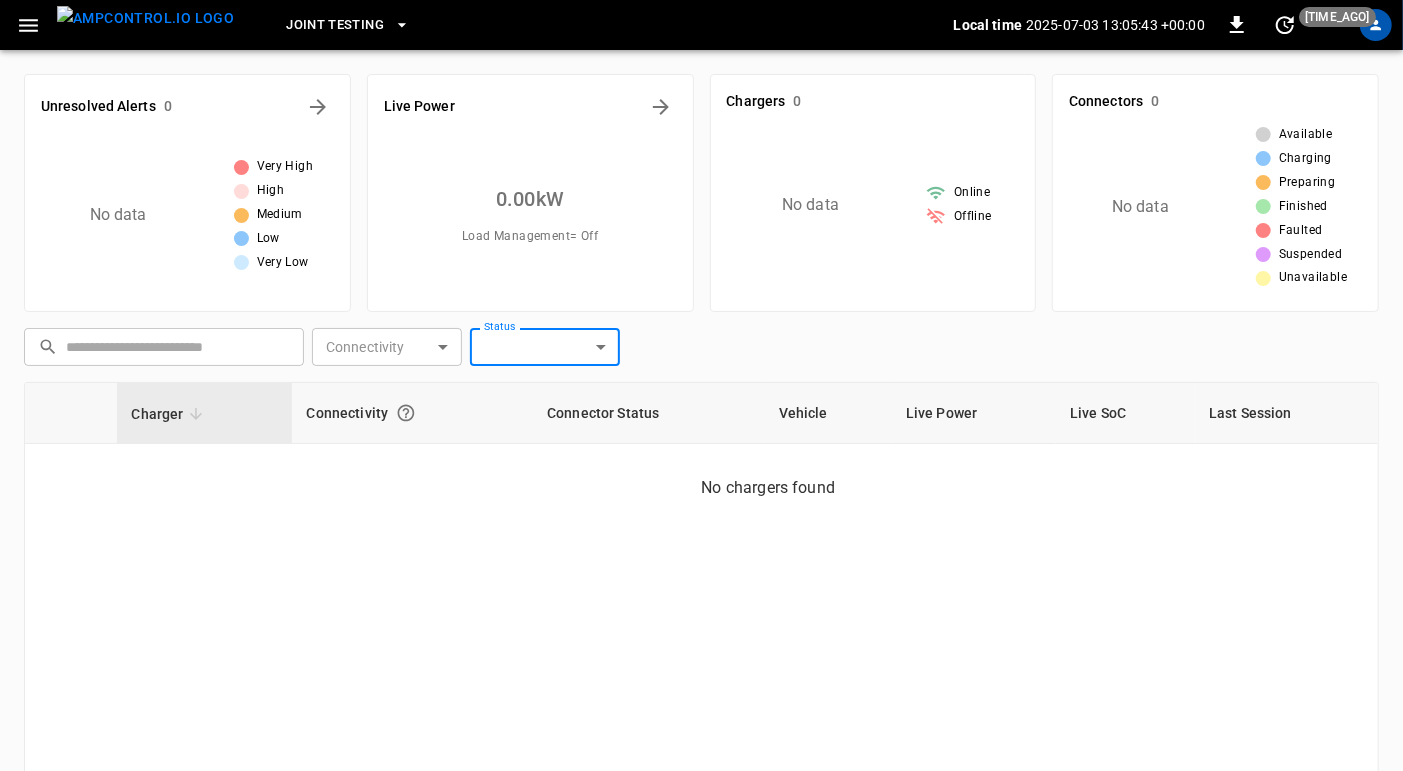 click on "Joint Testing" at bounding box center (335, 25) 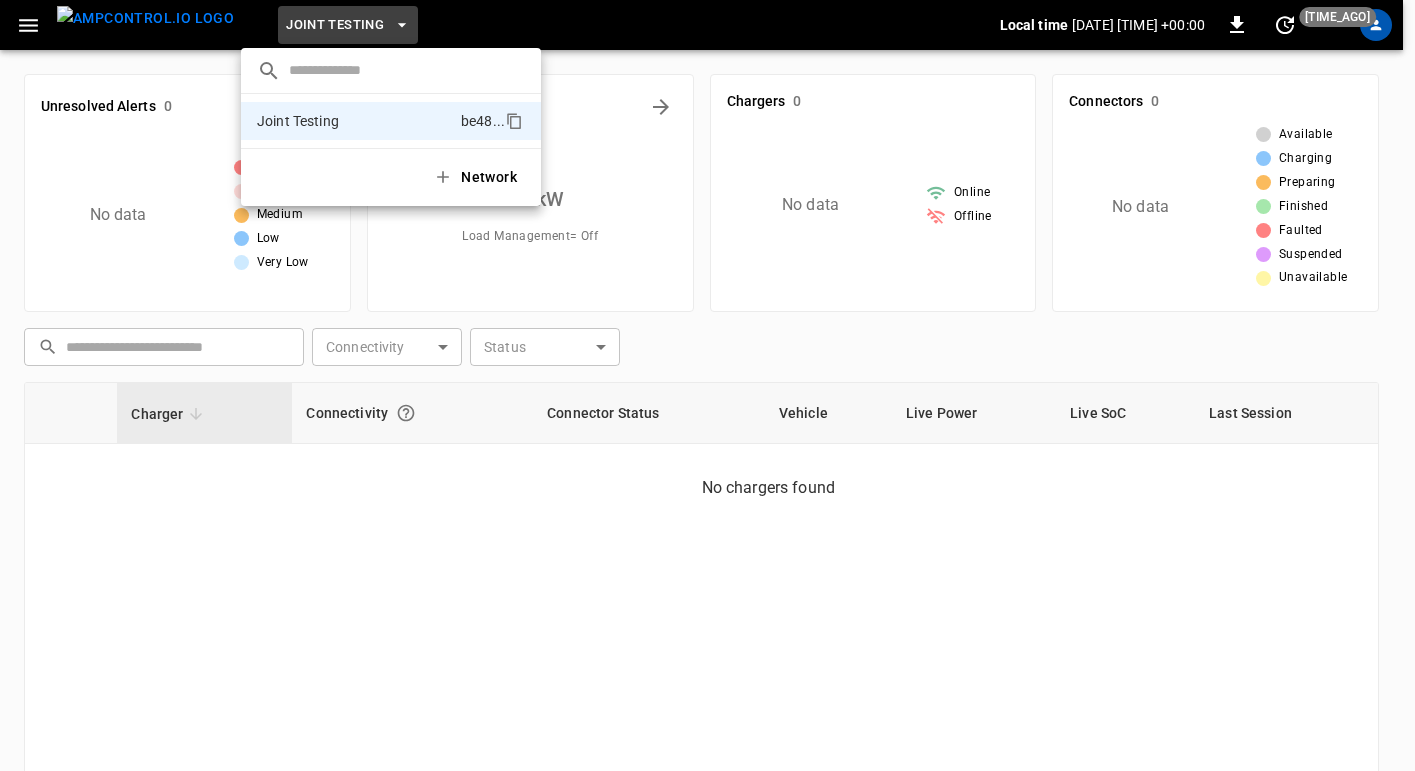 click at bounding box center (707, 385) 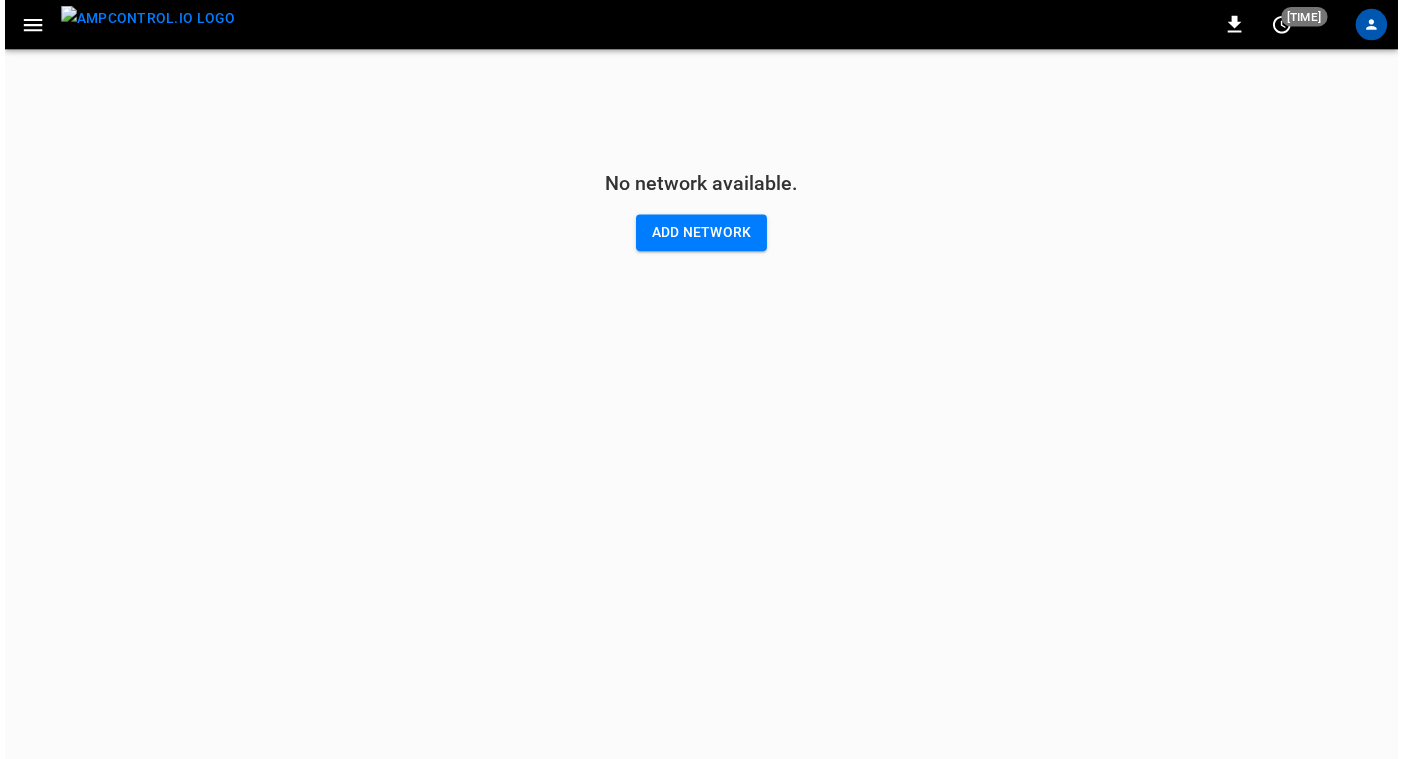 scroll, scrollTop: 0, scrollLeft: 0, axis: both 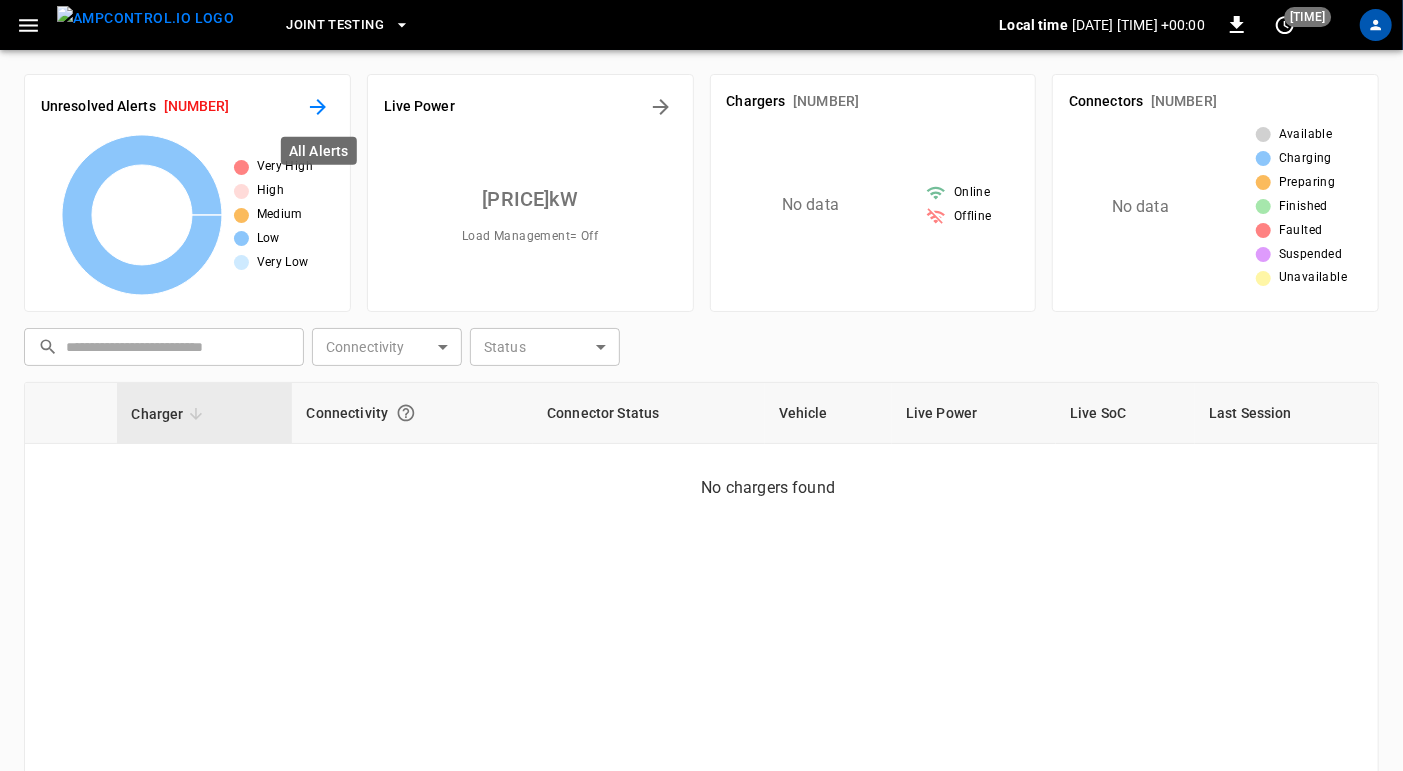click at bounding box center [318, 107] 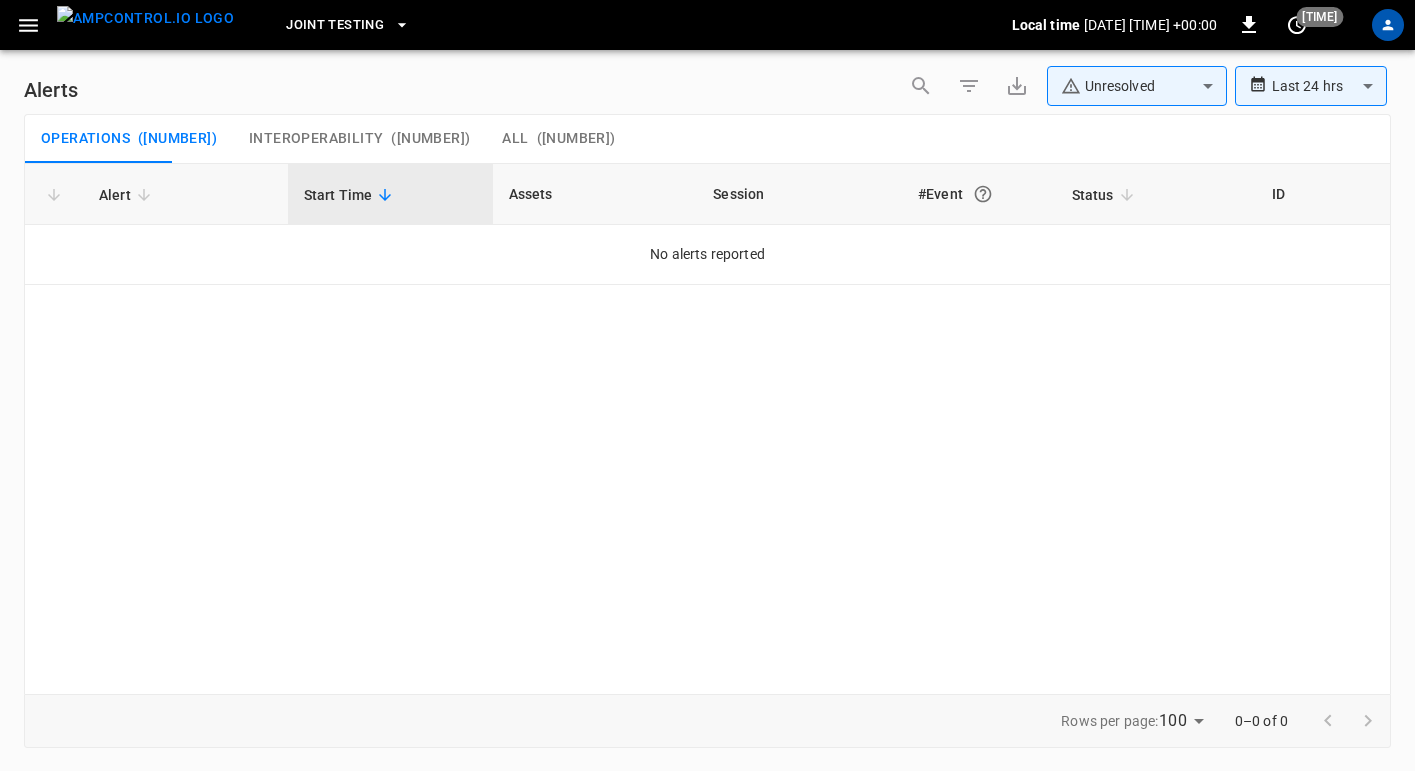 drag, startPoint x: 397, startPoint y: 113, endPoint x: 397, endPoint y: 124, distance: 11 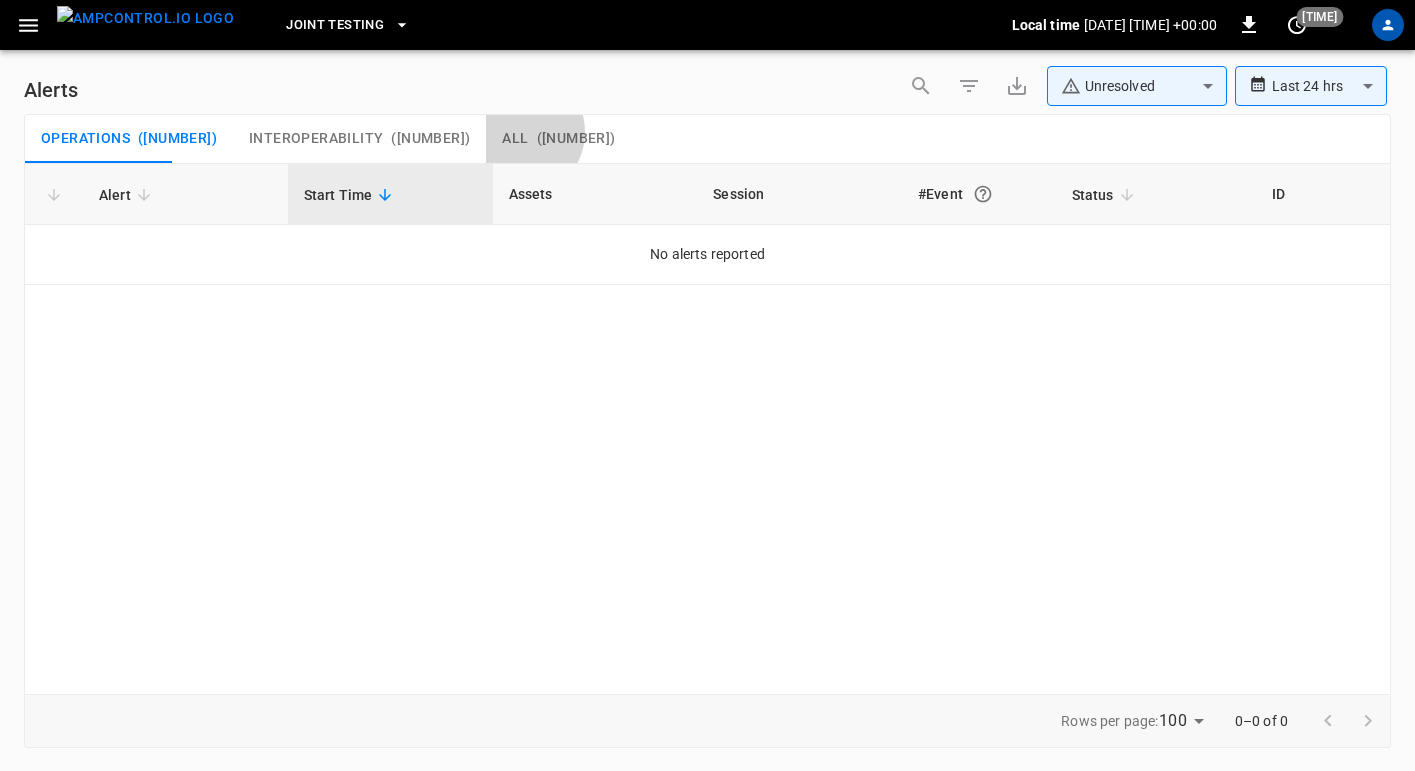 click on "All" at bounding box center (85, 139) 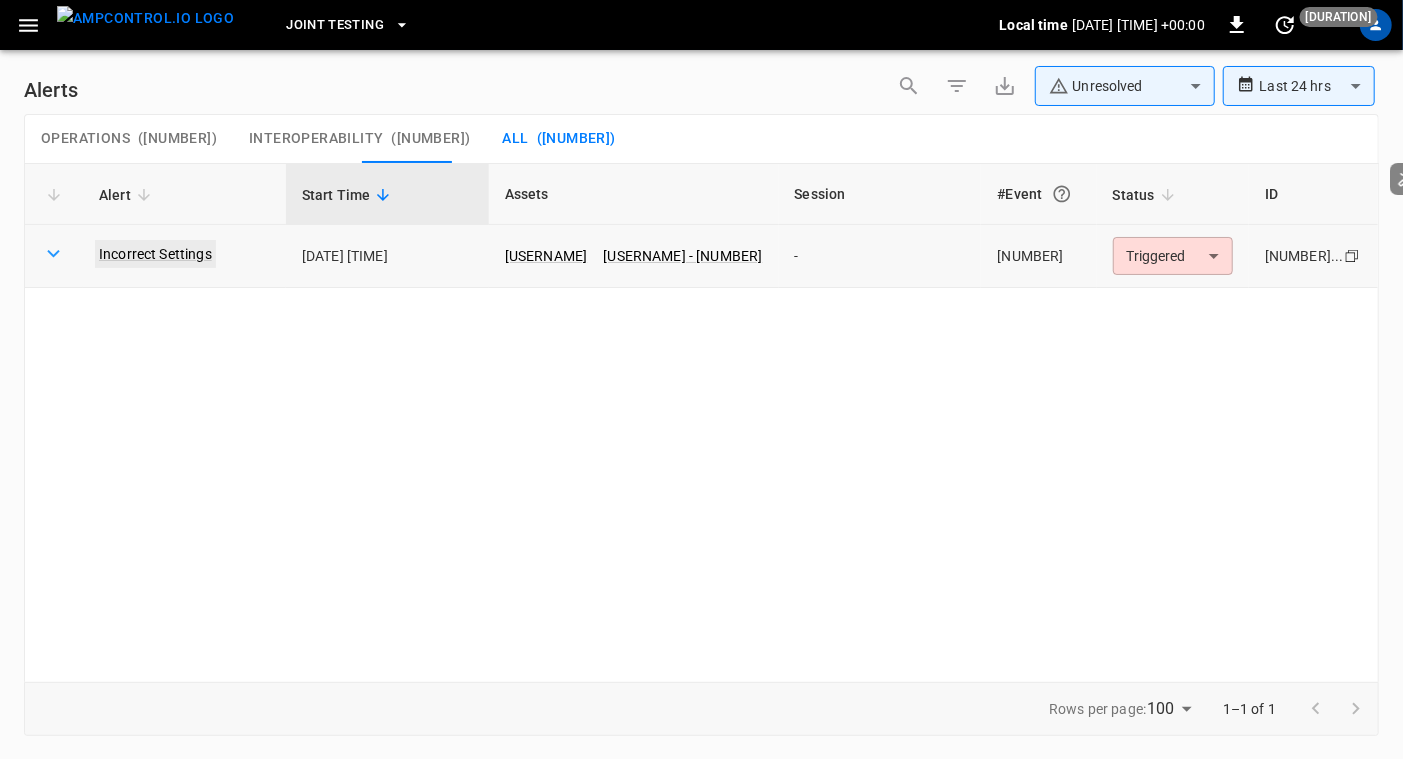 click on "Incorrect Settings" at bounding box center [155, 254] 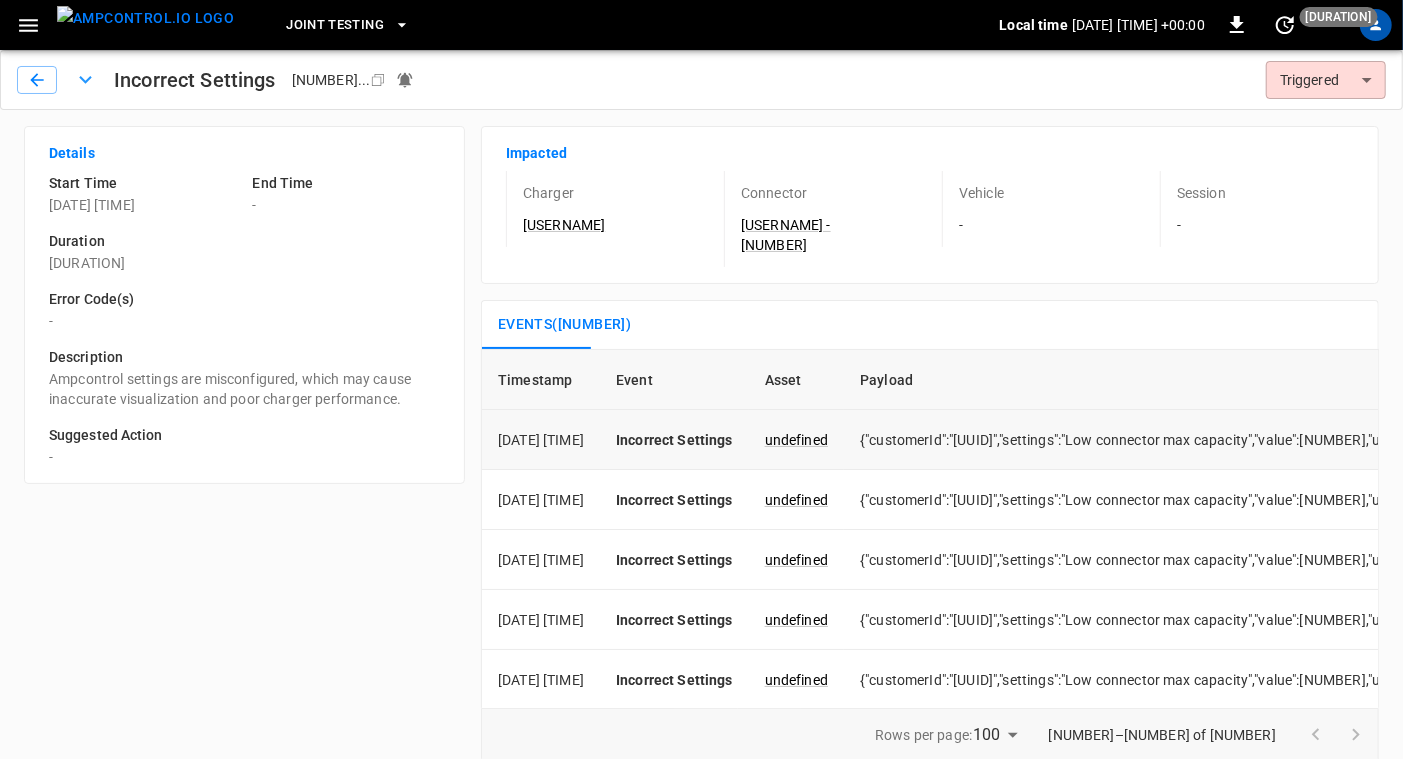 scroll, scrollTop: 1, scrollLeft: 0, axis: vertical 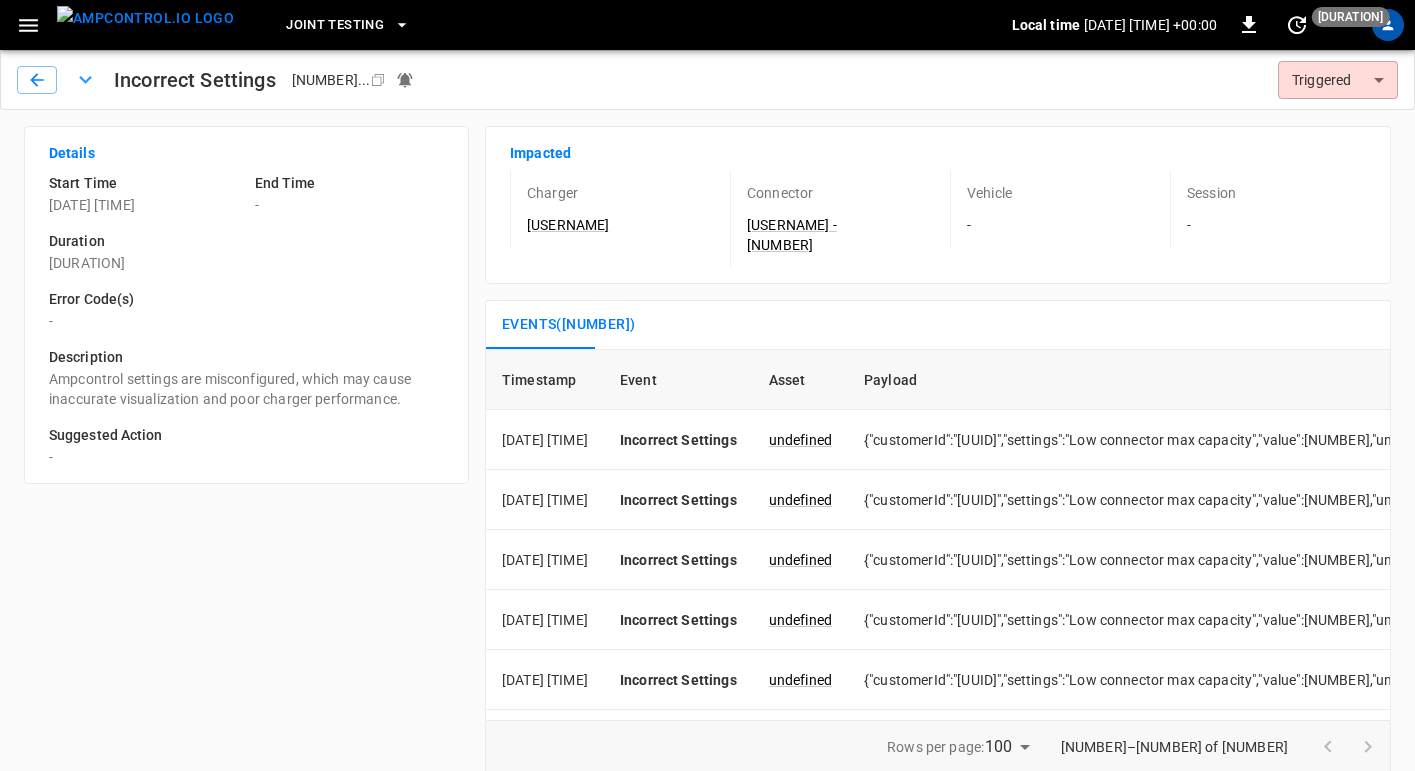 click on "Incorrect Settings 8929 ... Copy Triggered ********* ​" at bounding box center (707, 80) 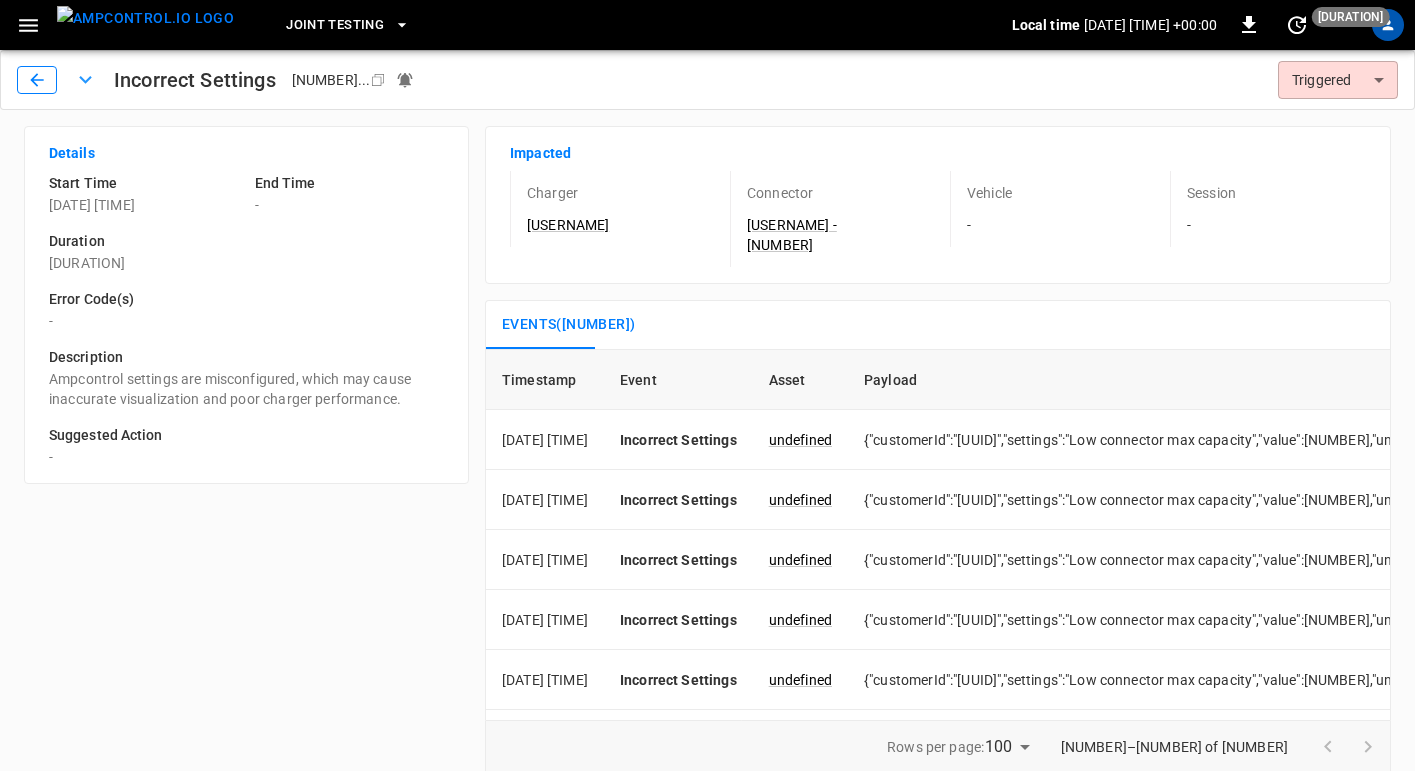 click at bounding box center (37, 80) 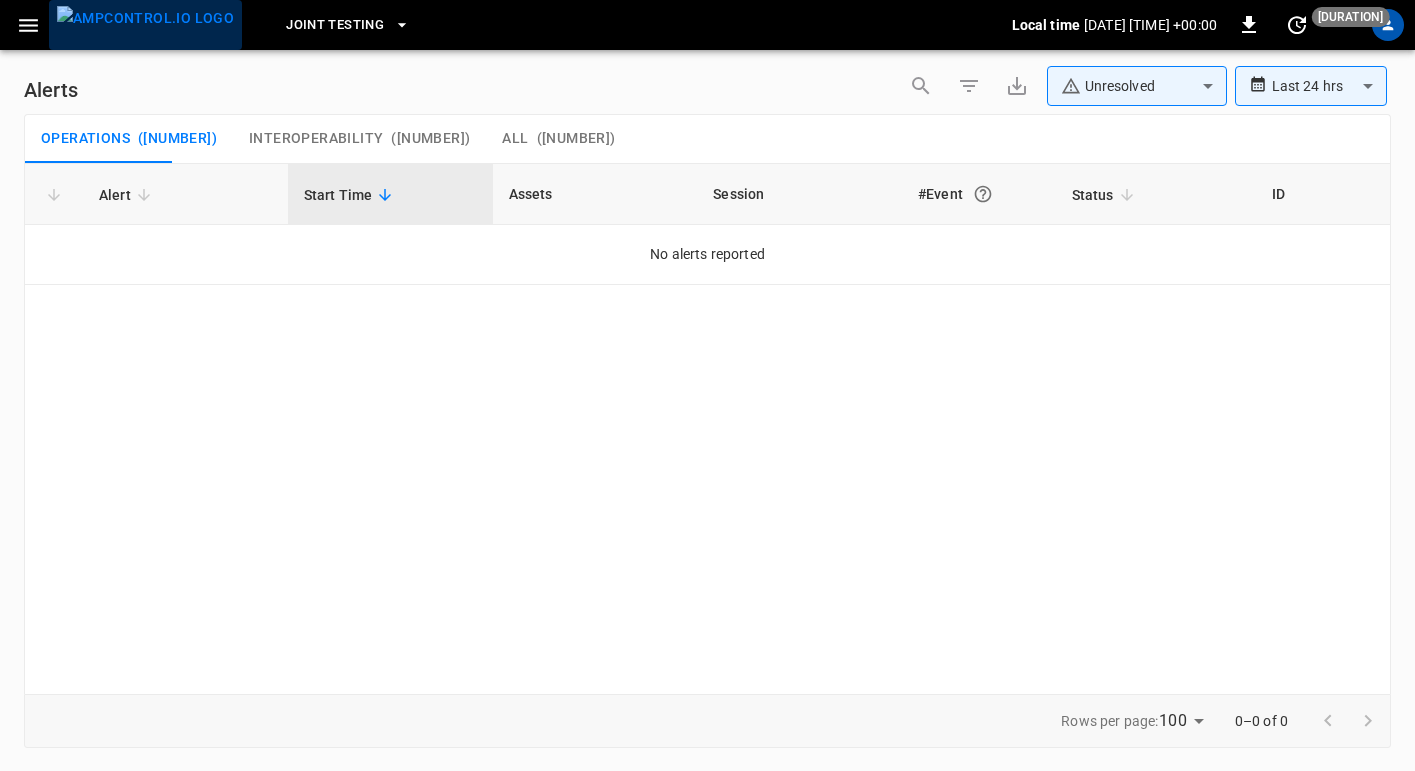 click at bounding box center (145, 18) 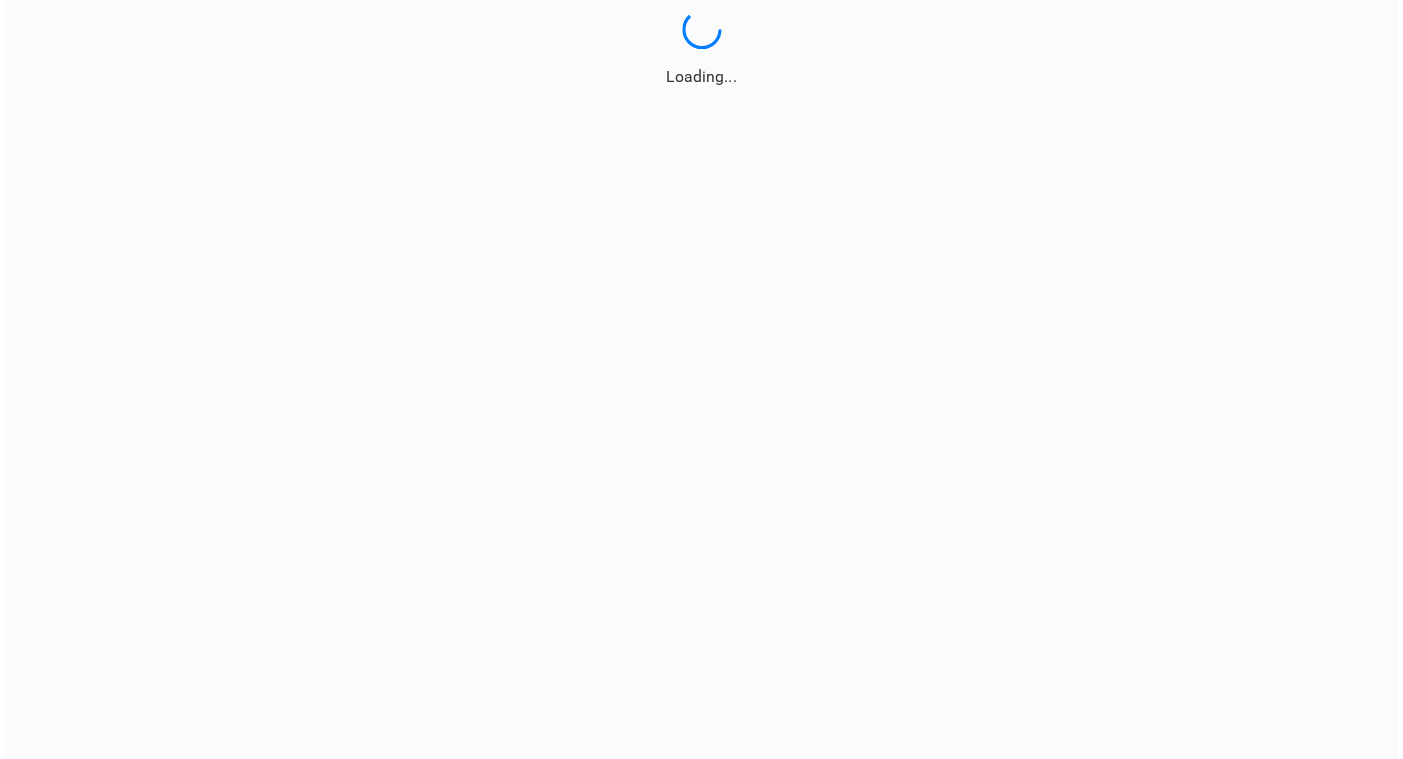 scroll, scrollTop: 0, scrollLeft: 0, axis: both 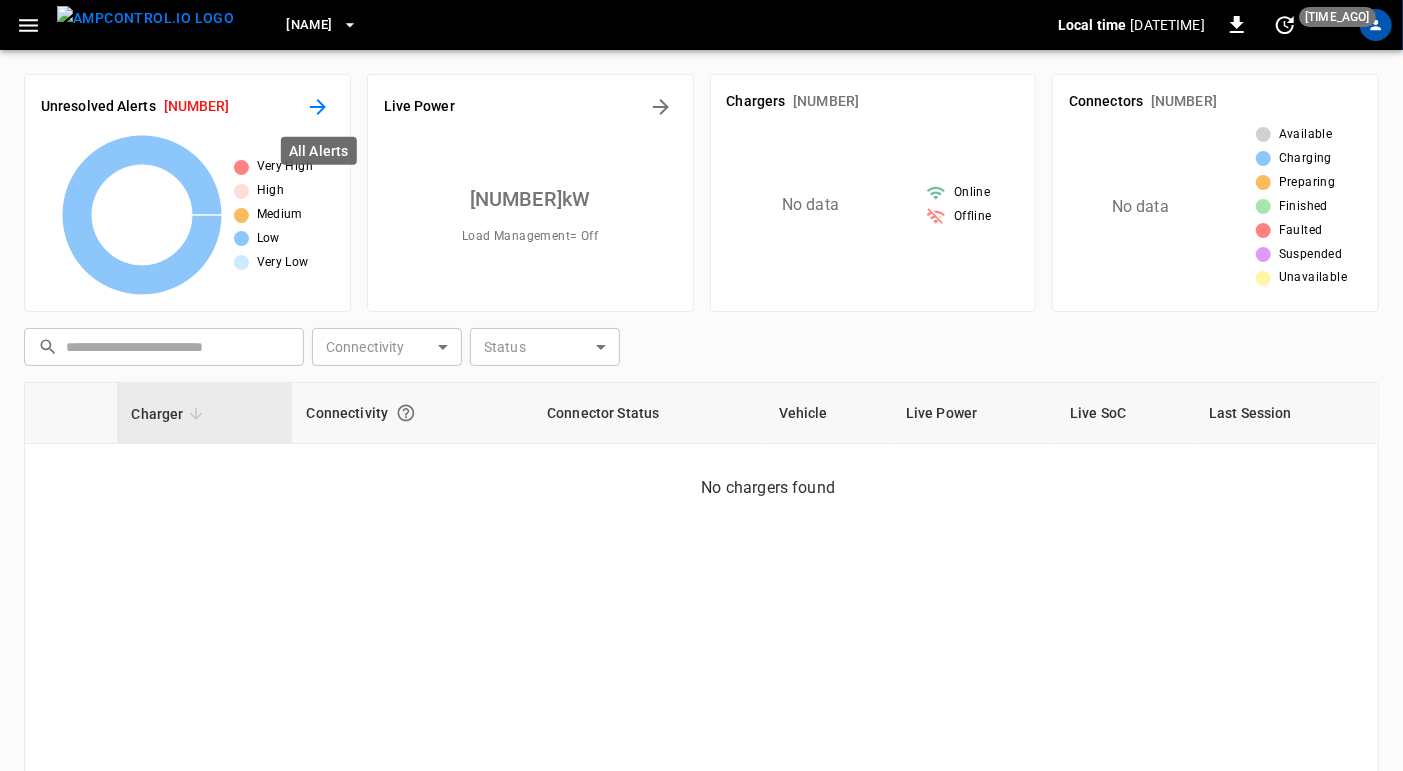 click at bounding box center [318, 107] 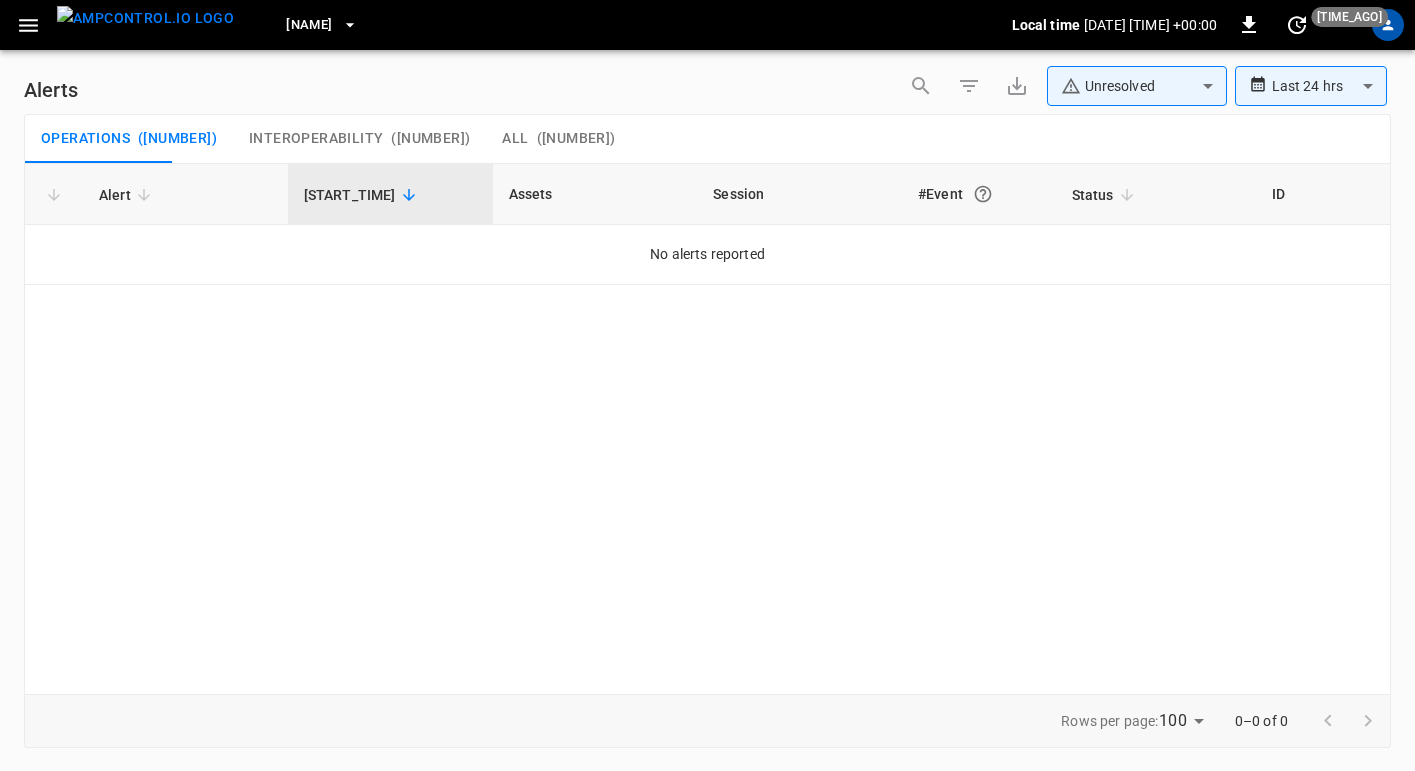 click on "( 1 )" at bounding box center (177, 139) 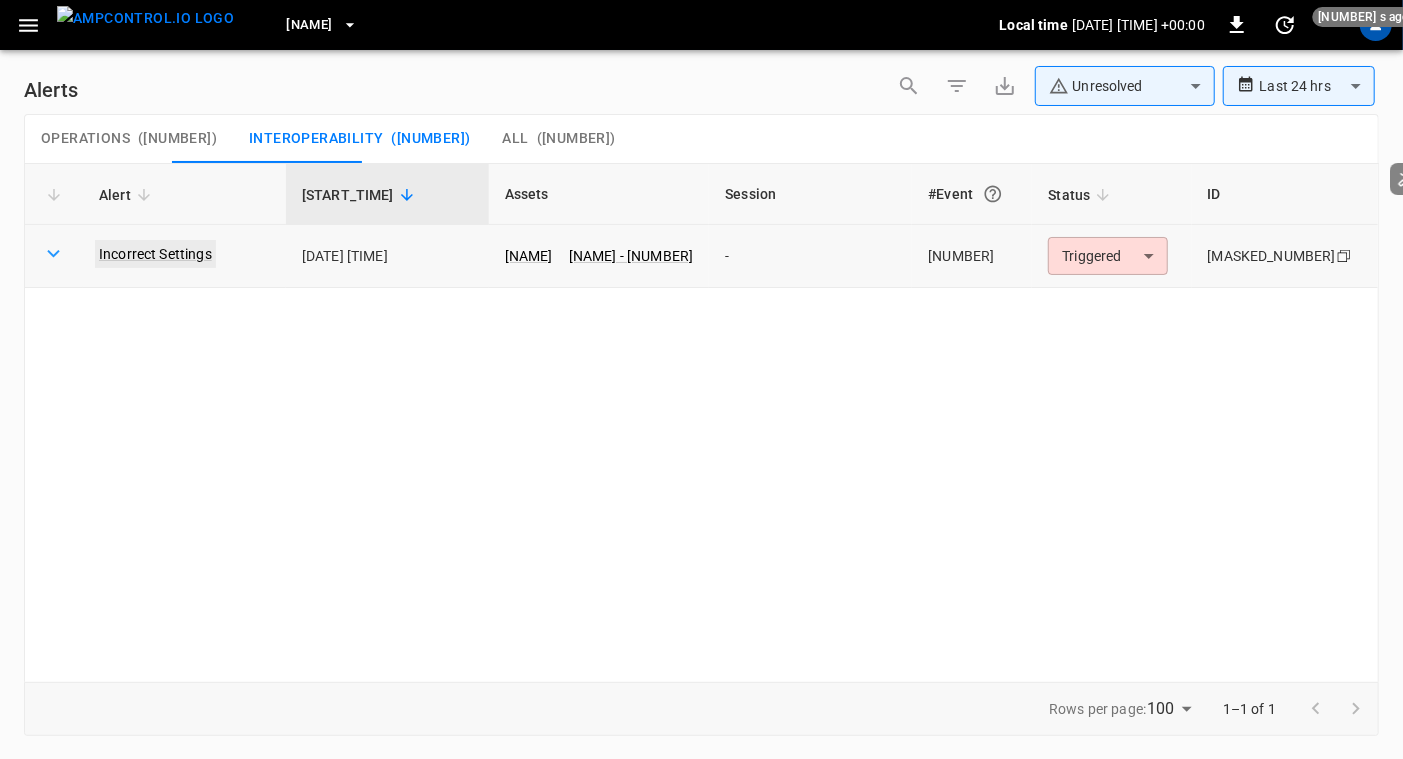 click on "Incorrect Settings" at bounding box center (155, 254) 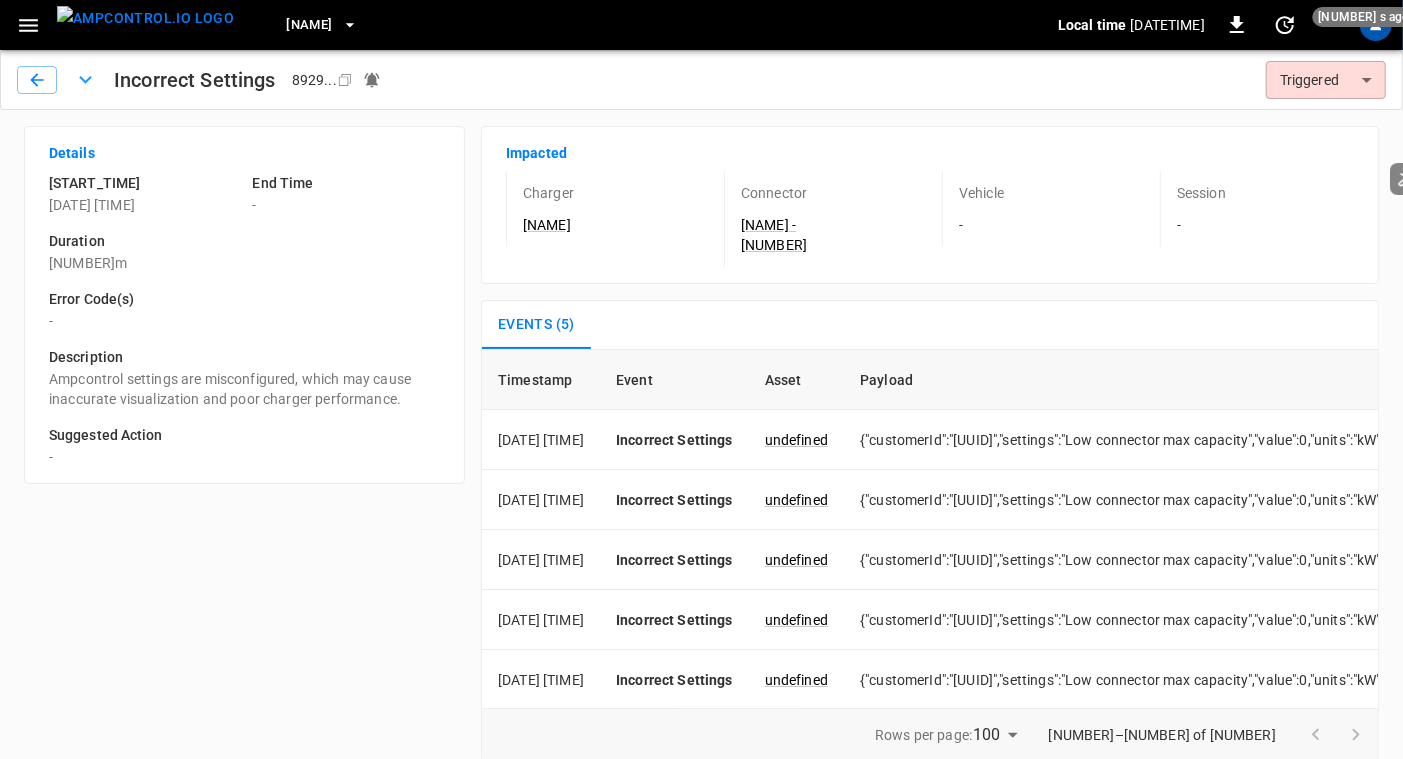 click on "Joint Testing Local time 2025-07-03 13:20:40 +00:00 0 10 s ago Incorrect Settings 8929 ... Copy Triggered ********* ​ Details Start Time 2025-07-03 13:13:13 End Time - Duration 7m Error Code(s) - Description Ampcontrol settings are misconfigured, which may cause inaccurate visualization and poor charger performance. Suggested Action - Impacted Charger Joint123 Connector Joint123 - 1 Vehicle - Session - Events (5) Timestamp Event Asset Payload 2025-07-03 13:19:35 Incorrect Settings undefined   {"customerId":"d0869d96-8900-515f-8f13-e5077210099e","settings":"Low connector max capacity","value":0,"units":"kW","operator":">=","limit":1} 2025-07-03 13:19:31 Incorrect Settings undefined   {"customerId":"d0869d96-8900-515f-8f13-e5077210099e","settings":"Low connector max capacity","value":0,"units":"kW","operator":">=","limit":1} 2025-07-03 13:19:27 Incorrect Settings undefined   2025-07-03 13:16:39 Incorrect Settings undefined   2025-07-03 13:13:13 Incorrect Settings undefined   Rows per page: 100 *** 1–5 of 5" at bounding box center [701, 389] 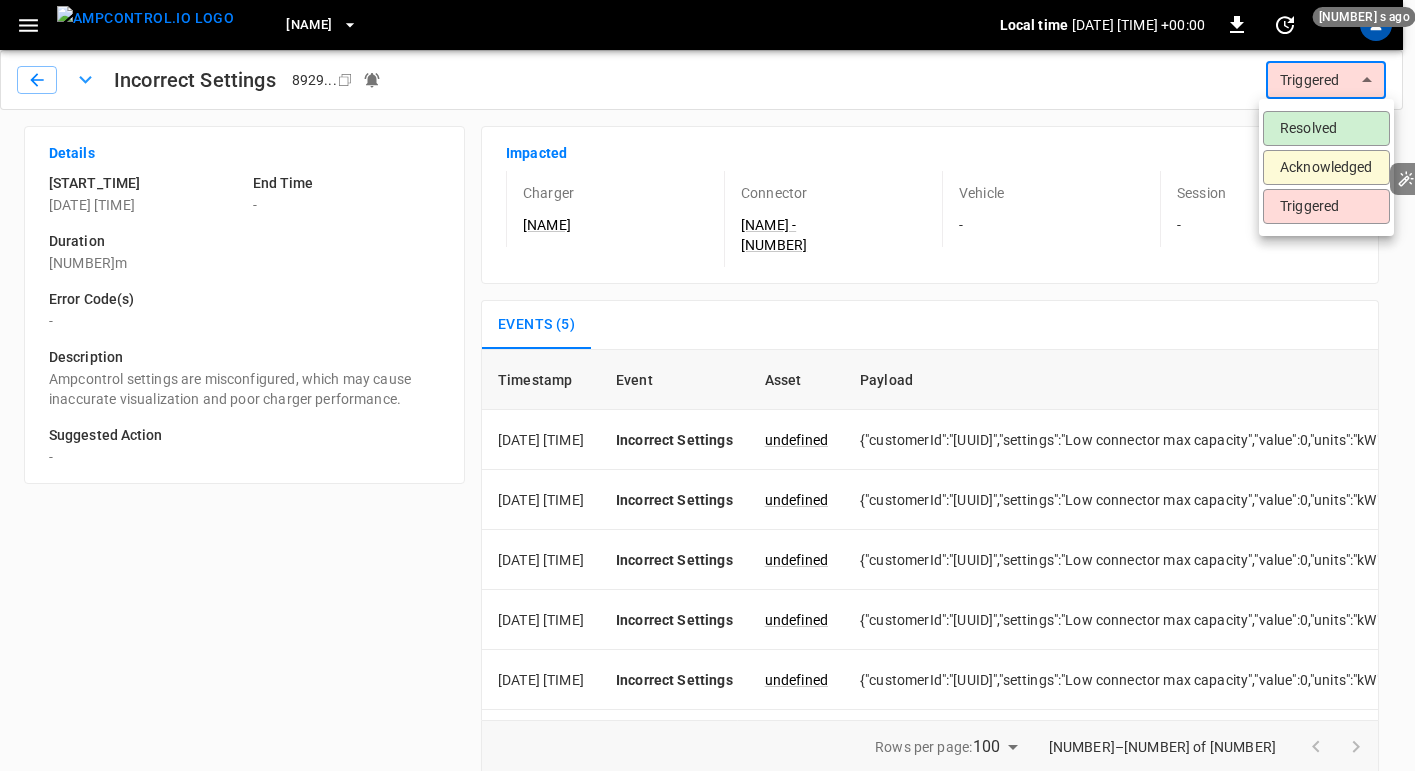 click at bounding box center [707, 385] 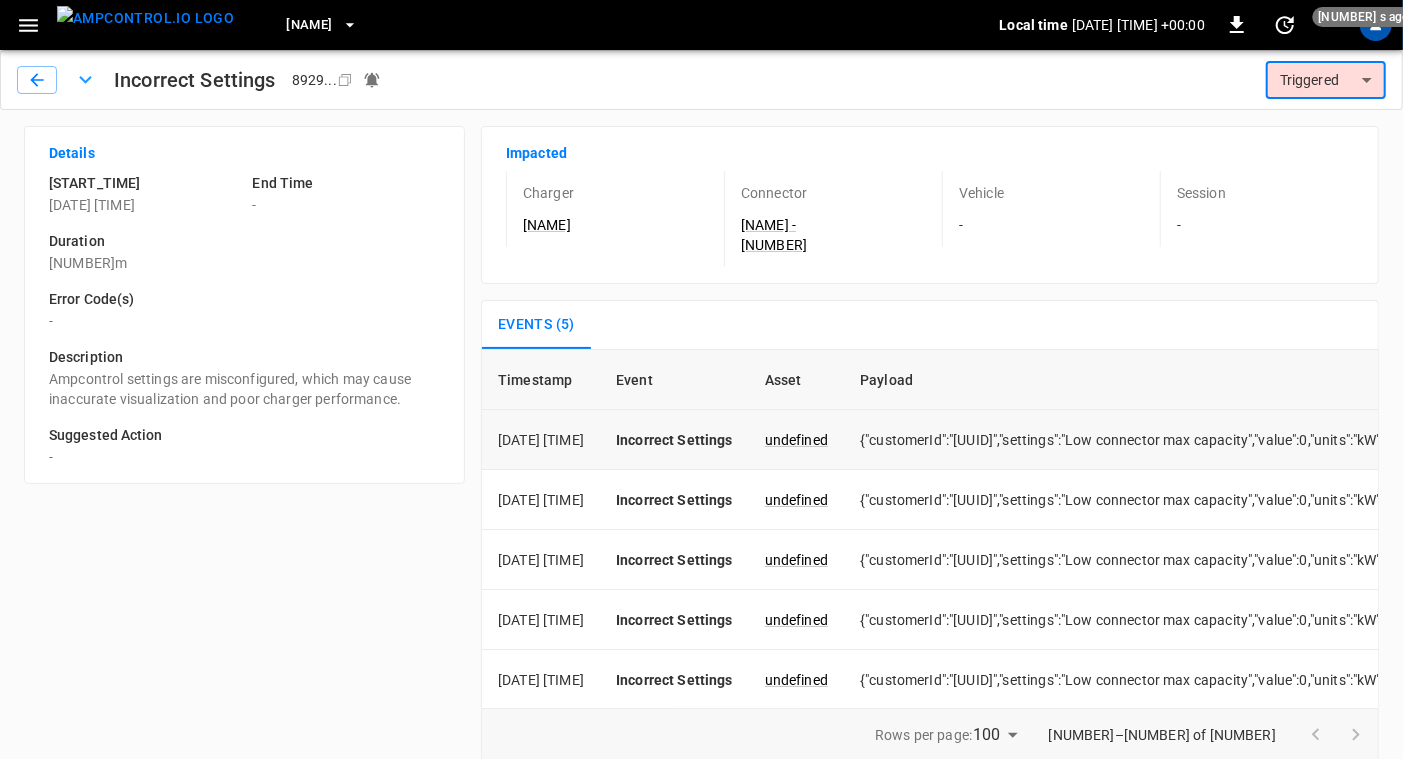 scroll, scrollTop: 1, scrollLeft: 0, axis: vertical 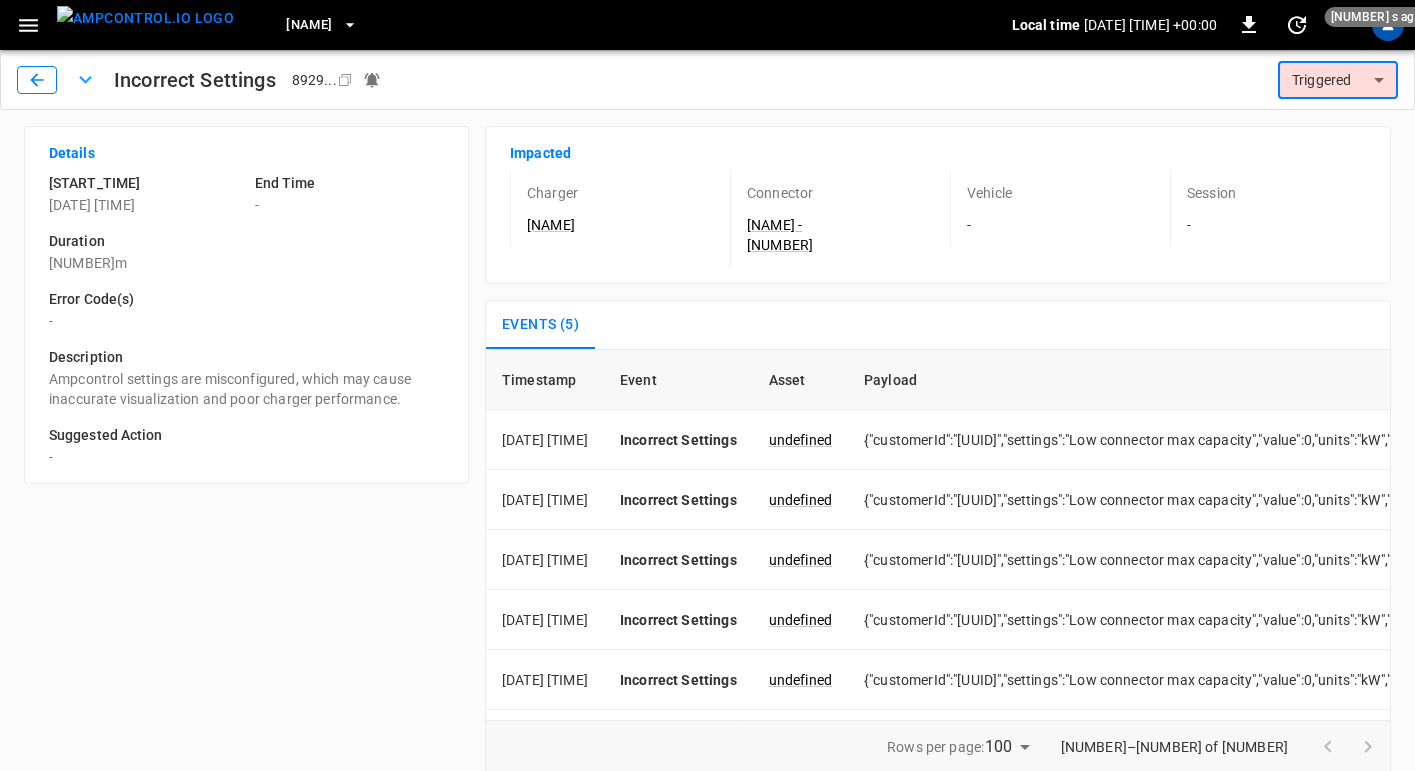 click at bounding box center (37, 80) 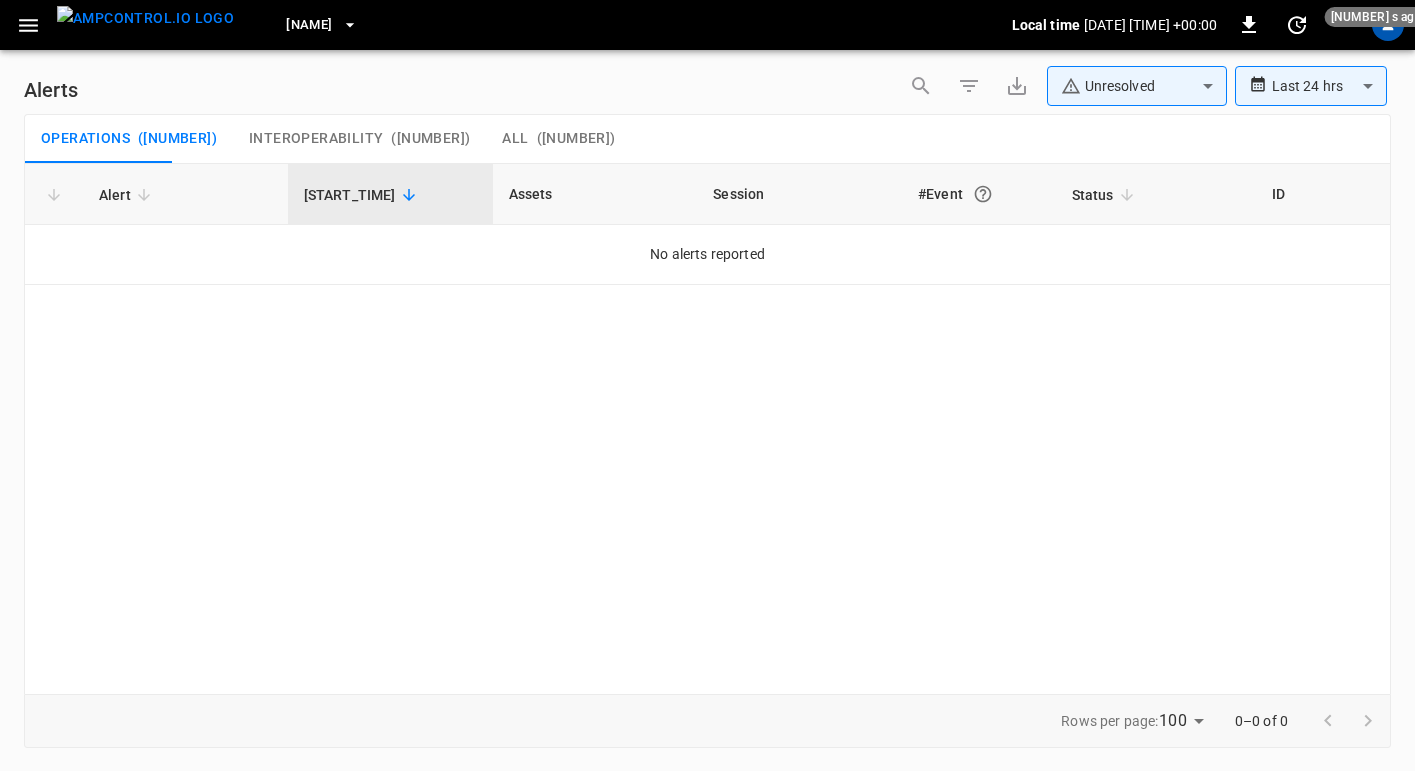 click on "Interoperability" at bounding box center [85, 139] 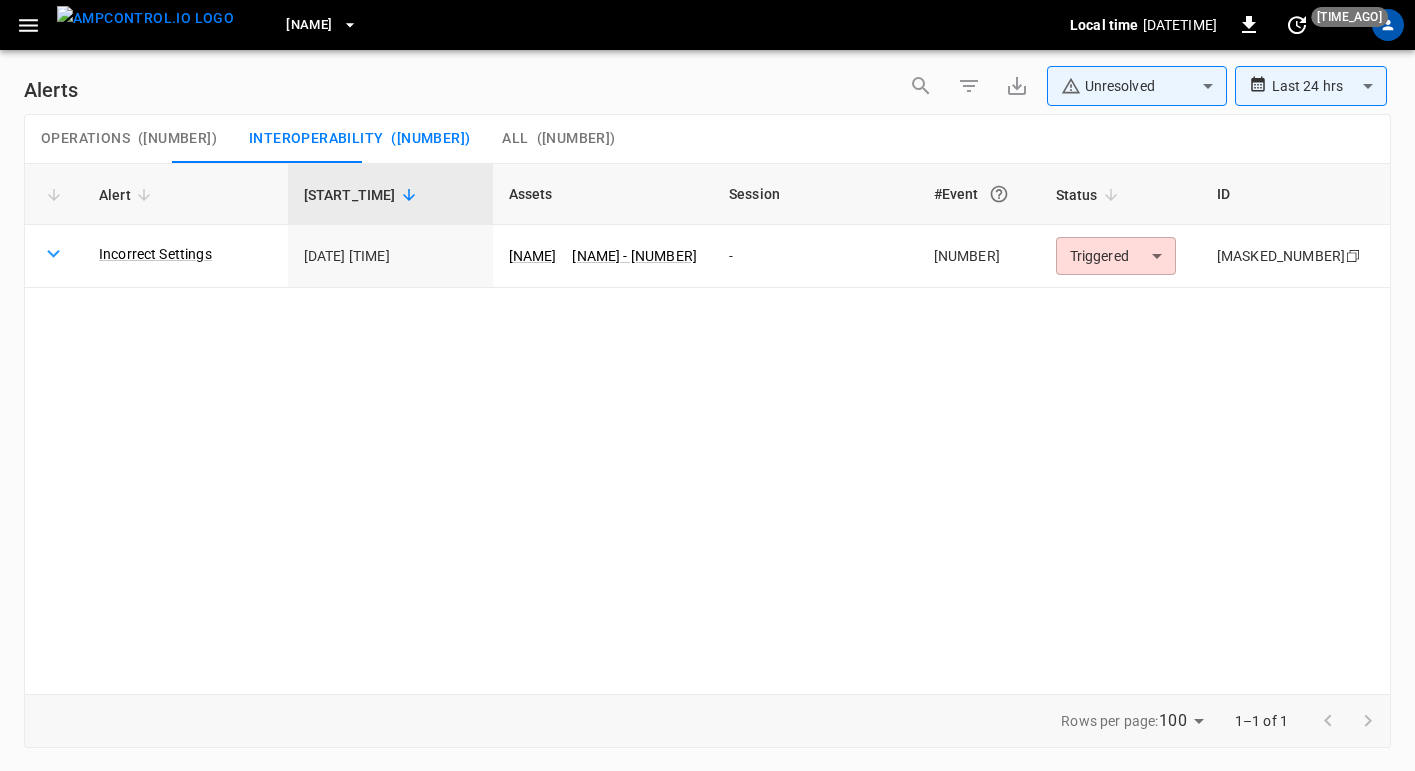click on "Alert Start Time Assets Session #Event Status ID Incorrect Settings 2025-07-03 13:13:13 Joint123 Joint123 - 1 - 5 Triggered ********* ​ 8929... Copy" at bounding box center (707, 428) 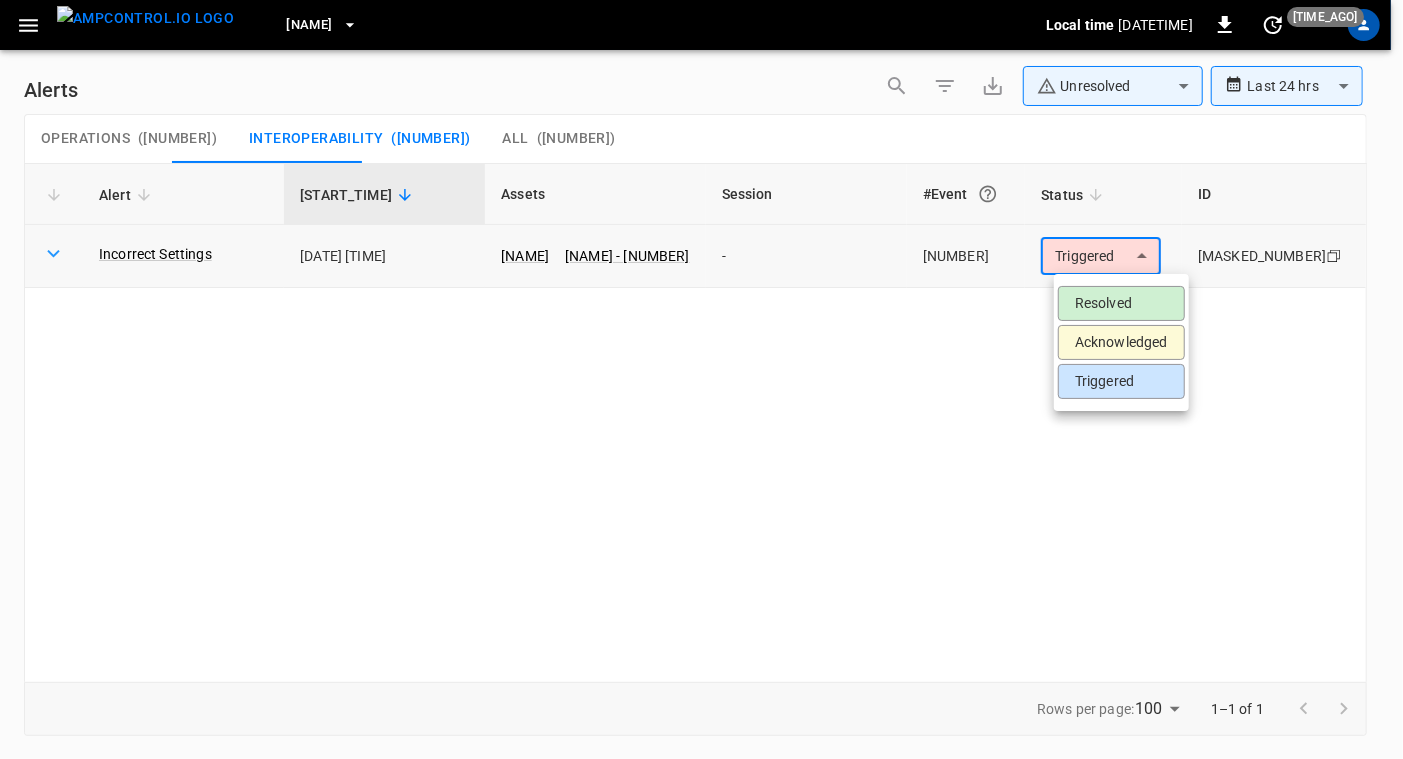 click on "**********" at bounding box center (701, 376) 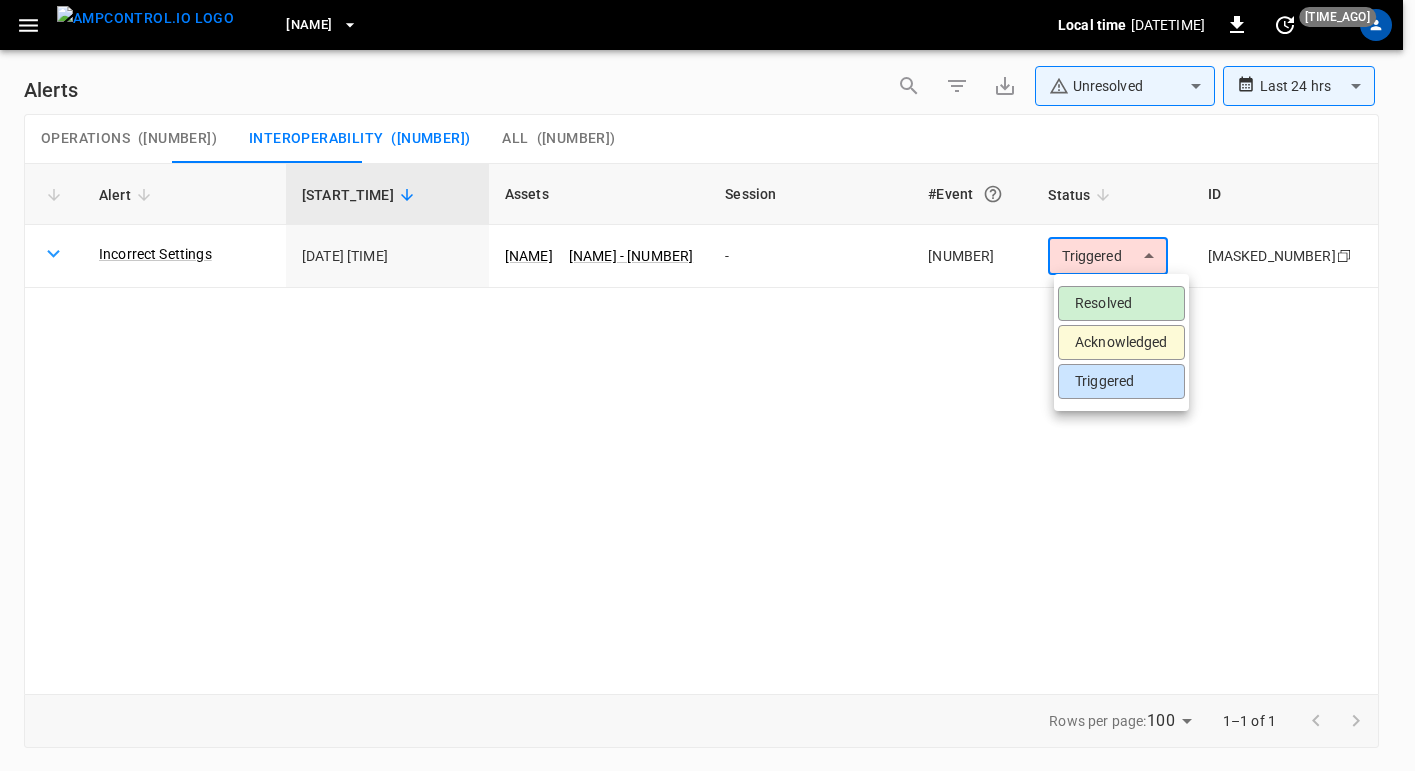 click at bounding box center (707, 385) 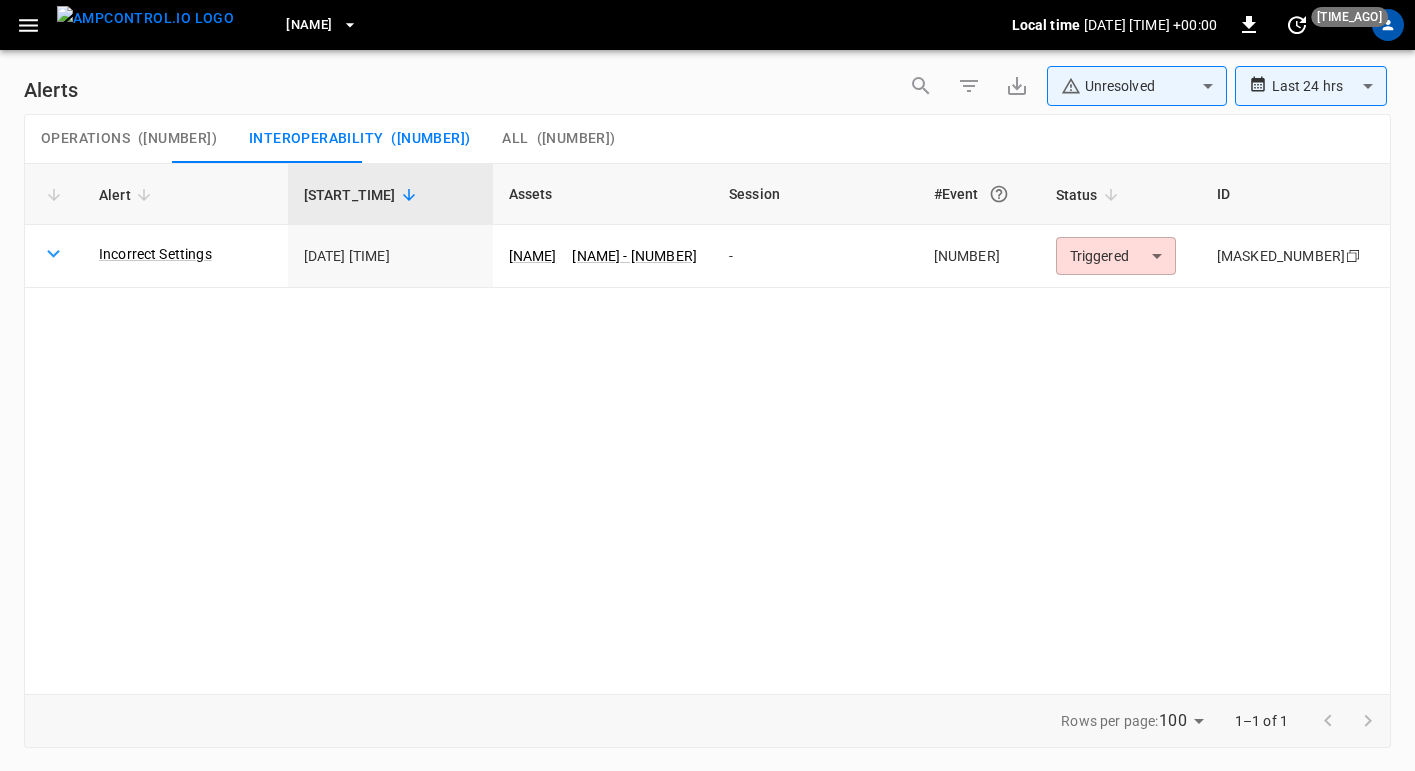 click on "Alert Start Time Assets Session #Event Status ID Incorrect Settings 2025-07-03 13:13:13 Joint123 Joint123 - 1 - 5 Triggered ********* ​ 8929... Copy" at bounding box center (707, 428) 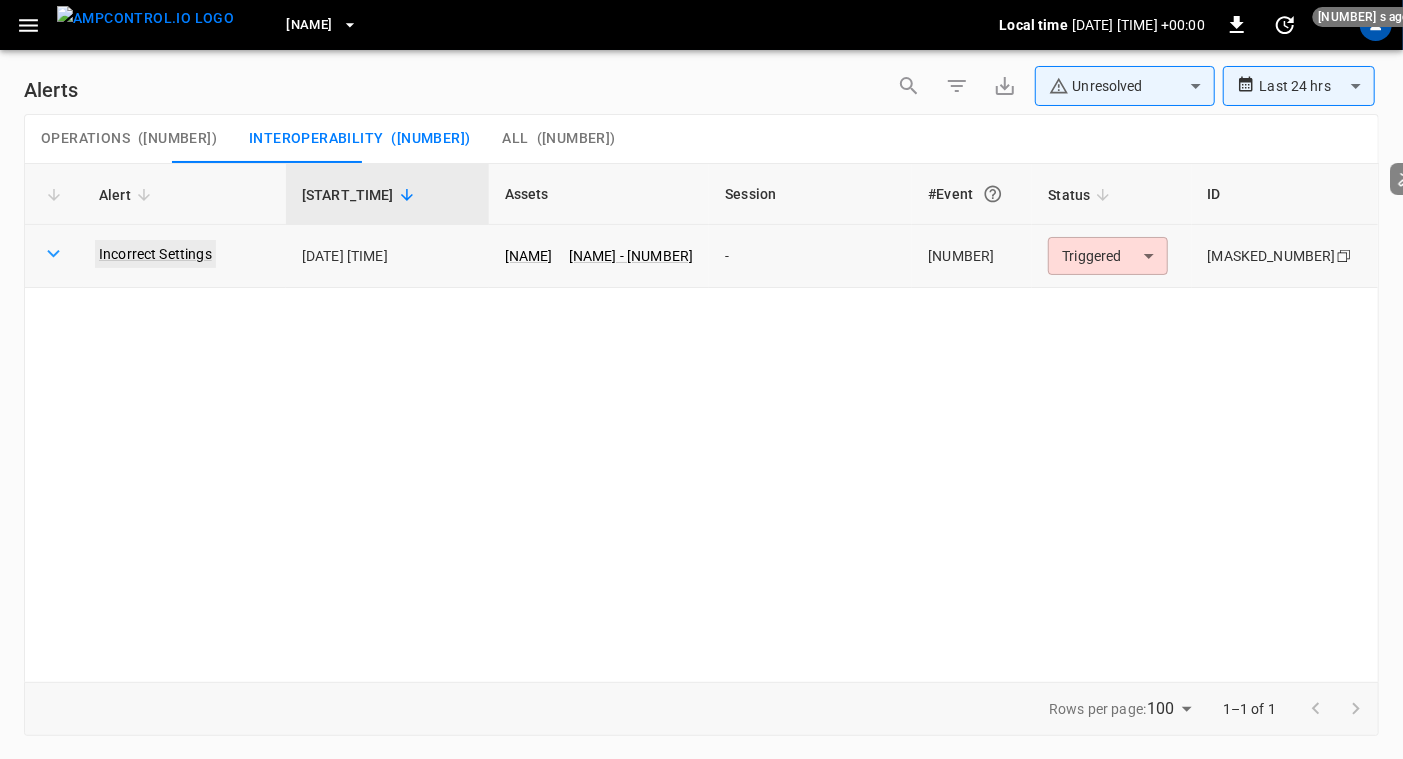 click on "Incorrect Settings" at bounding box center [155, 254] 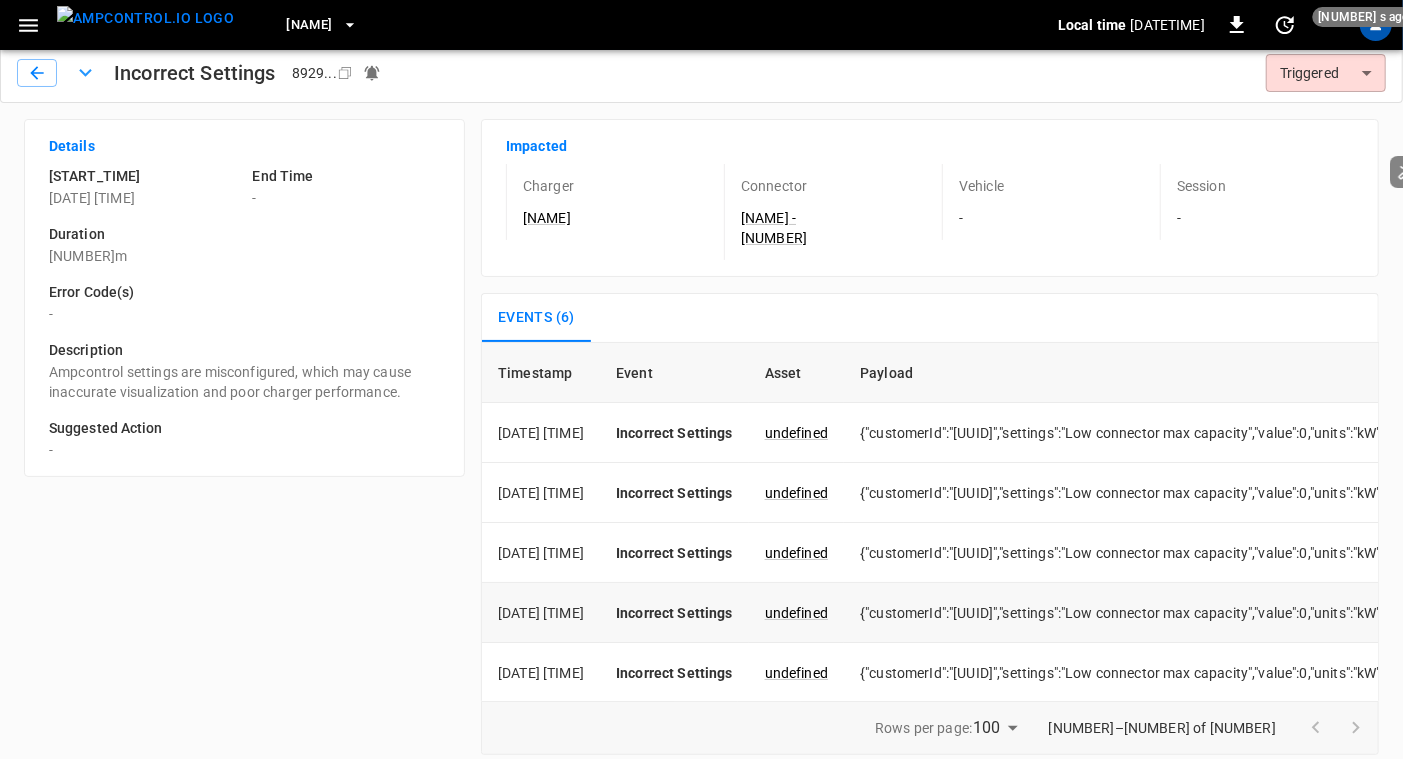 scroll, scrollTop: 0, scrollLeft: 0, axis: both 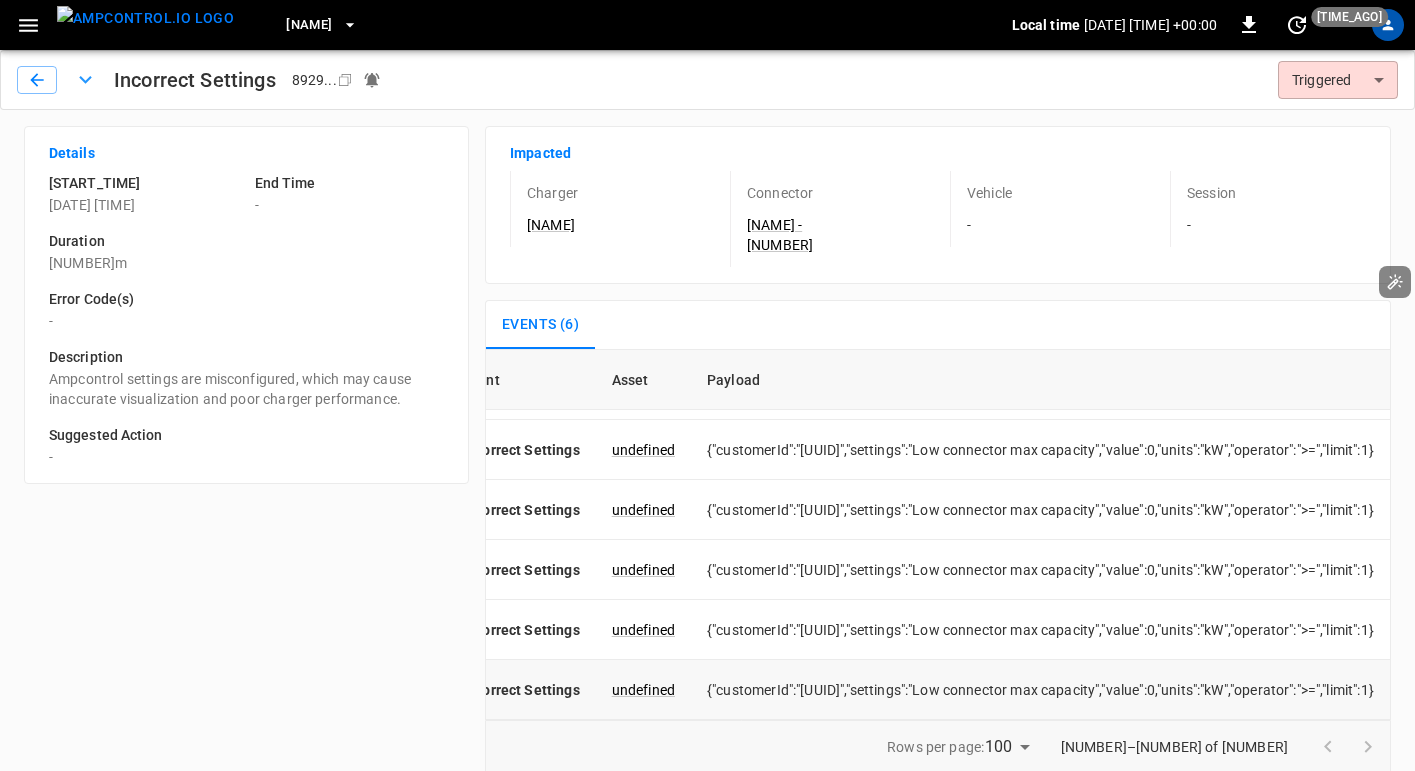 click on "{"customerId":"d0869d96-8900-515f-8f13-e5077210099e","settings":"Low connector max capacity","value":0,"units":"kW","operator":">=","limit":1}" at bounding box center (1040, 390) 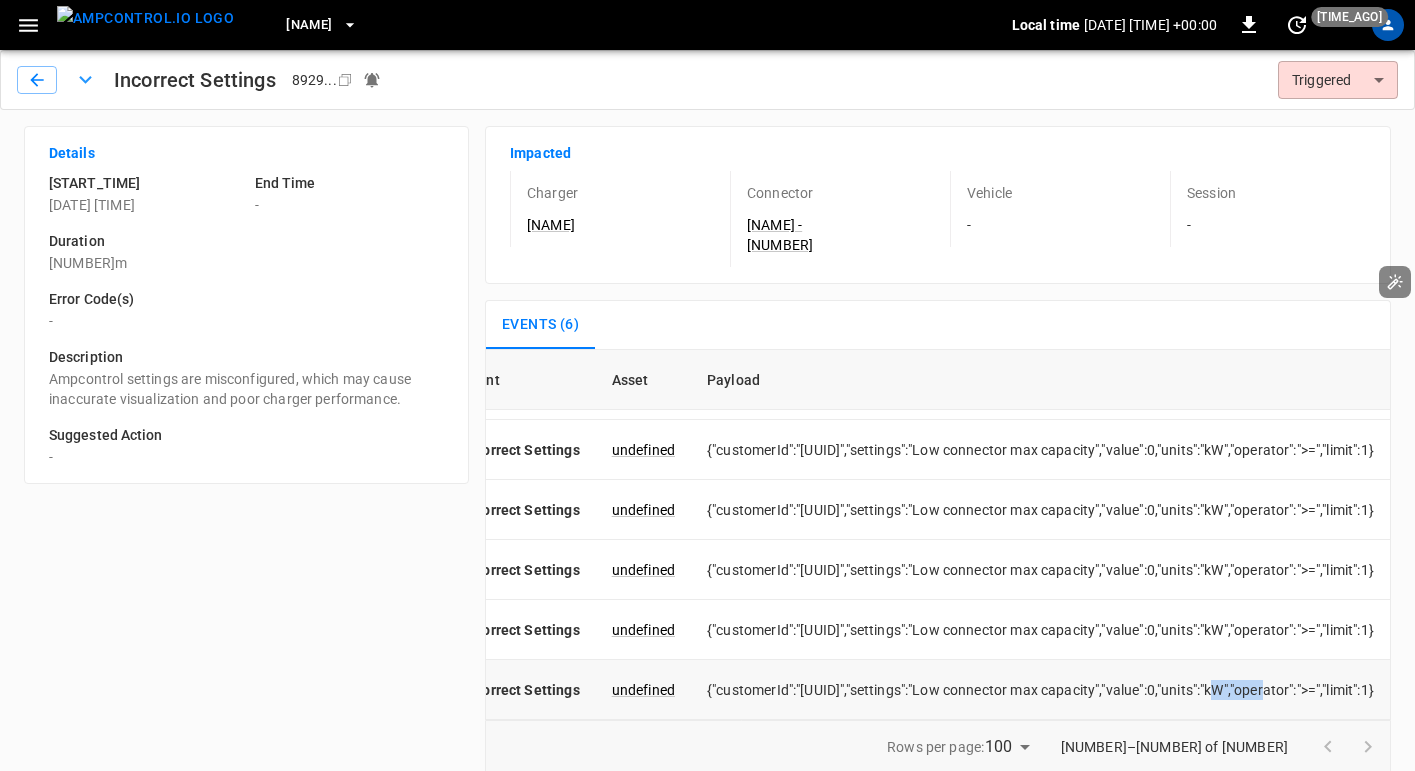 click on "{"customerId":"d0869d96-8900-515f-8f13-e5077210099e","settings":"Low connector max capacity","value":0,"units":"kW","operator":">=","limit":1}" at bounding box center [1040, 390] 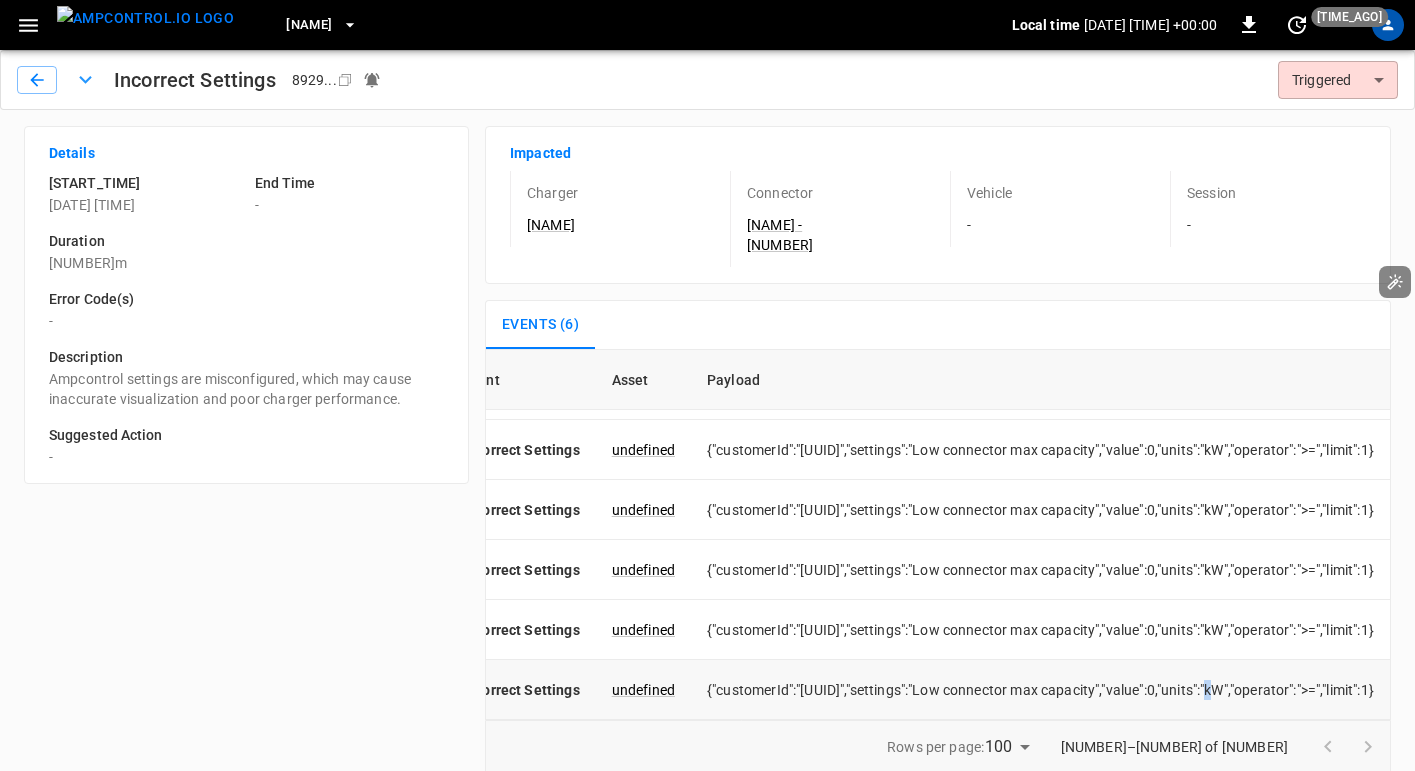 click on "{"customerId":"d0869d96-8900-515f-8f13-e5077210099e","settings":"Low connector max capacity","value":0,"units":"kW","operator":">=","limit":1}" at bounding box center [1040, 390] 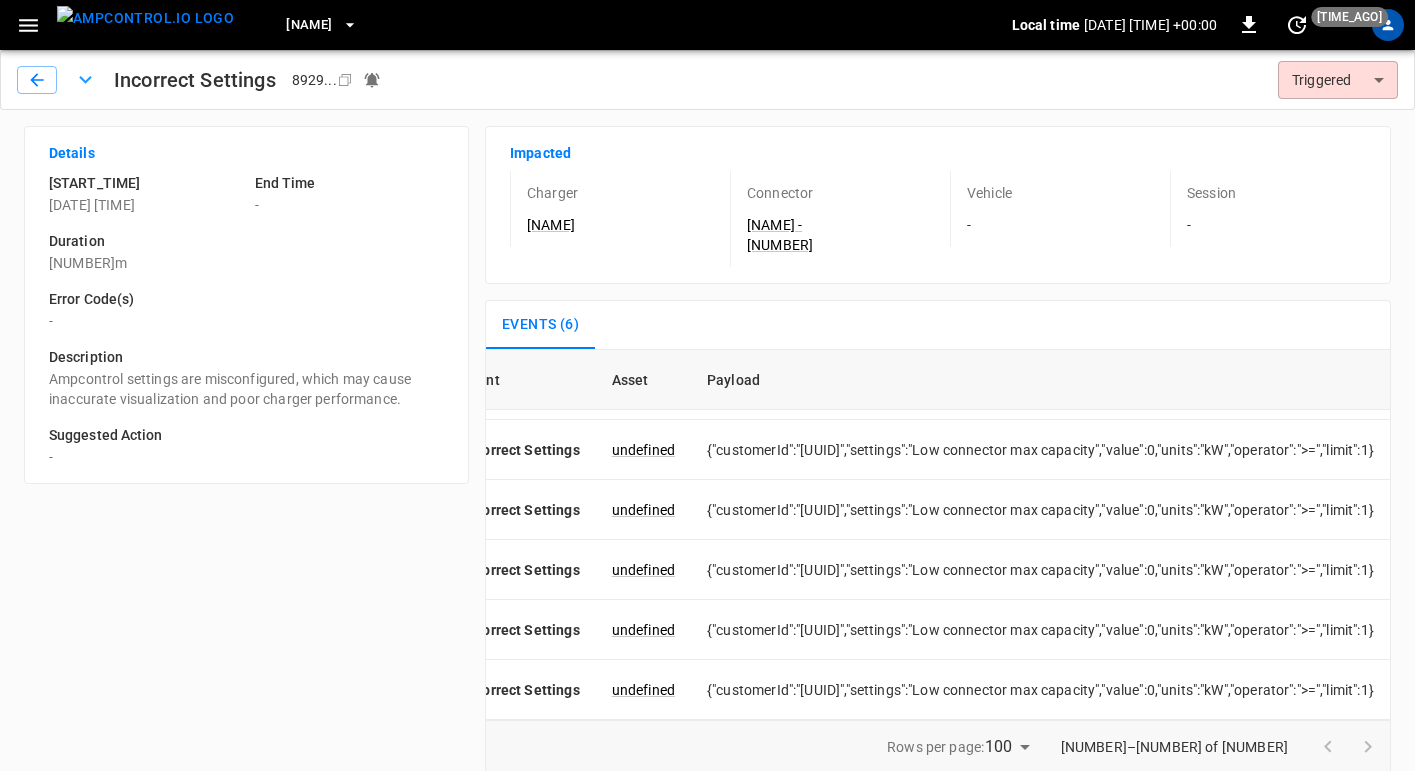 click on "Incorrect Settings" at bounding box center [195, 80] 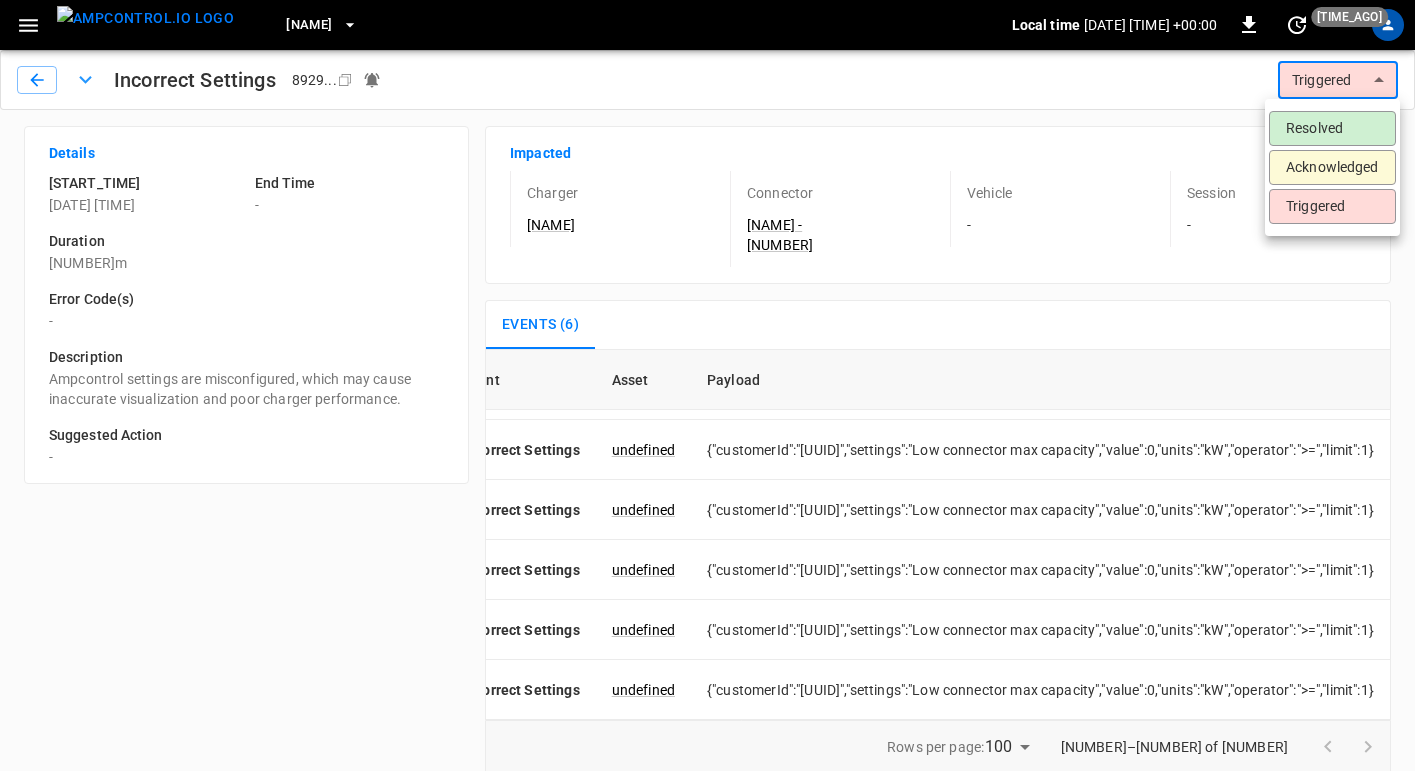 click at bounding box center [707, 385] 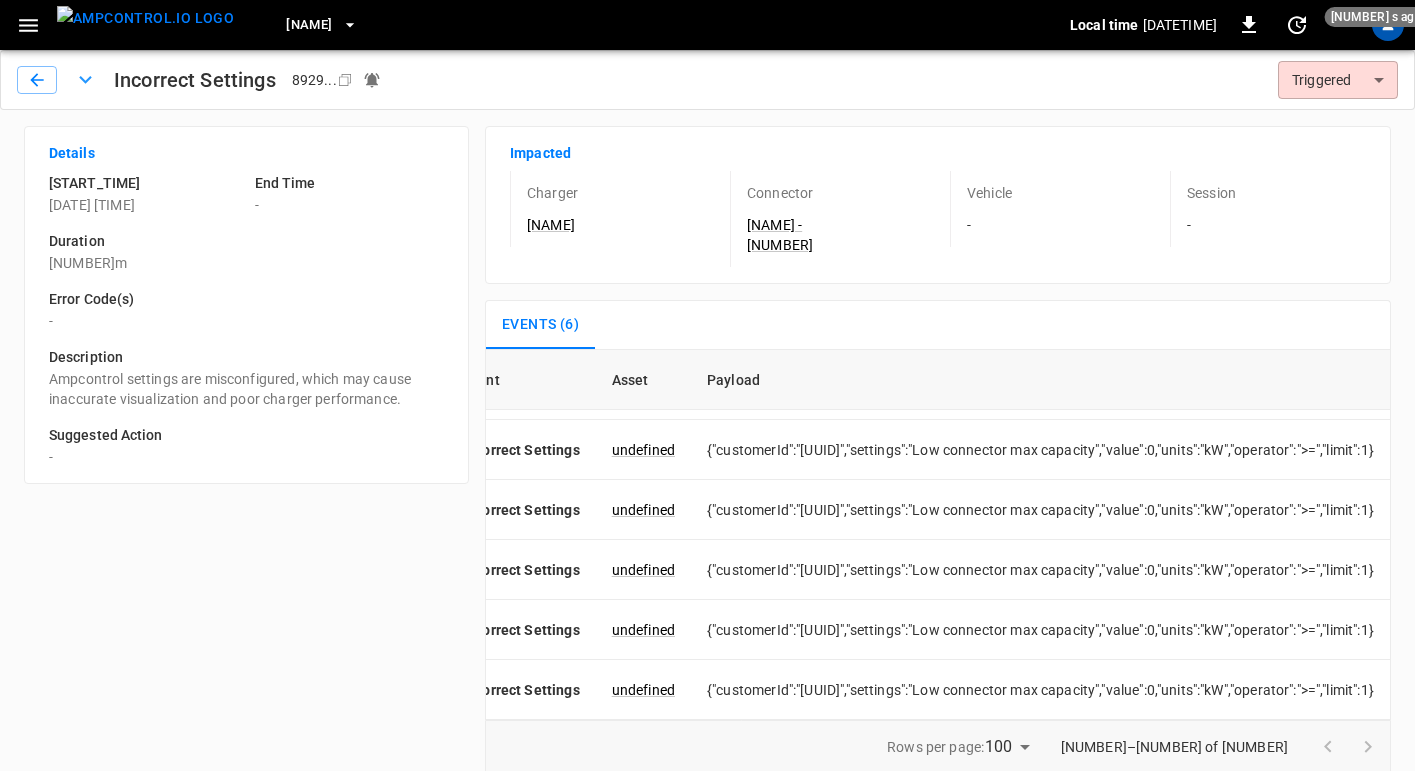 click at bounding box center (85, 79) 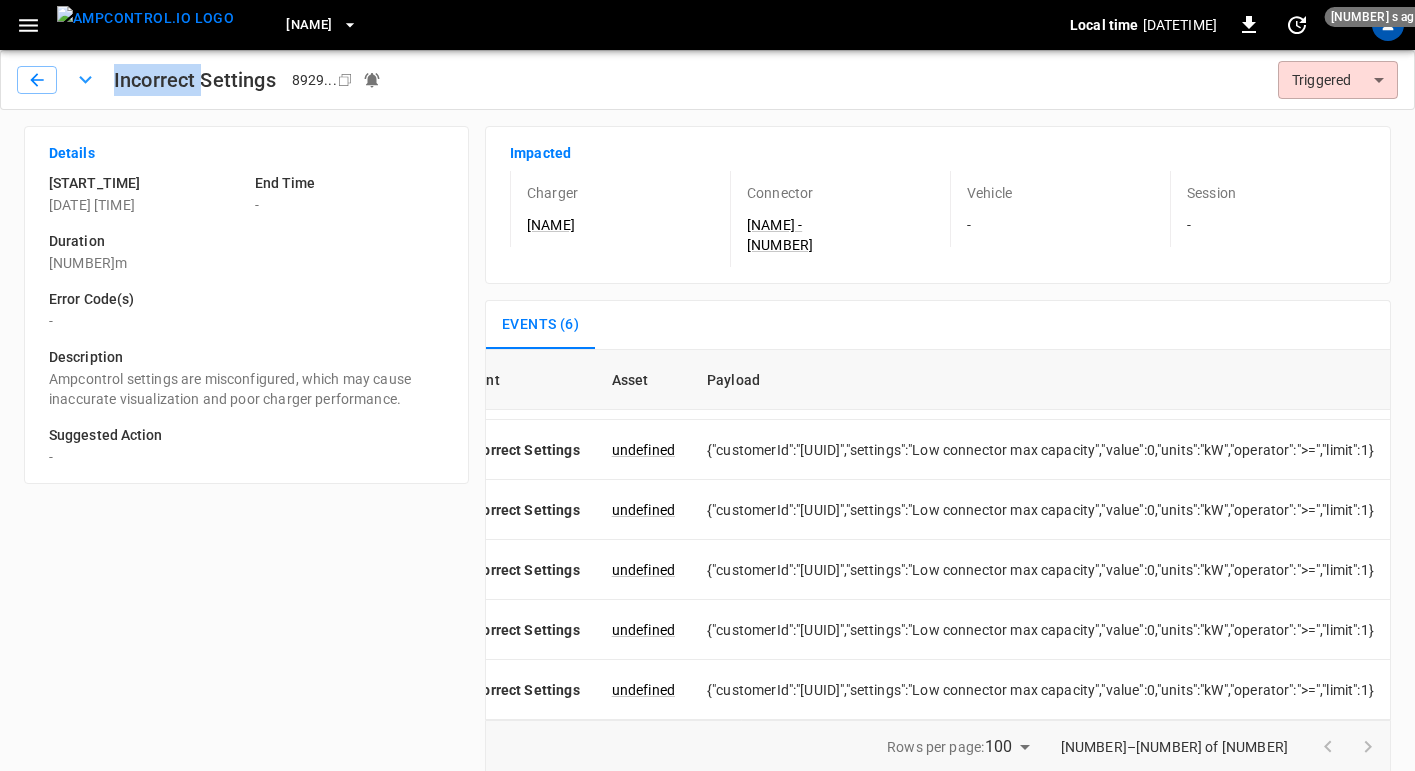 click at bounding box center [85, 79] 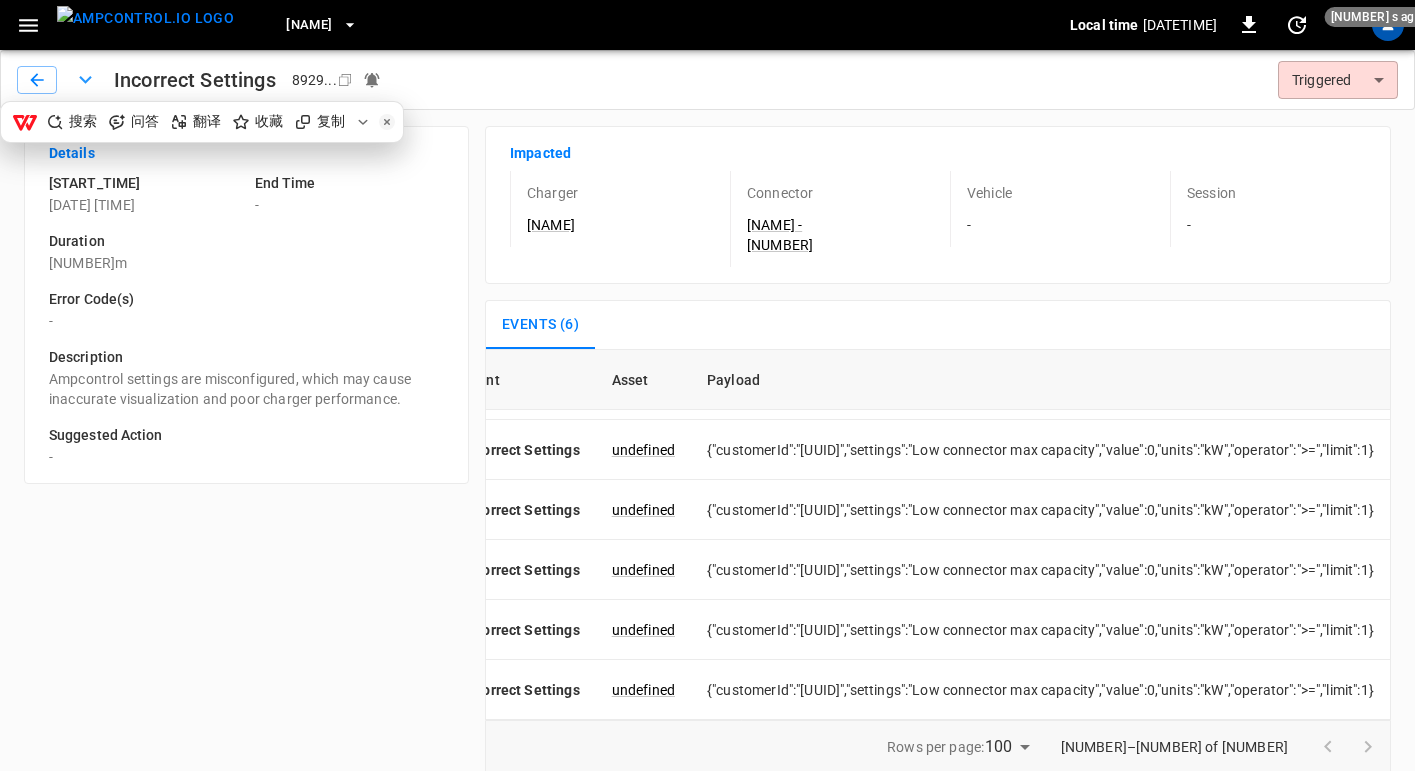 click at bounding box center (85, 79) 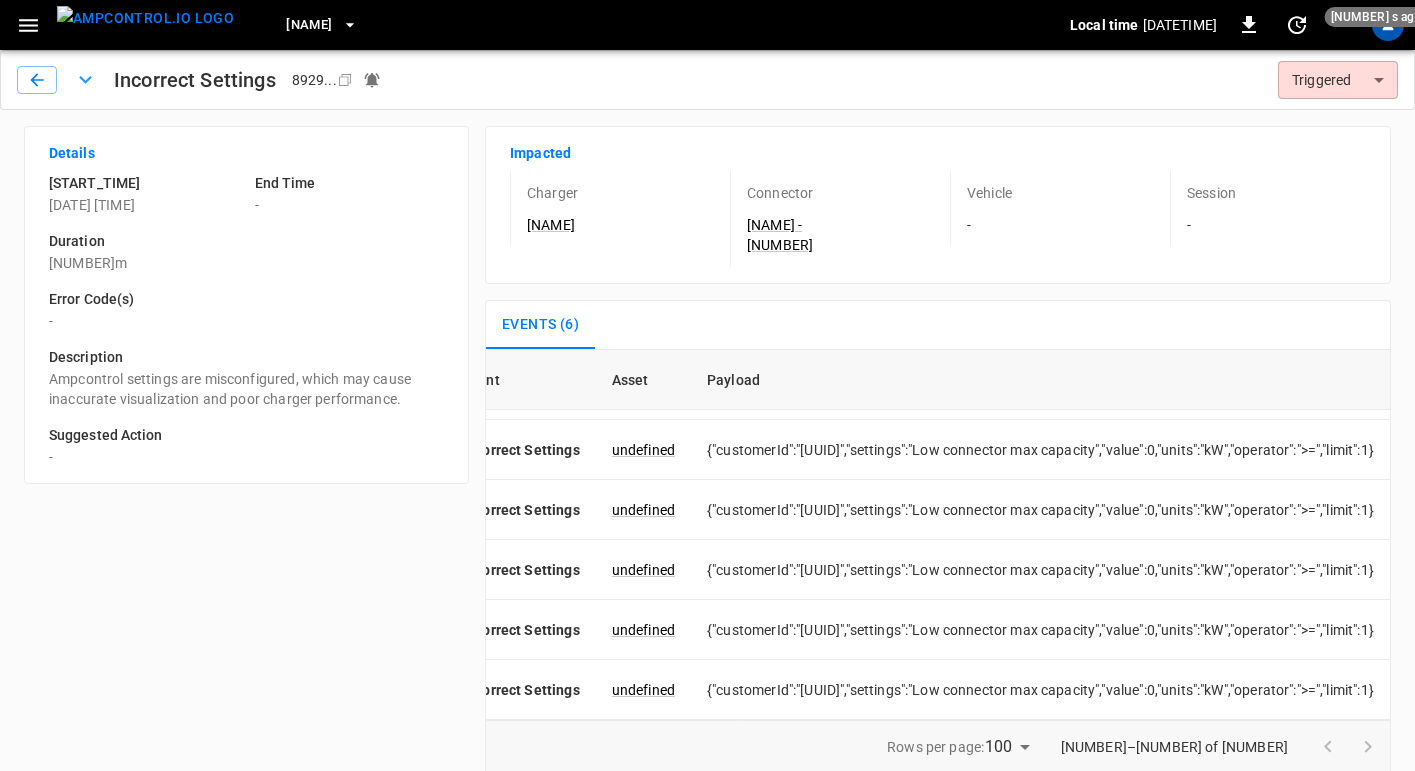 click at bounding box center (85, 79) 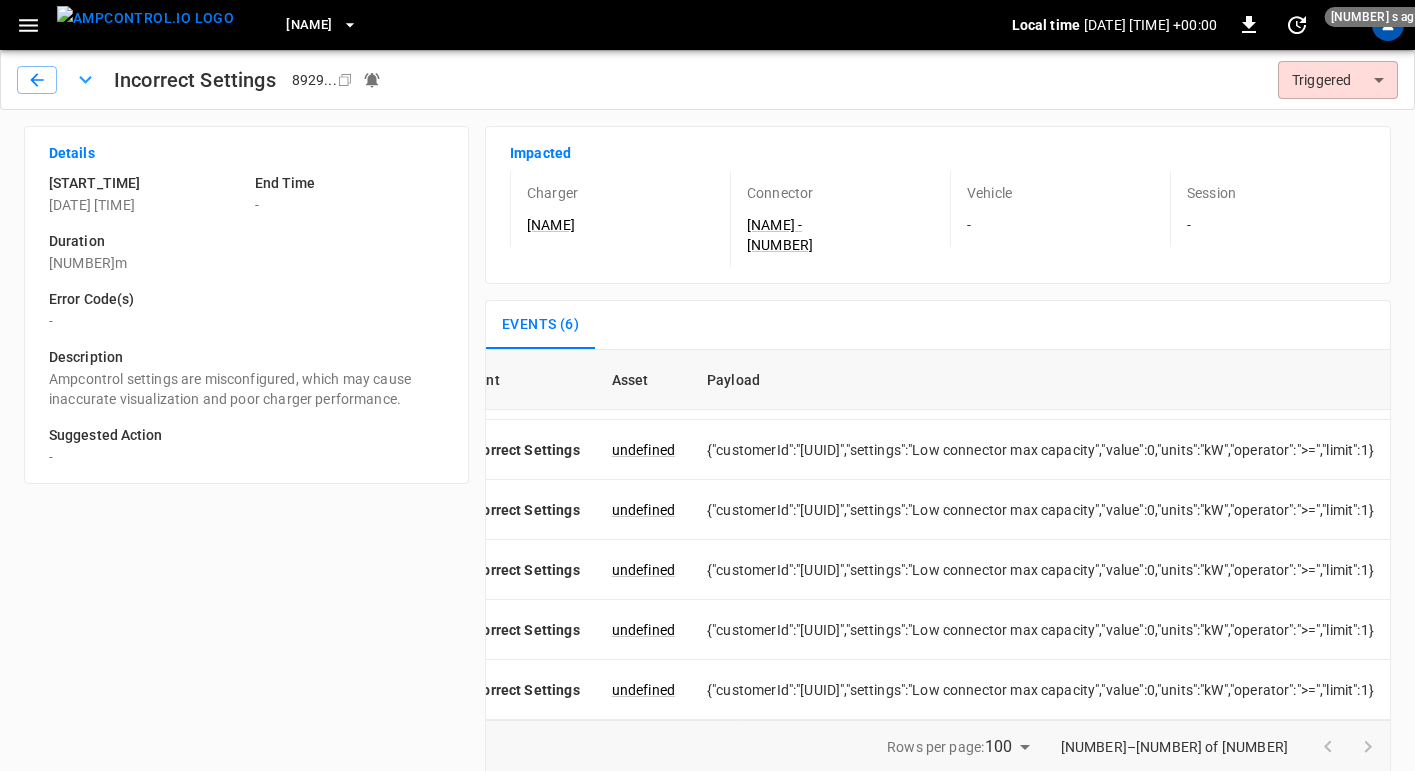 click on "Incorrect Settings 8929 ... Copy Triggered ********* ​" at bounding box center (707, 80) 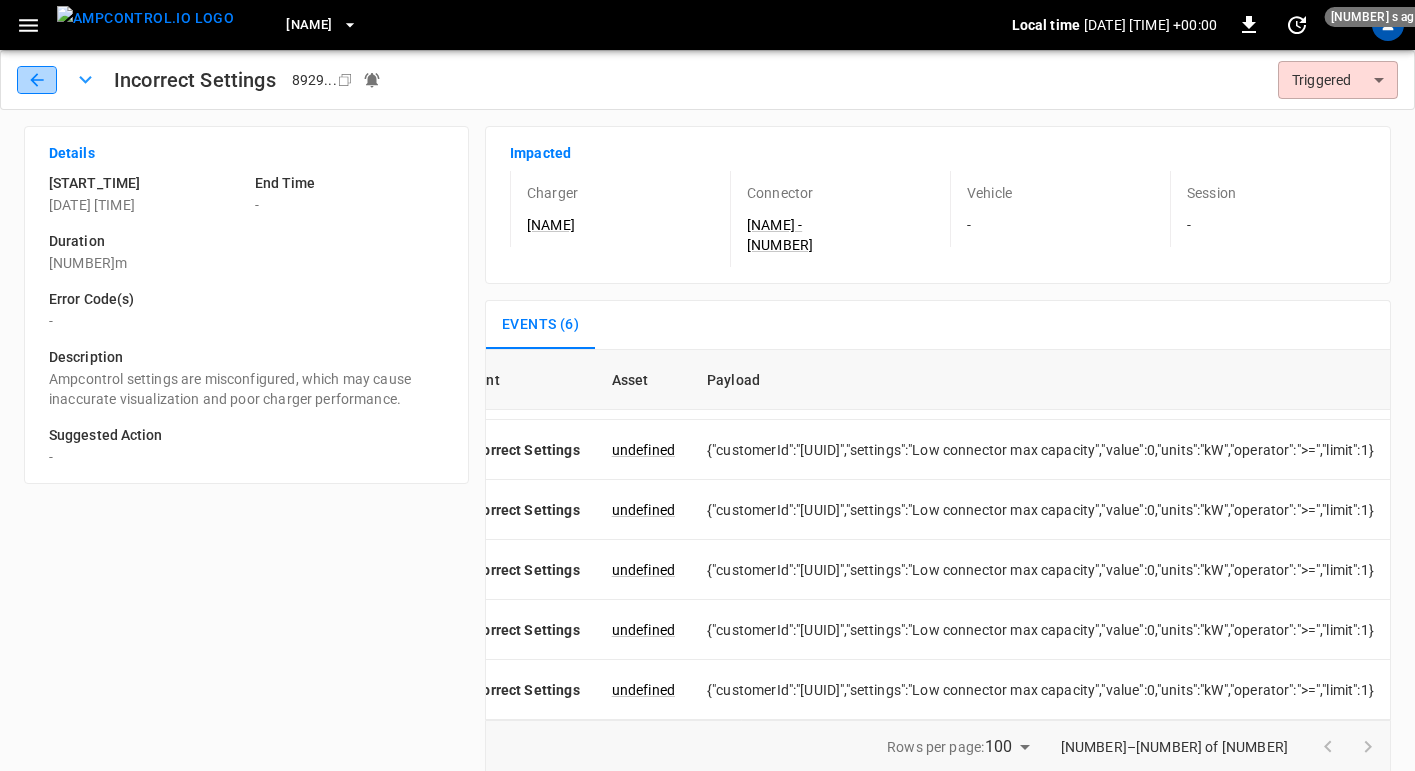 click at bounding box center [37, 80] 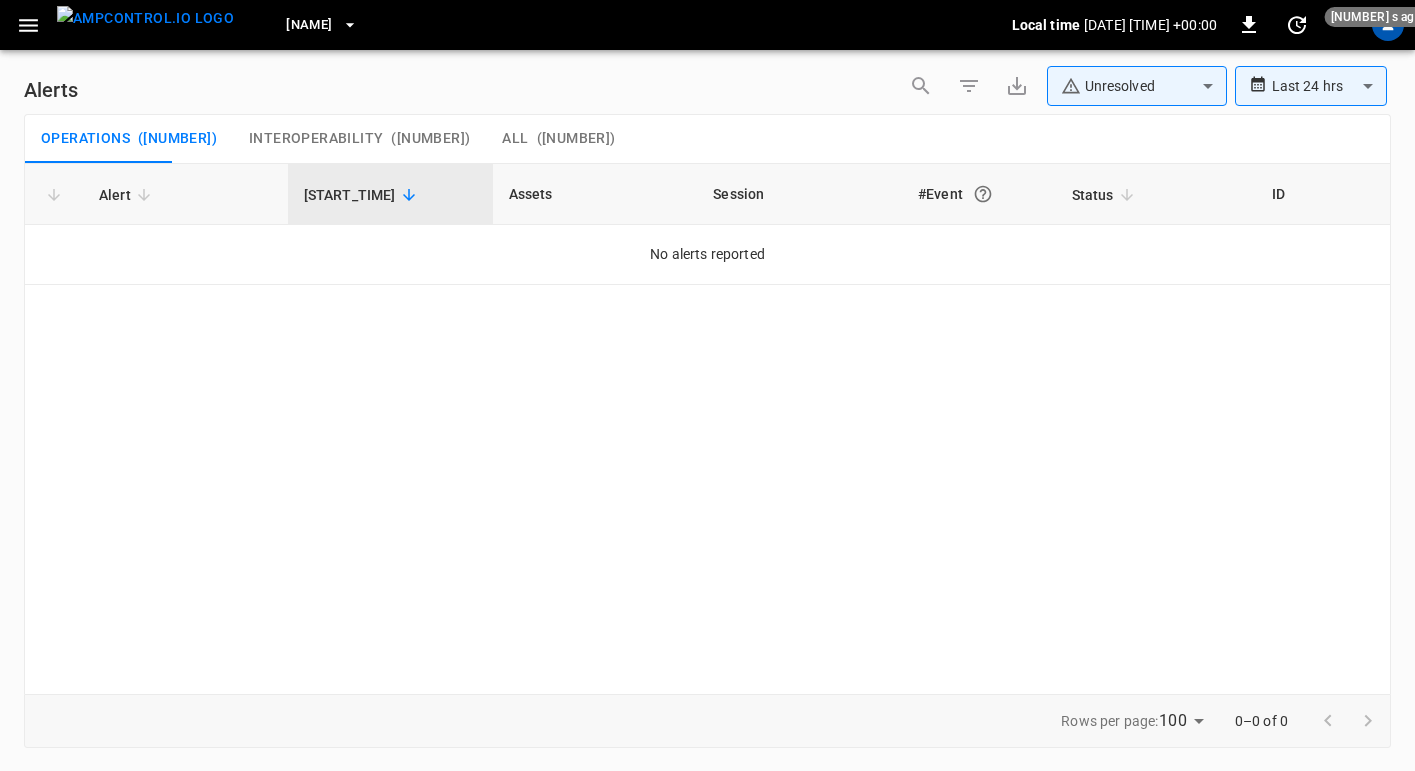 click at bounding box center (28, 25) 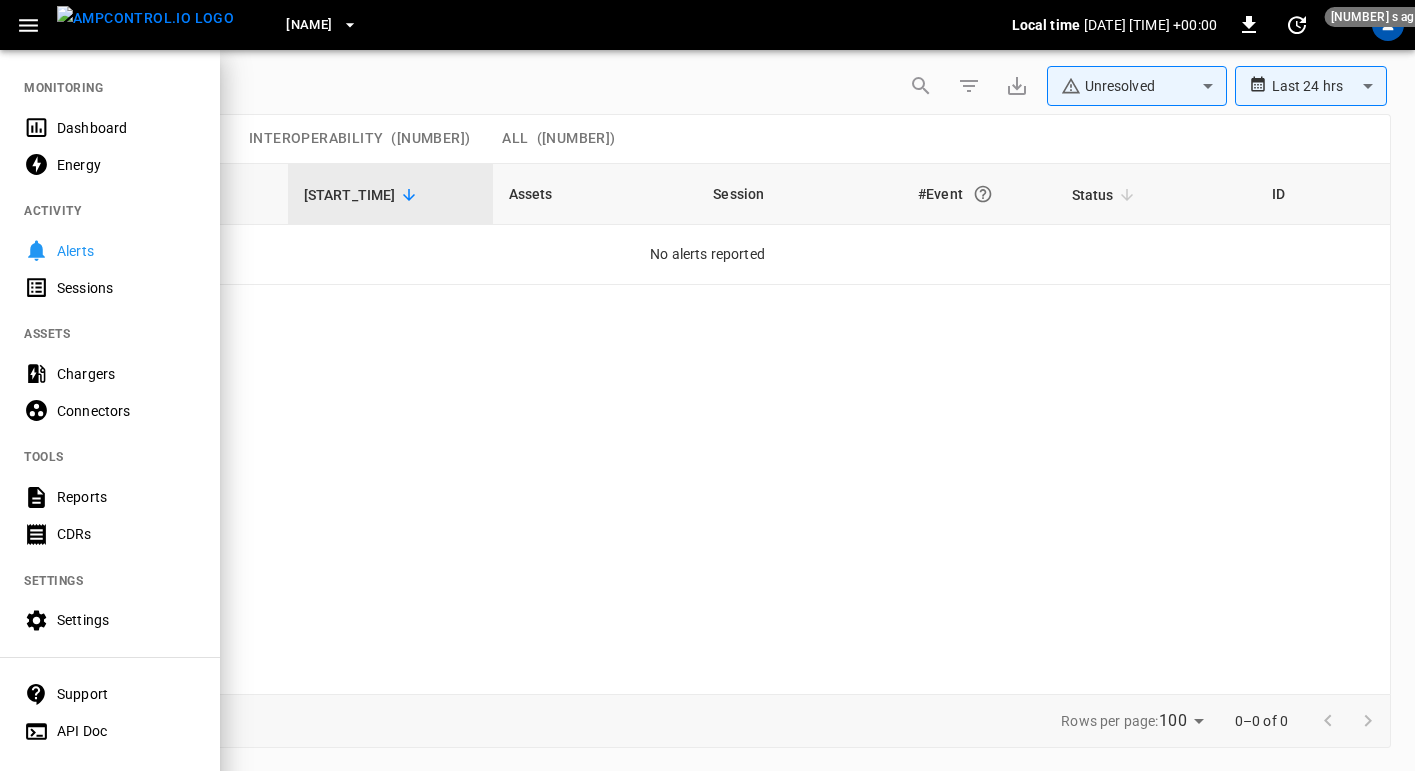 click on "Chargers" at bounding box center [126, 374] 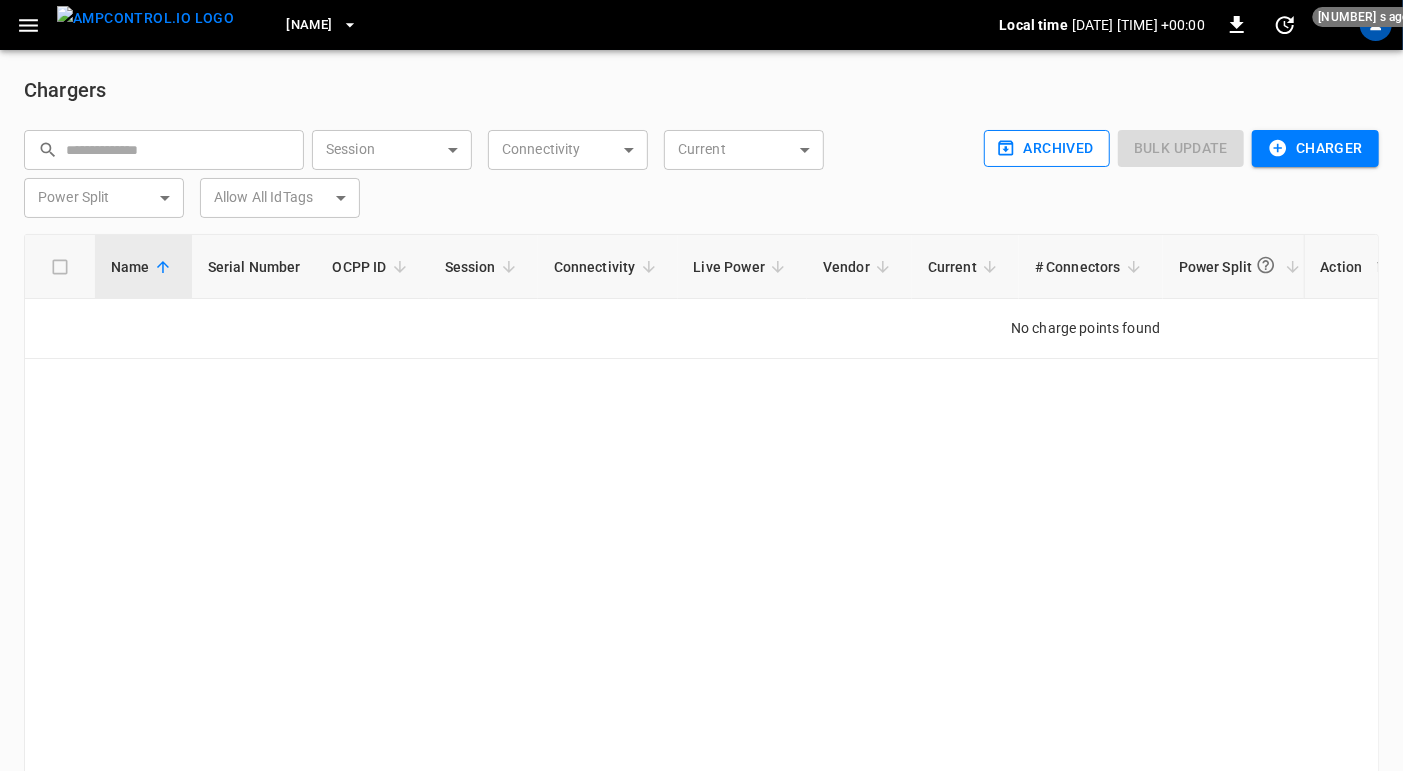 click on "Archived" at bounding box center (1047, 148) 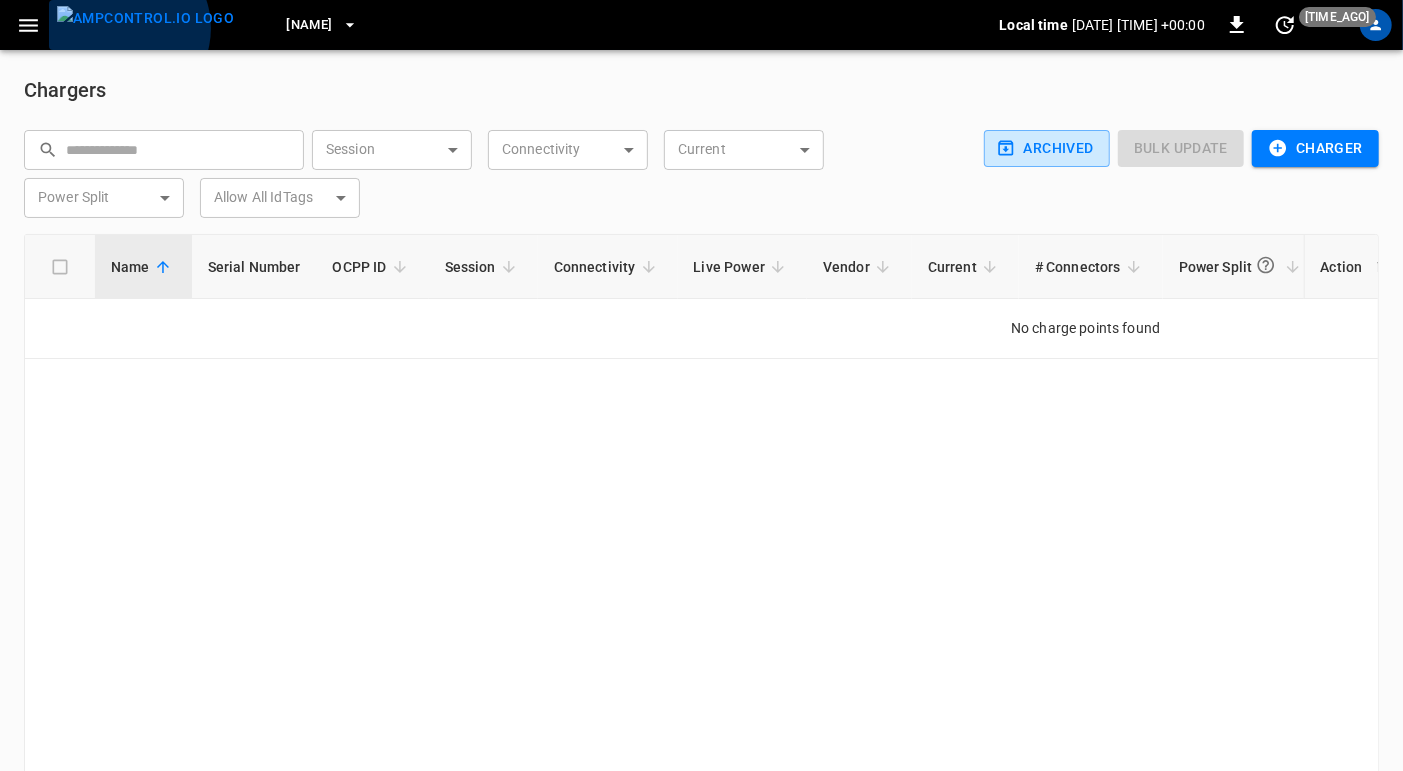 click at bounding box center [145, 18] 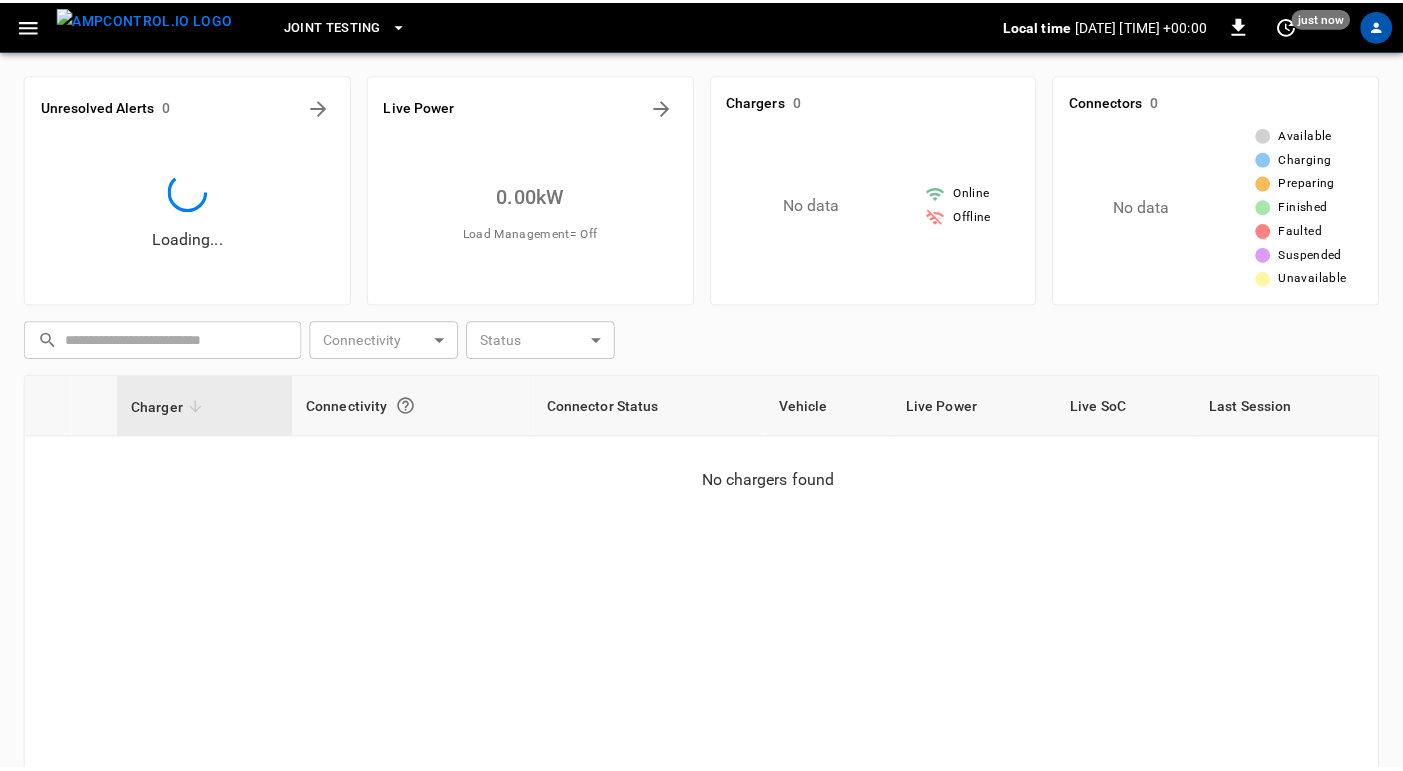 scroll, scrollTop: 0, scrollLeft: 0, axis: both 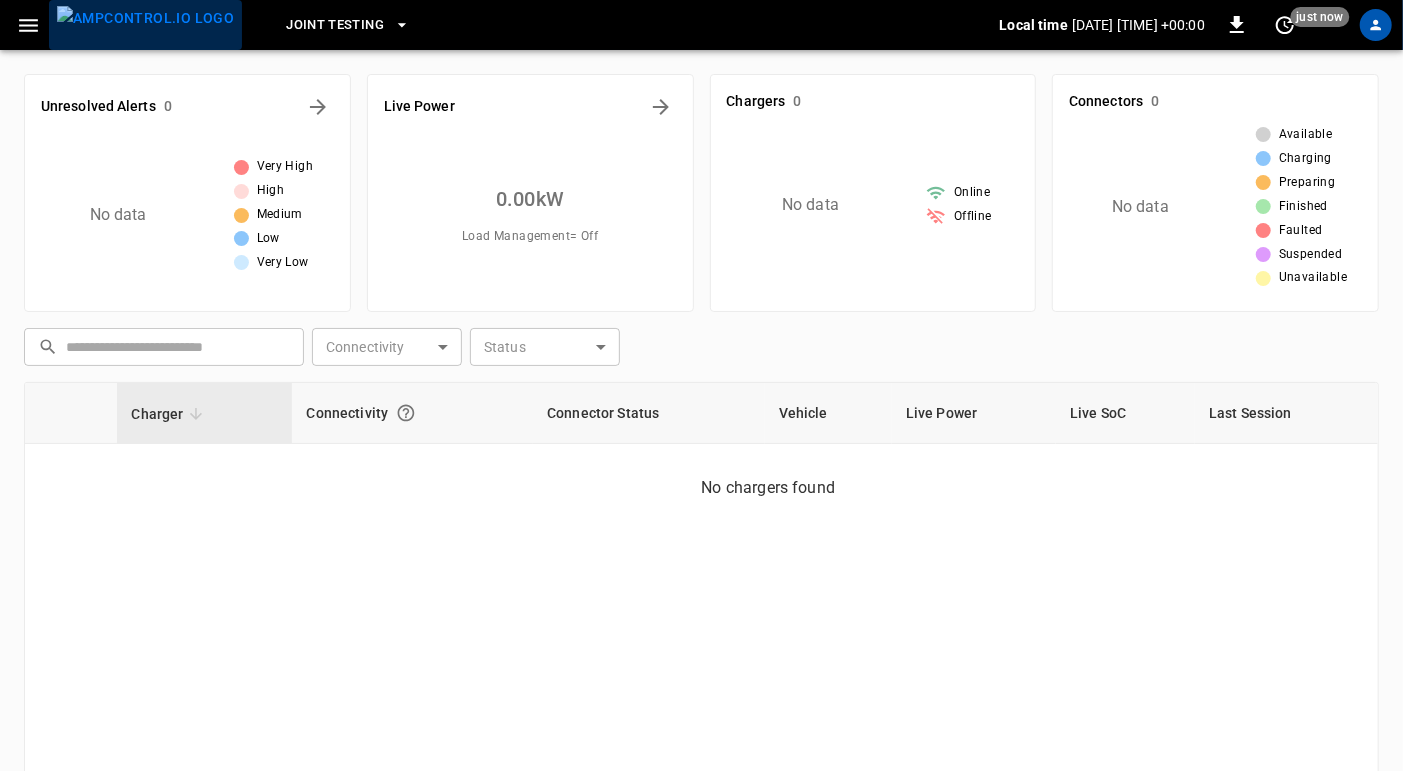 click at bounding box center (145, 18) 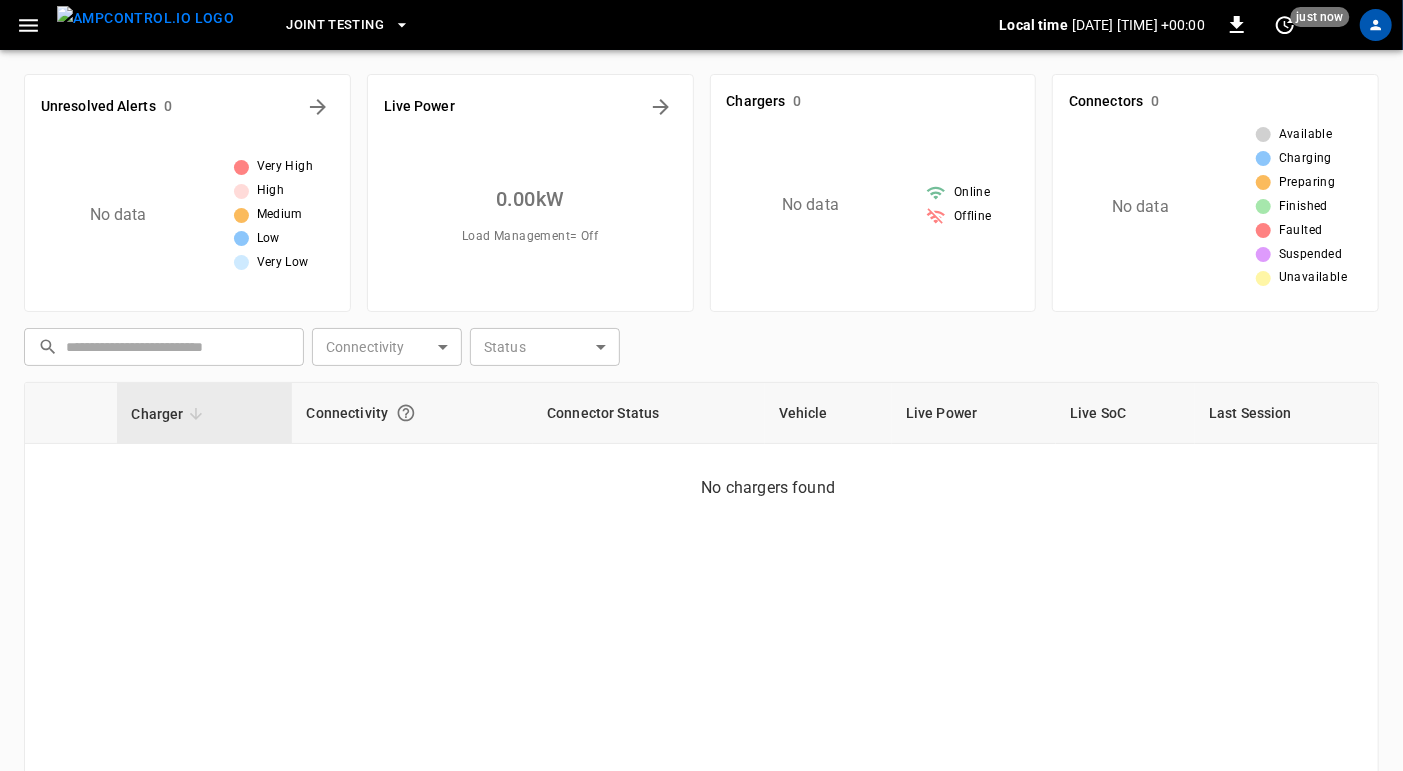 click on "Joint Testing" at bounding box center [348, 25] 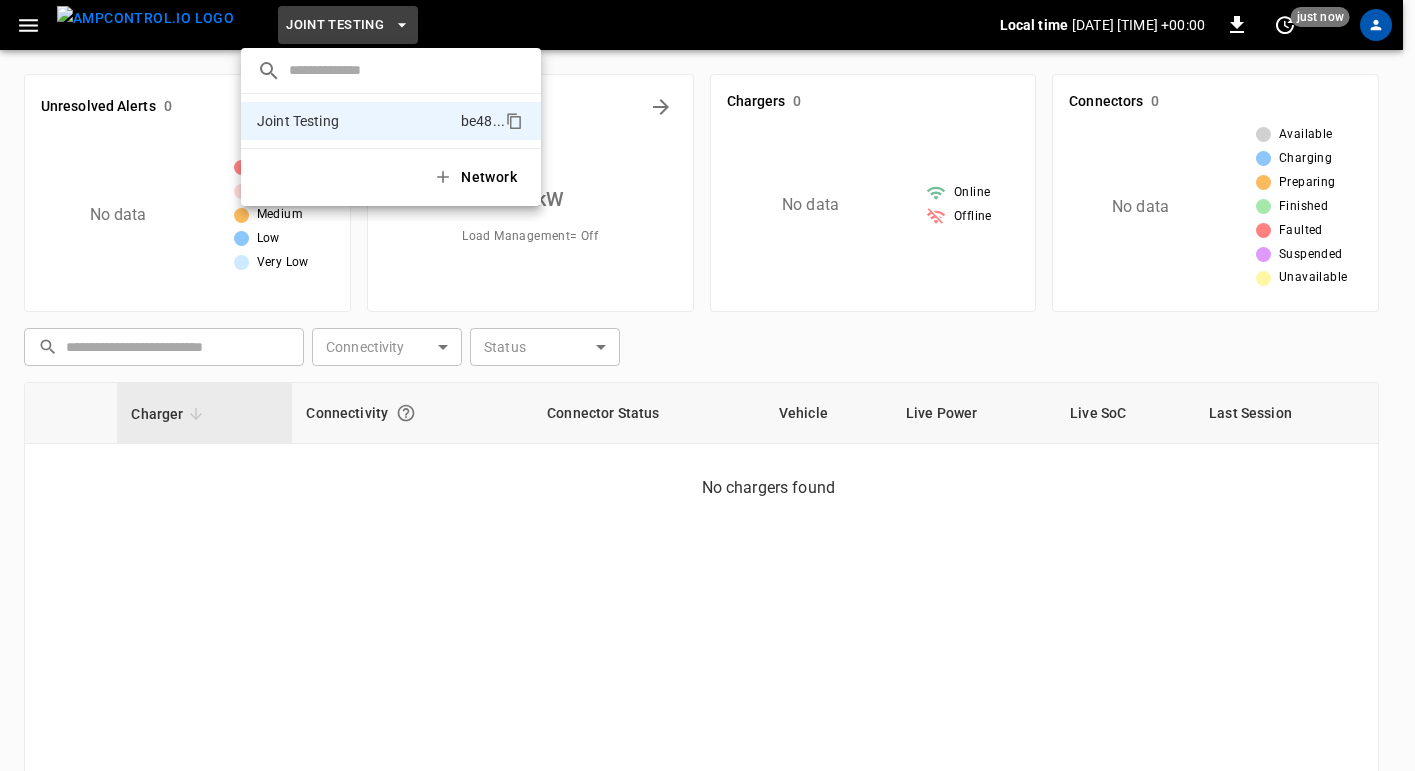click at bounding box center [707, 385] 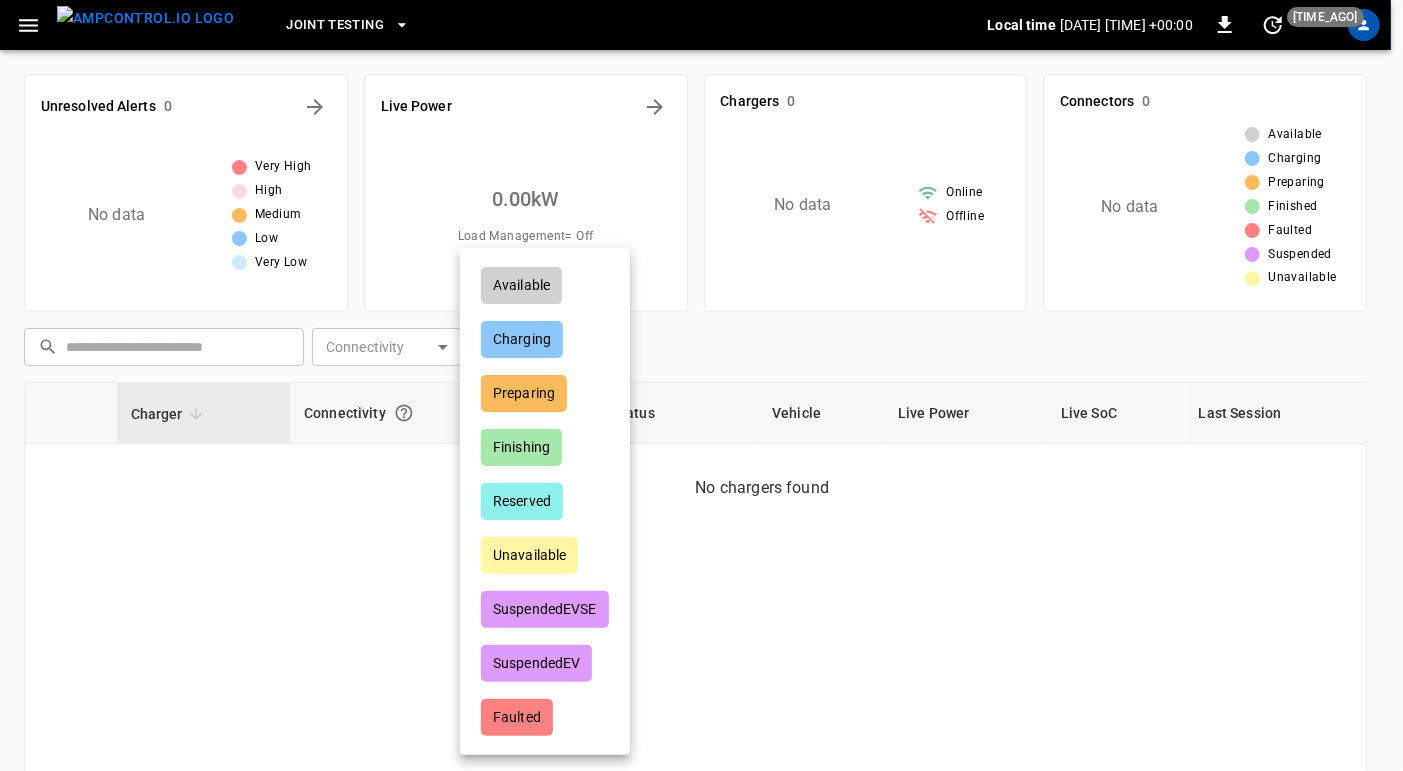click on "Joint Testing Local time [DATE] [TIME] +00:00 [TIME_AGO] Unresolved Alerts 0 No data Very High High Medium Low Very Low Live Power 0.00  kW Load Management  =   Off Chargers 0 No data Online Offline Connectors 0 No data Available Charging Preparing Finished Faulted Suspended Unavailable ​ ​ Connectivity ​ Connectivity Status ​ Status   Charger Connectivity Connector Status Vehicle Live Power Live SoC Last Session No chargers found 0–0 of 0 在线打开 Update every 5 sec Update every 30 sec Off 7Gen [EMAIL] user Profile Settings Notifications Settings Logout Available Charging Preparing Finishing Reserved Unavailable SuspendedEVSE SuspendedEV Faulted" at bounding box center (701, 499) 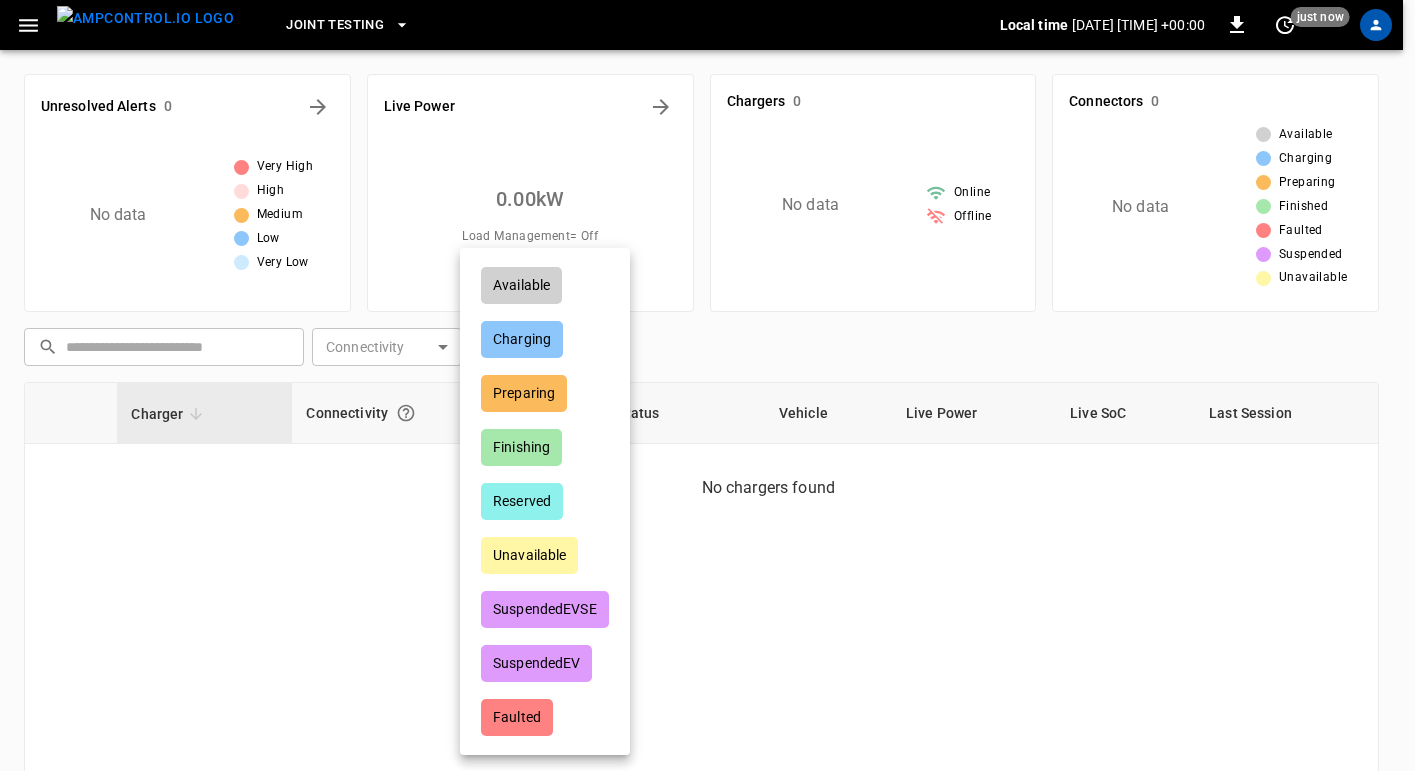 click on "Charging" at bounding box center (545, 339) 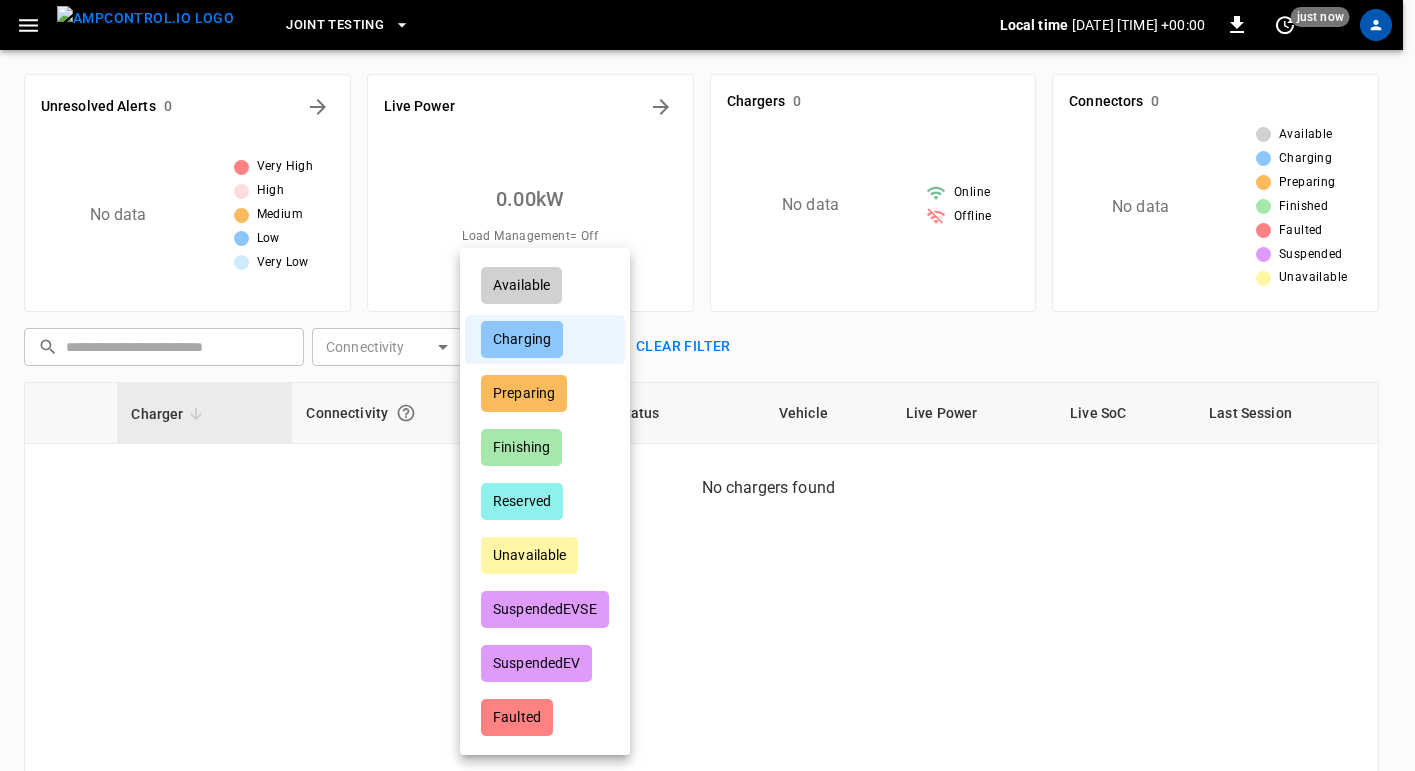 click at bounding box center [707, 385] 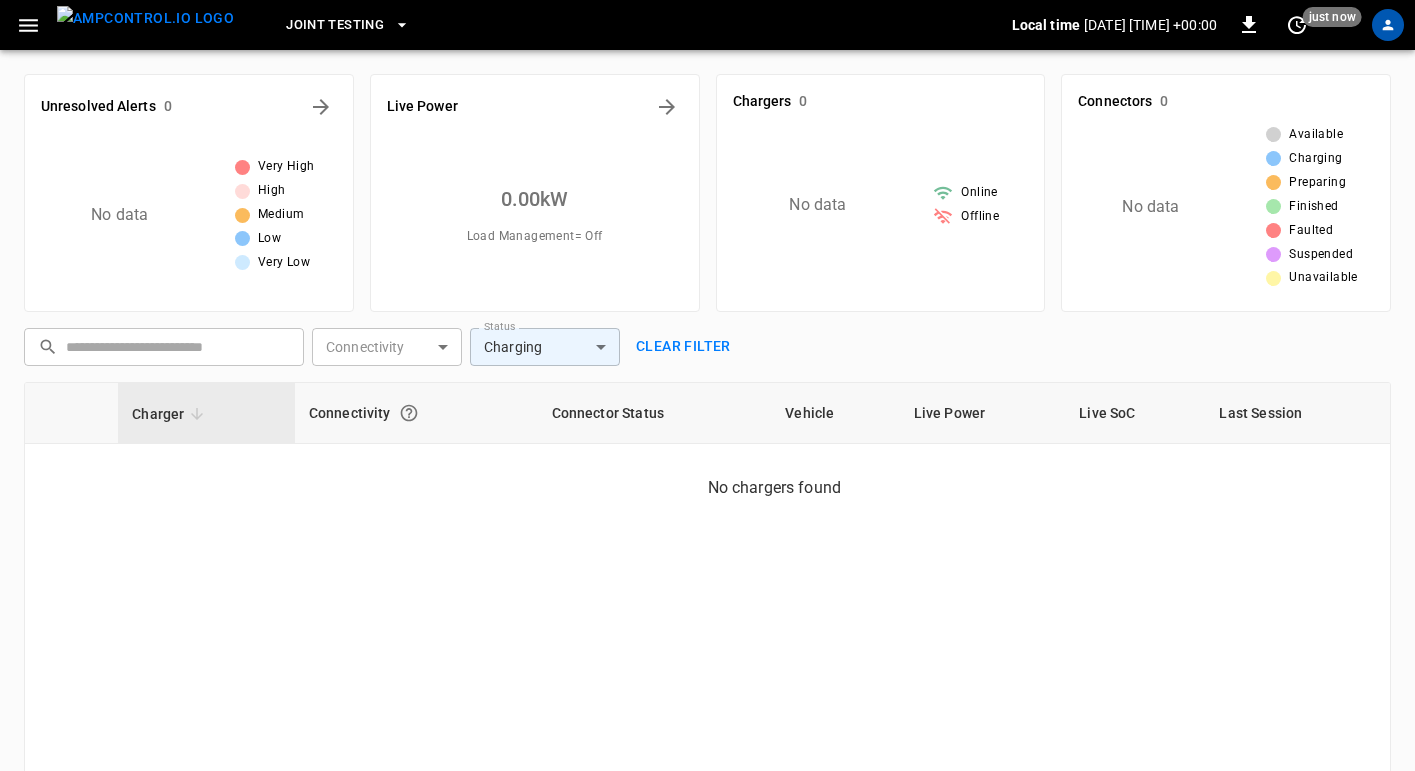 click on "Joint Testing Local time [DATE] [TIME] +00:00 [TIME_AGO] Unresolved Alerts 0 No data Very High High Medium Low Very Low Live Power 0.00  kW Load Management  =   Off Chargers 0 No data Online Offline Connectors 0 No data Available Charging Preparing Finished Faulted Suspended Unavailable ​ ​ Connectivity ​ Connectivity Status Charging ******** Status Clear filter   Charger Connectivity Connector Status Vehicle Live Power Live SoC Last Session No chargers found 0–0 of 0 在线打开 Refresh now Update every 5 sec Update every 30 sec Off 7Gen [EMAIL] user Profile Settings Notifications Settings Logout" at bounding box center [707, 499] 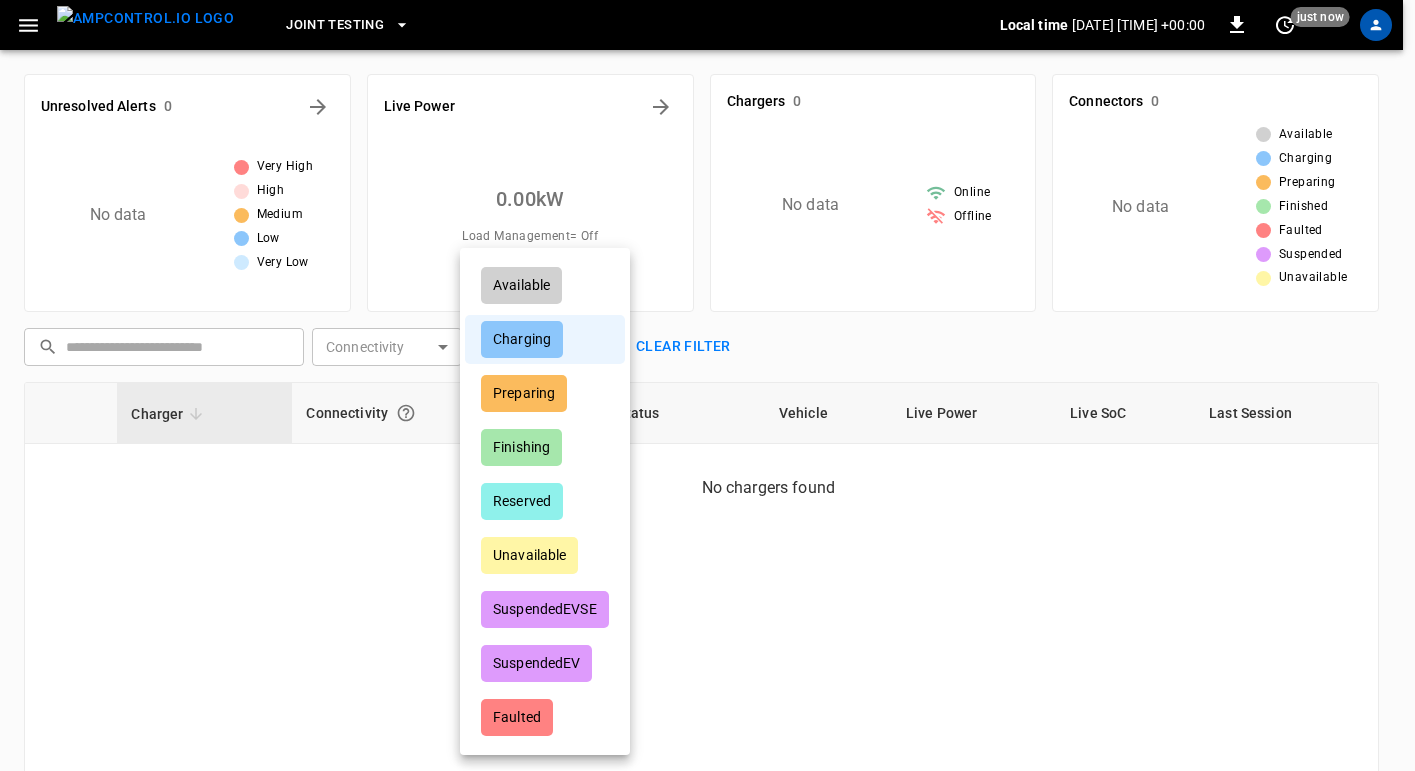 click on "Available" at bounding box center [545, 285] 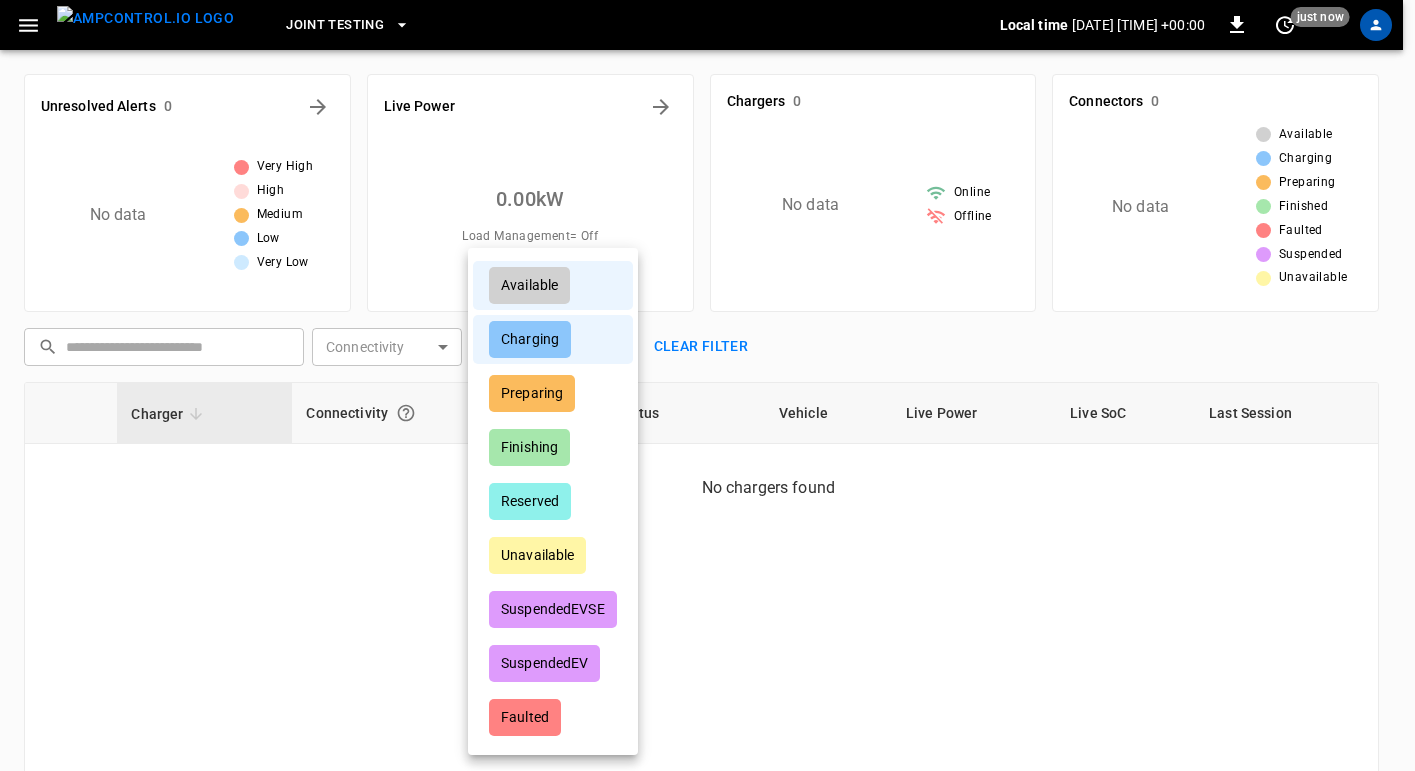 click at bounding box center (707, 385) 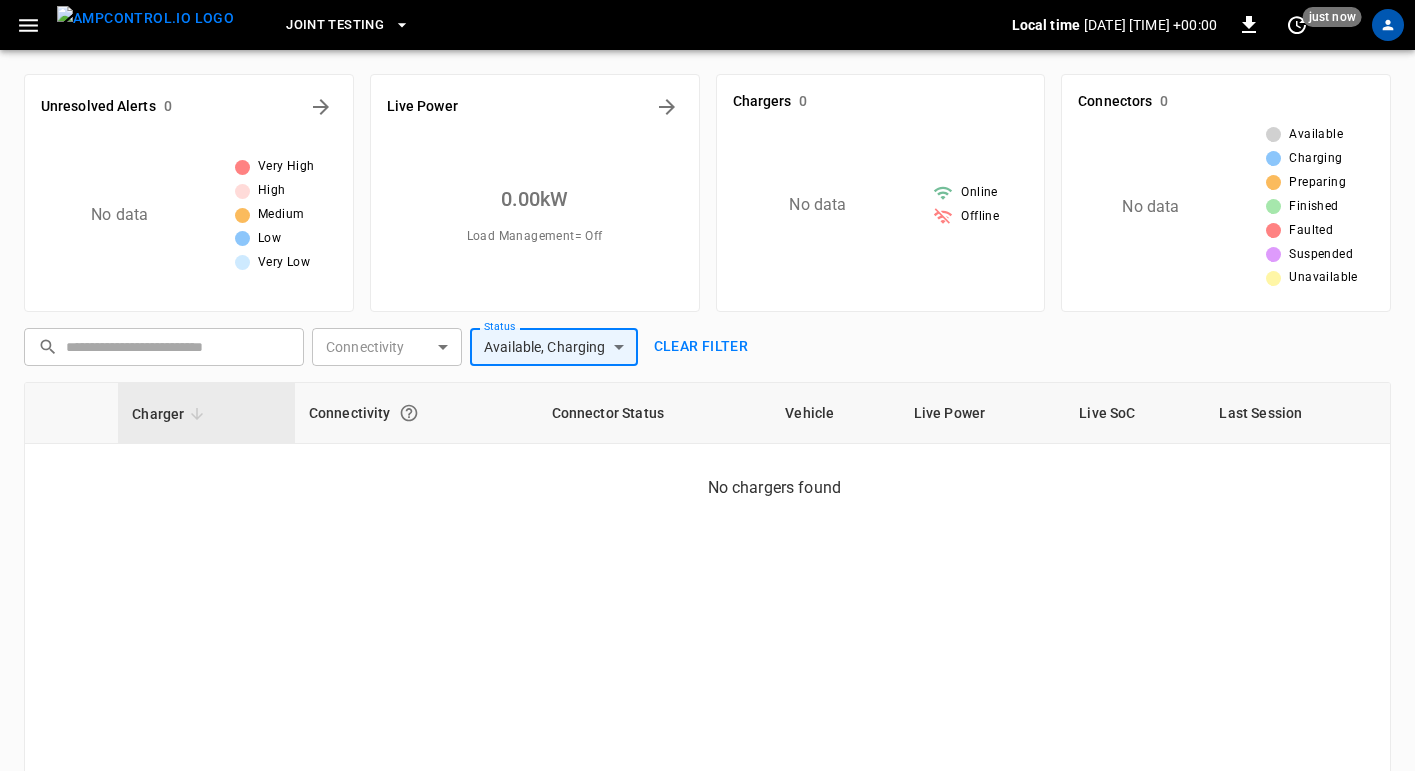 click on "**********" at bounding box center [707, 499] 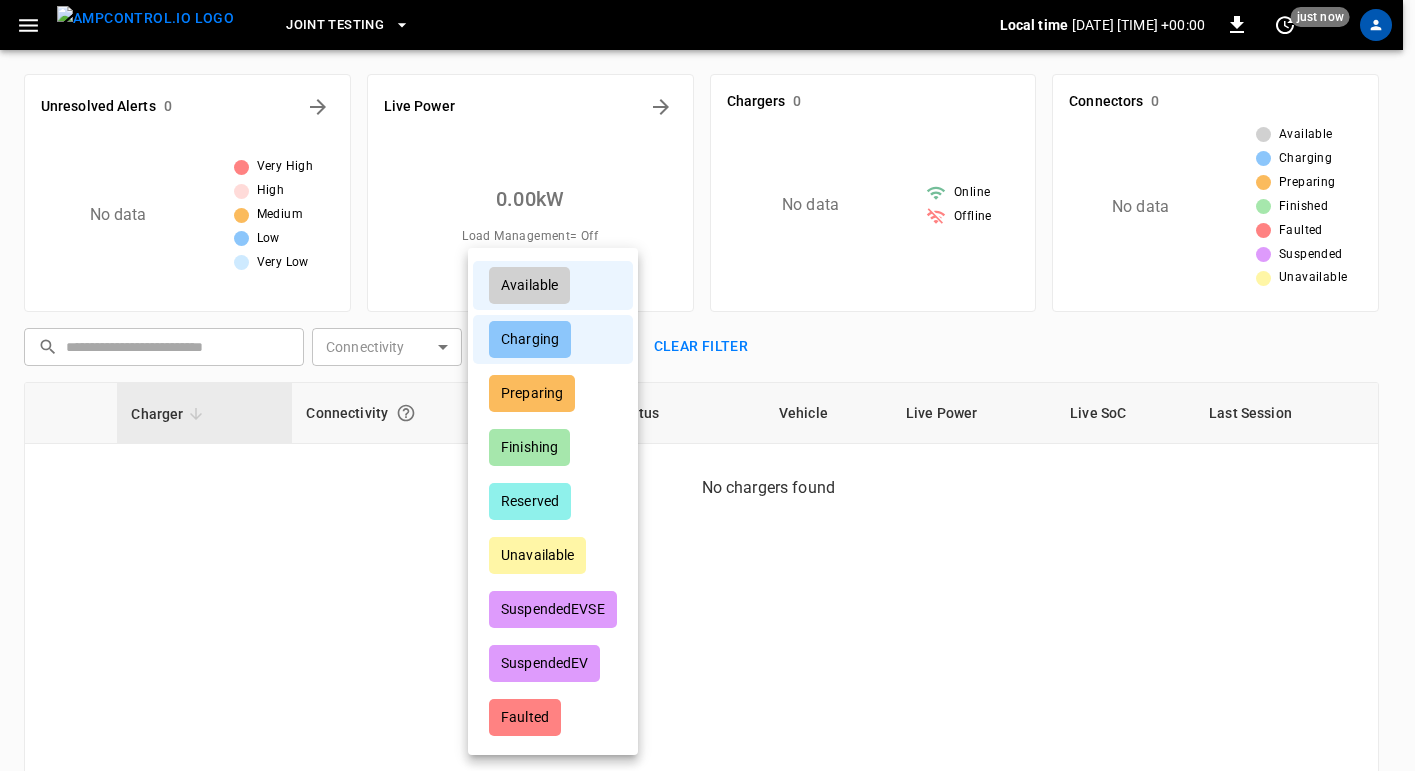 click at bounding box center (707, 385) 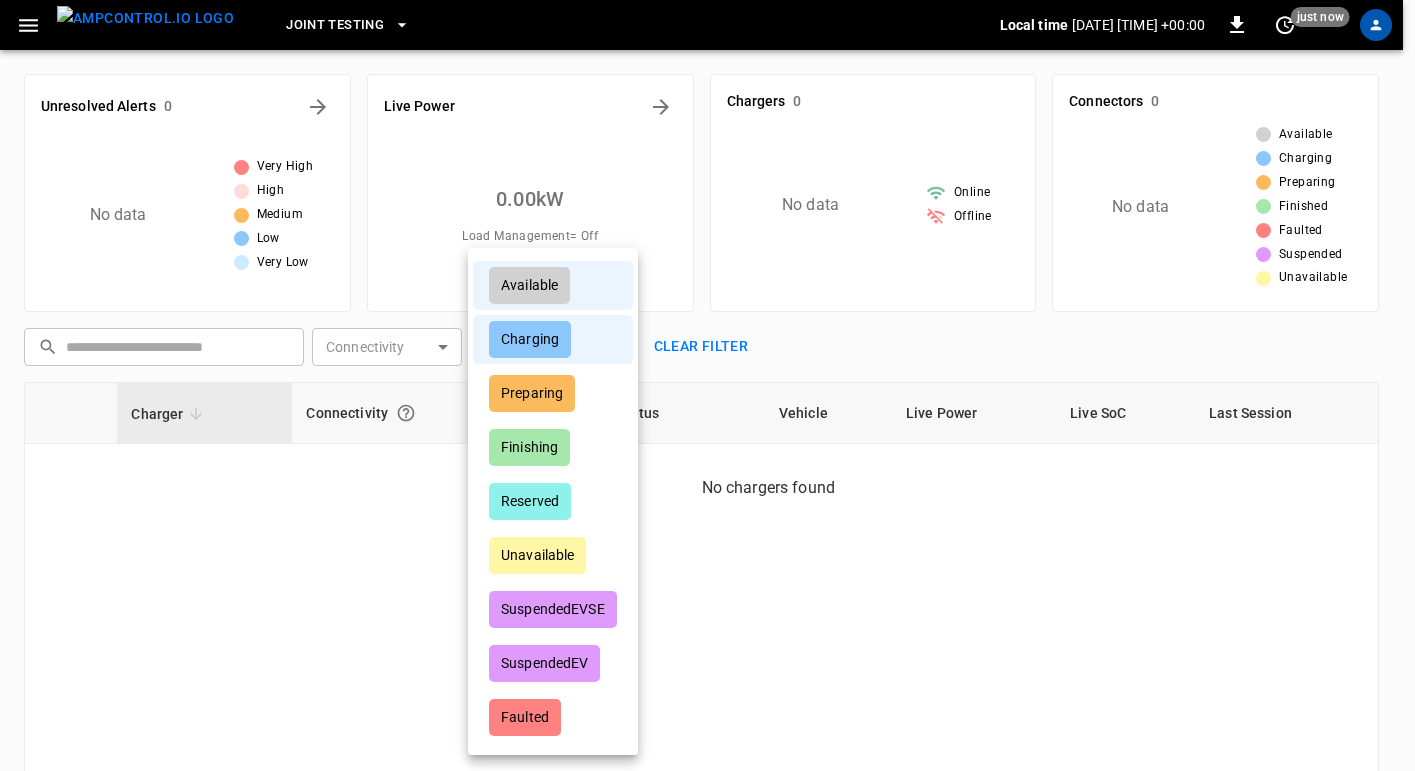 click on "**********" at bounding box center [707, 499] 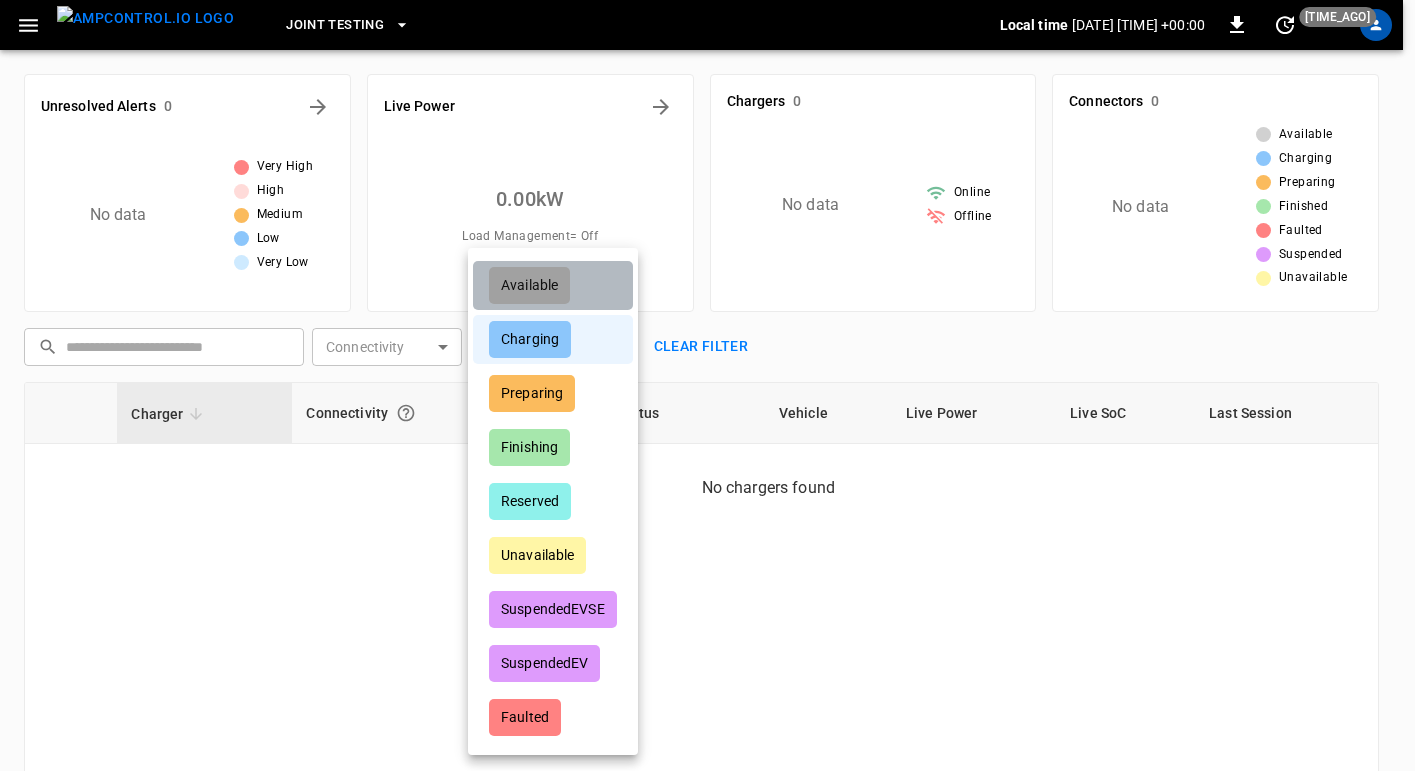 click on "Available" at bounding box center (553, 285) 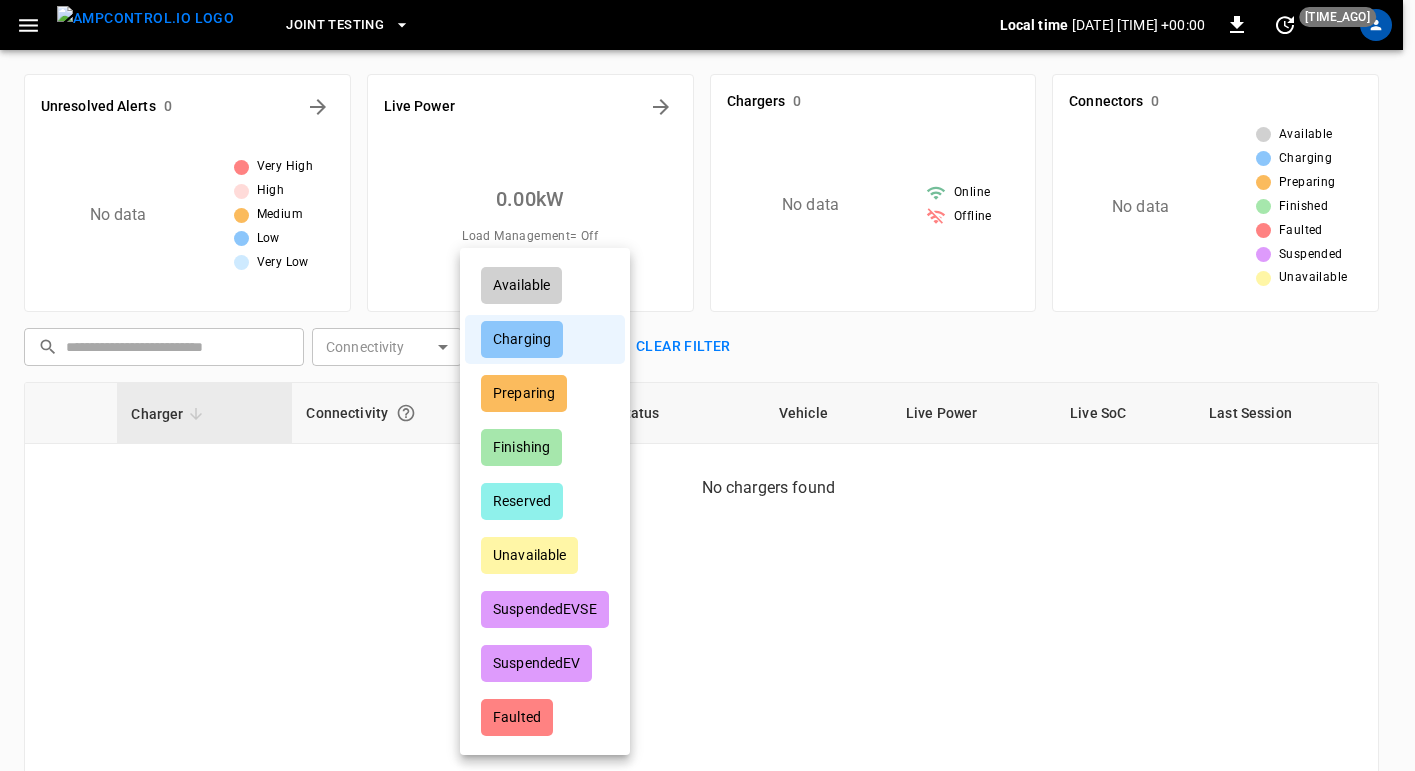 click on "Charging" at bounding box center (545, 339) 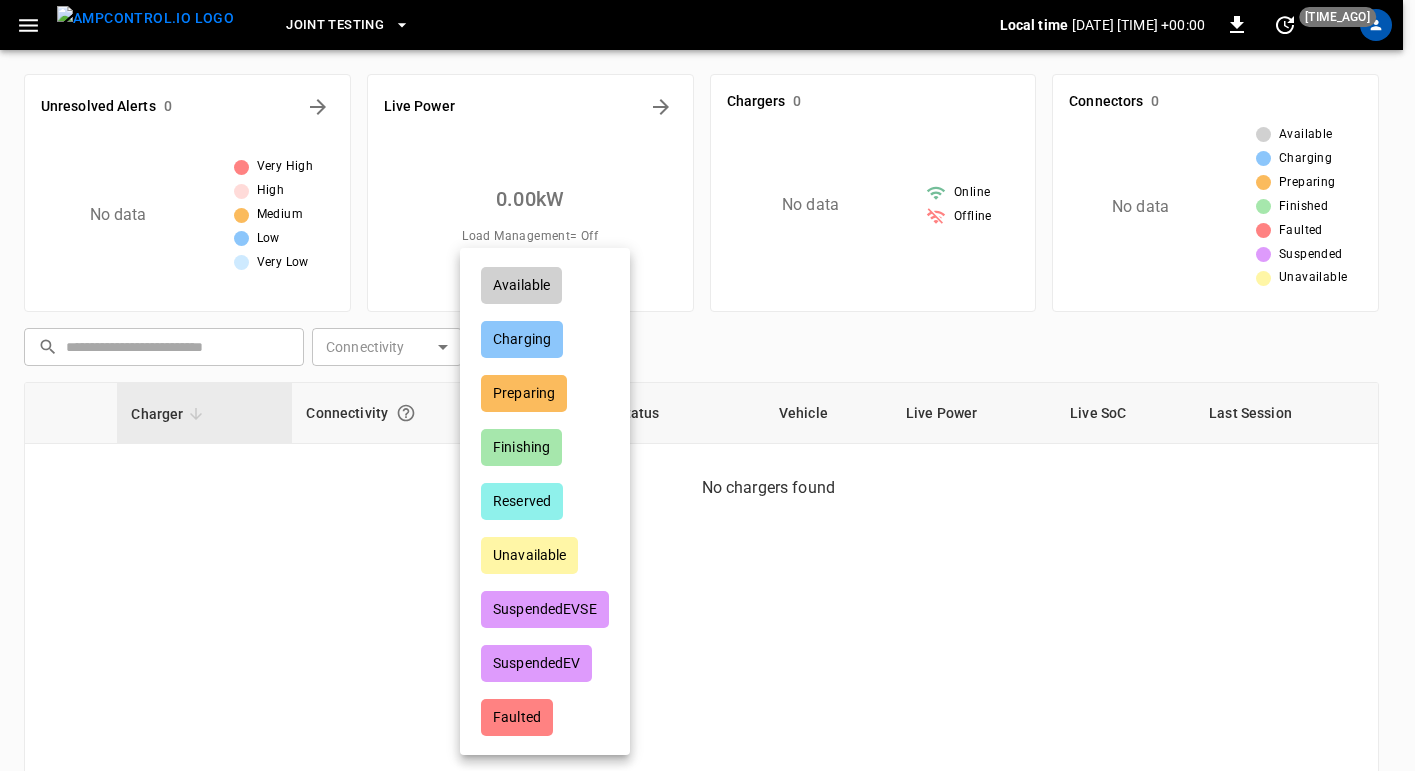 click at bounding box center (707, 385) 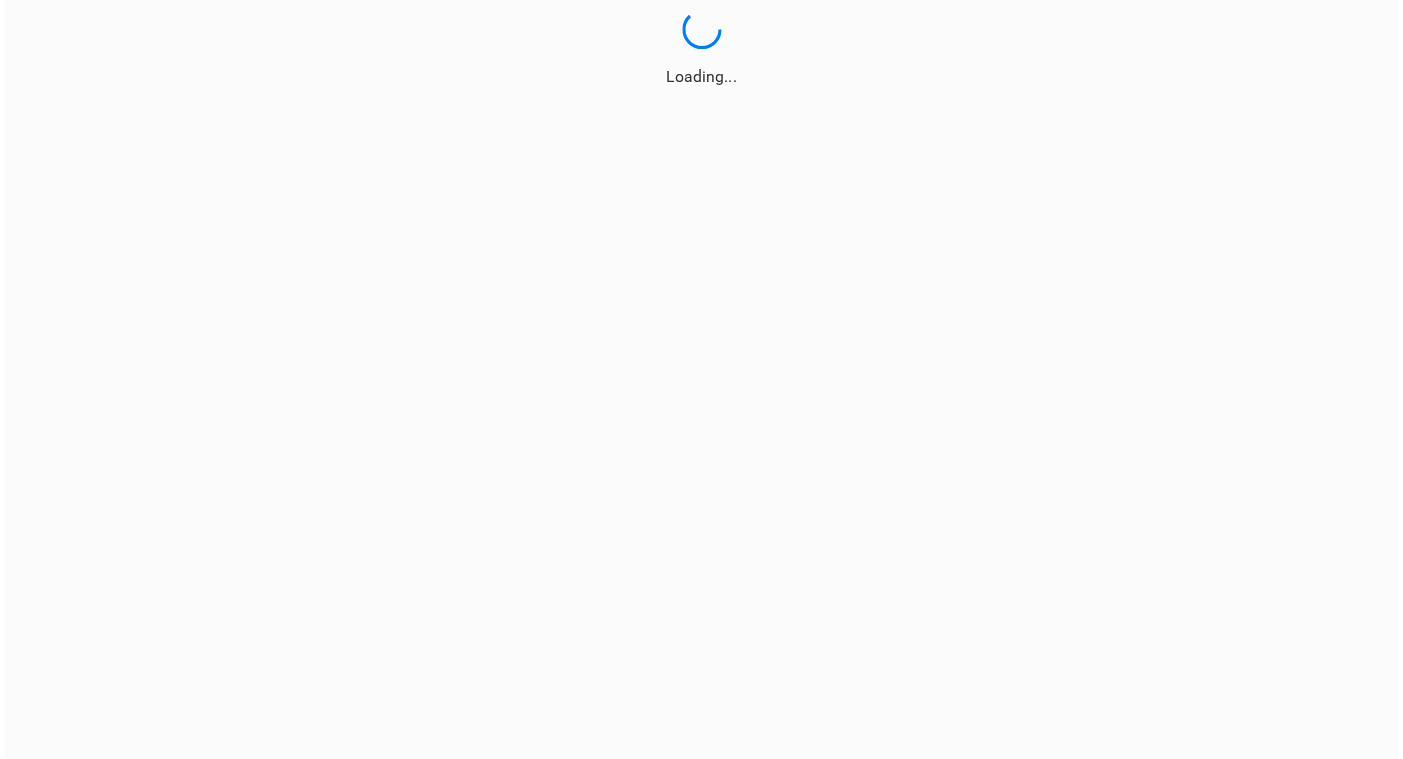 scroll, scrollTop: 0, scrollLeft: 0, axis: both 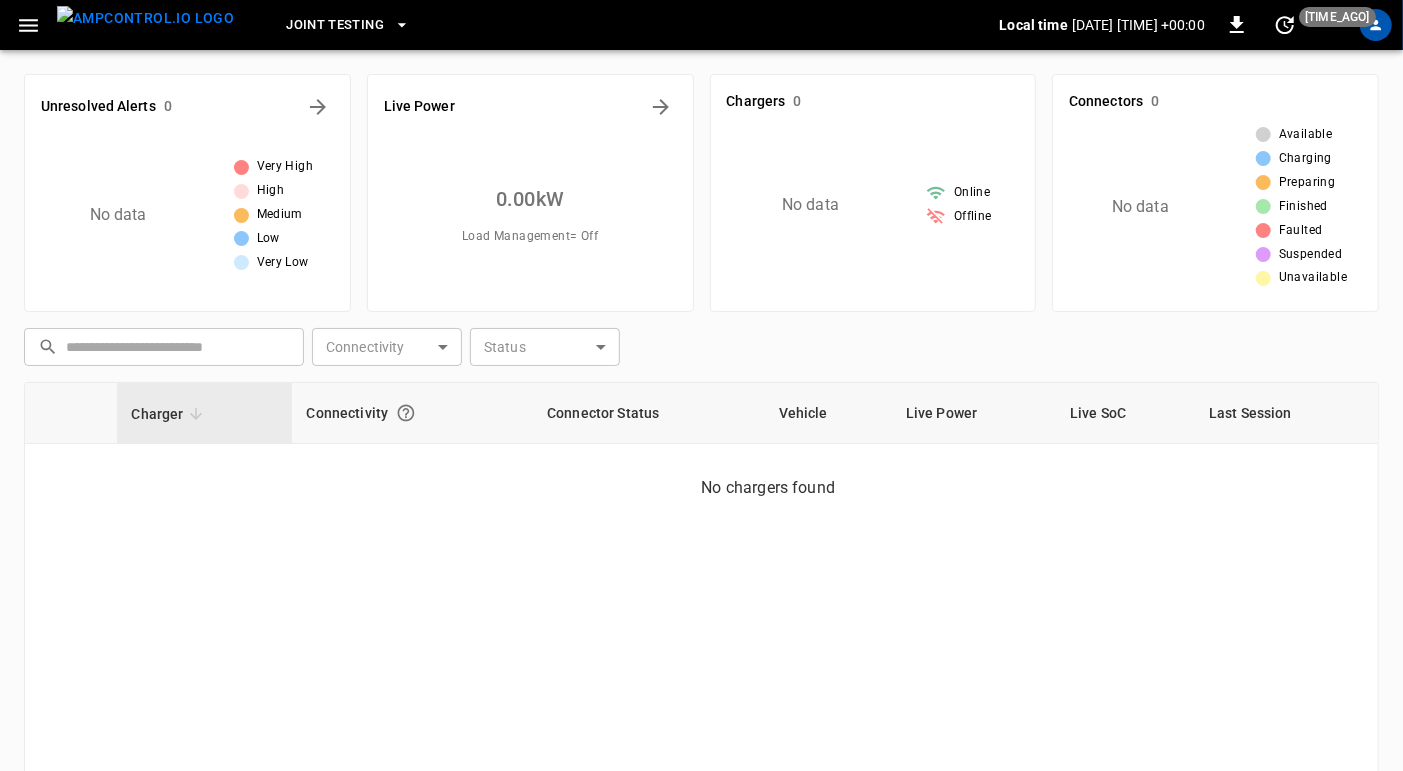 click at bounding box center [145, 18] 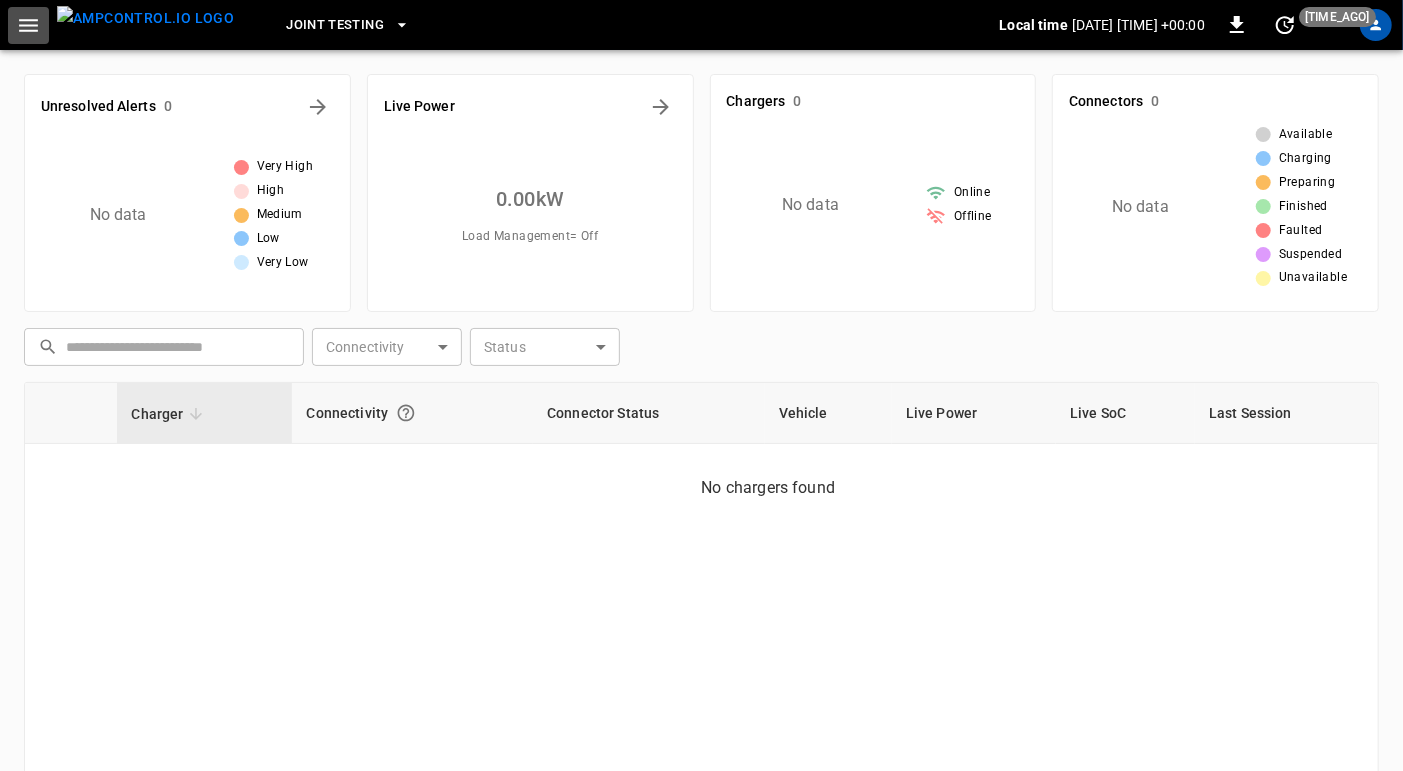 click at bounding box center [28, 25] 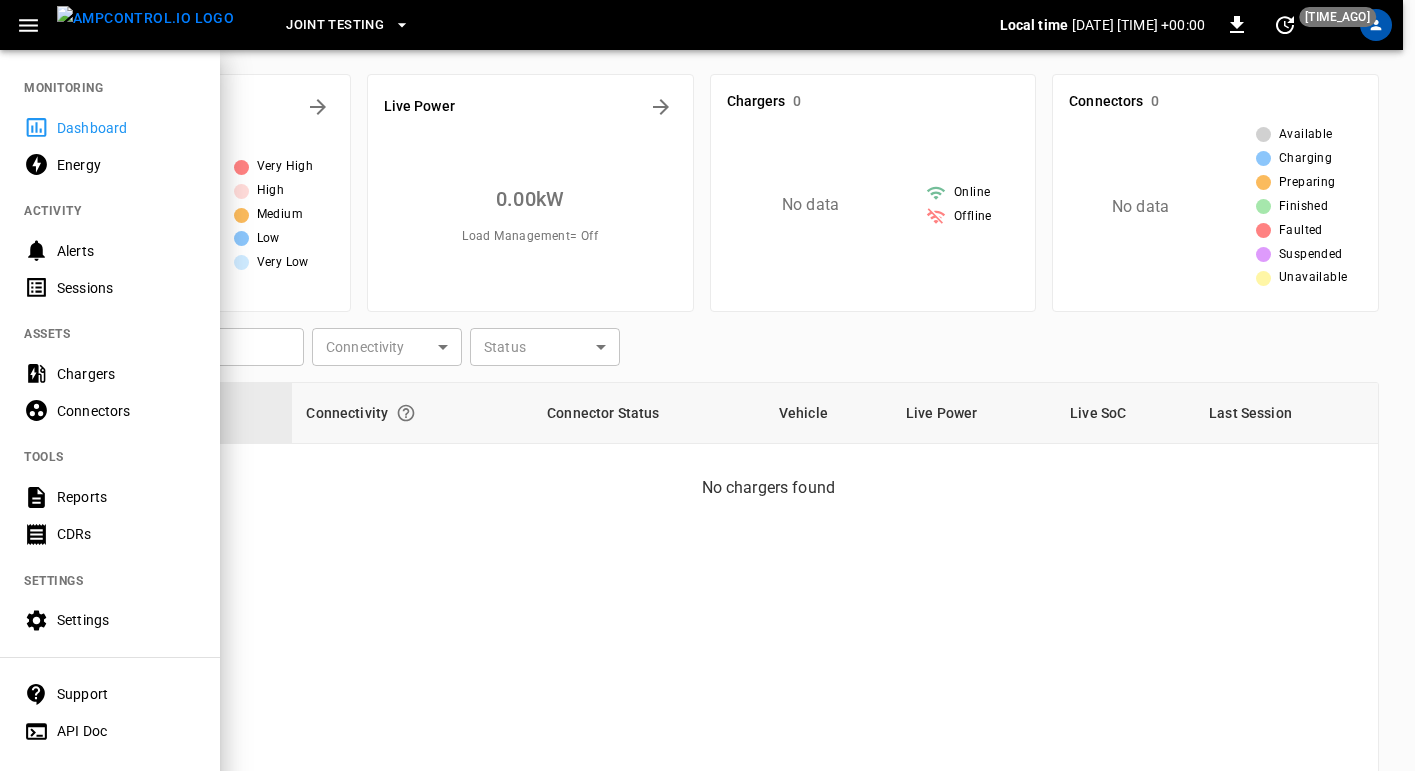 click on "Chargers" at bounding box center (126, 374) 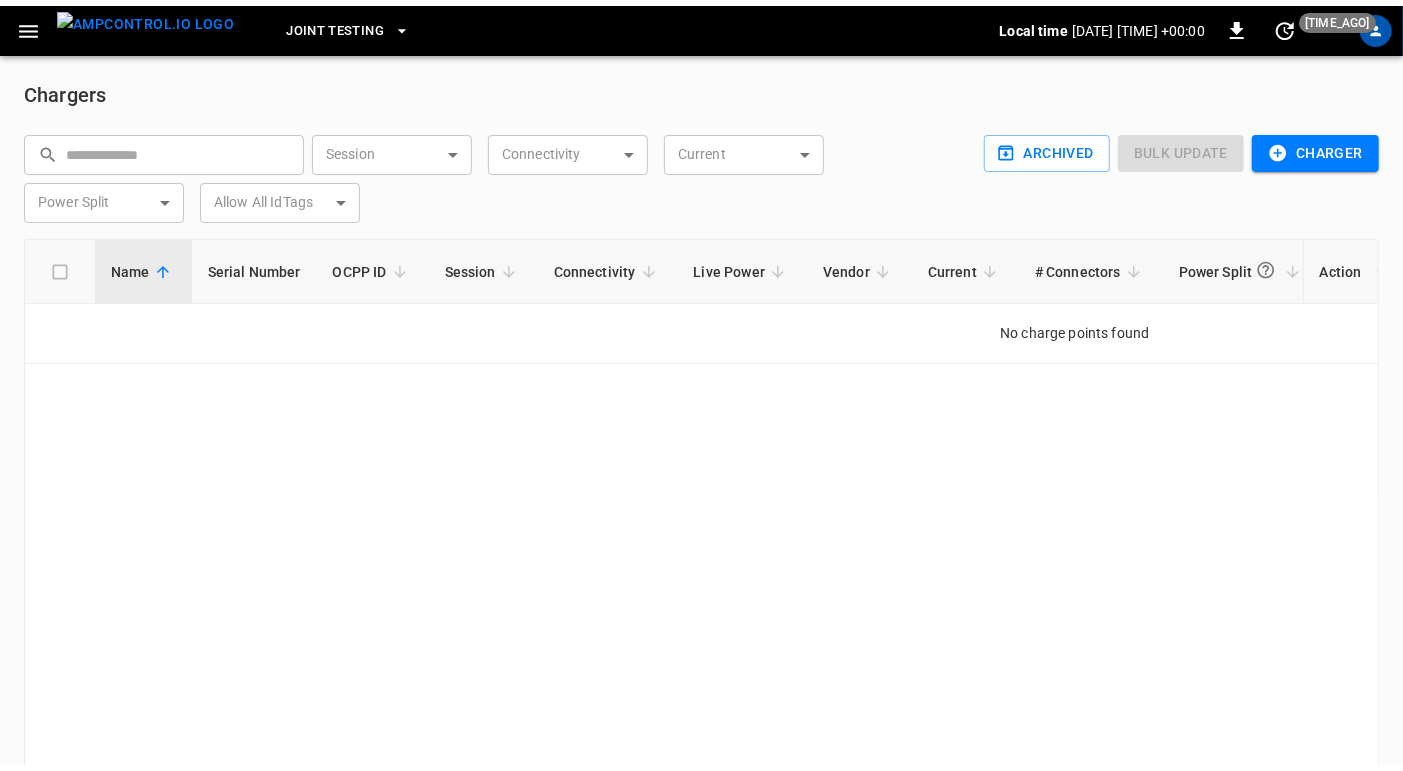 scroll, scrollTop: 0, scrollLeft: 0, axis: both 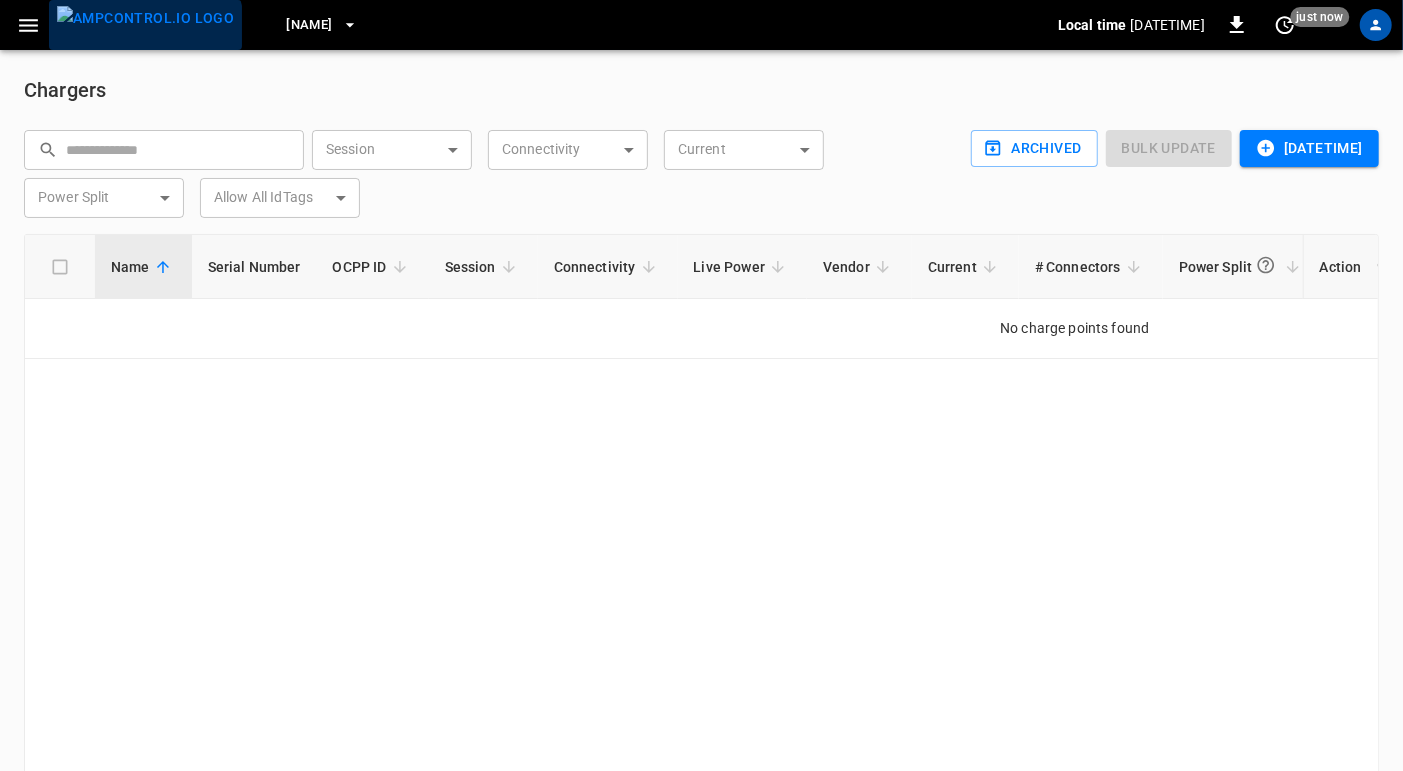 click at bounding box center [145, 18] 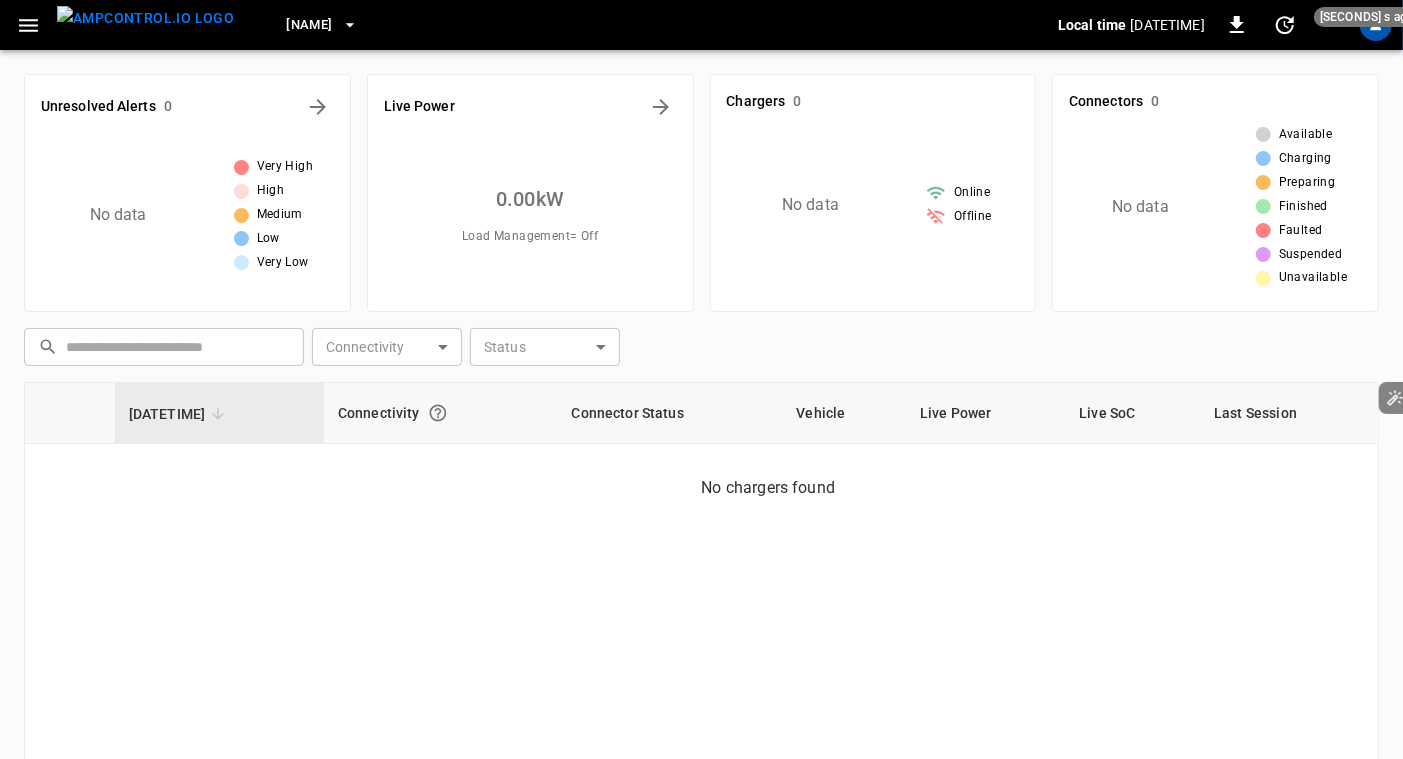 type 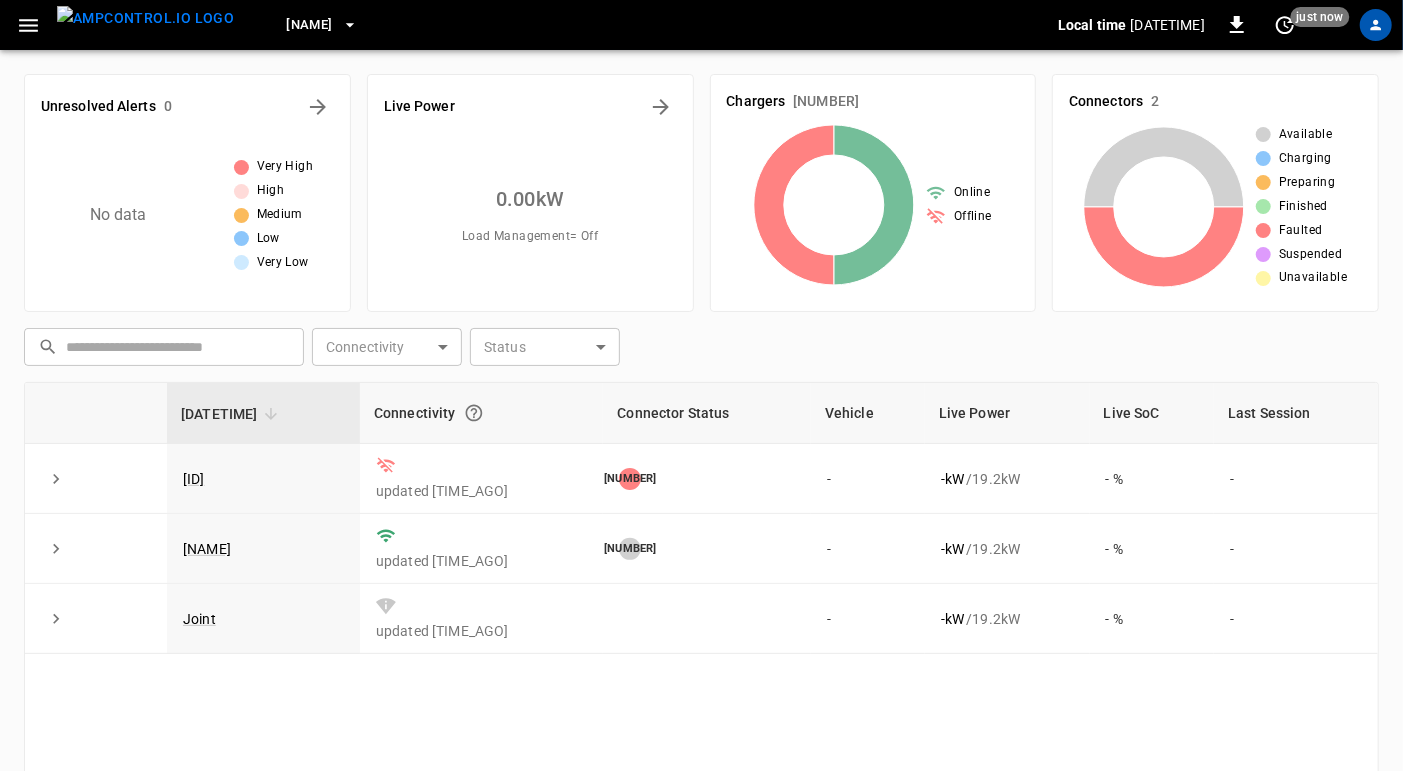 click on "Charger Connectivity Connector Status Vehicle Live Power Live SoC Last Session dox7tchhcg updated [TIME_AGO] 1 - -  kW /  19.2  kW - % - Joint123 updated [TIME_AGO] 1 - -  kW /  19.2  kW - % - Joint updated [TIME_AGO] - -  kW /  19.2  kW - % -" at bounding box center (701, 652) 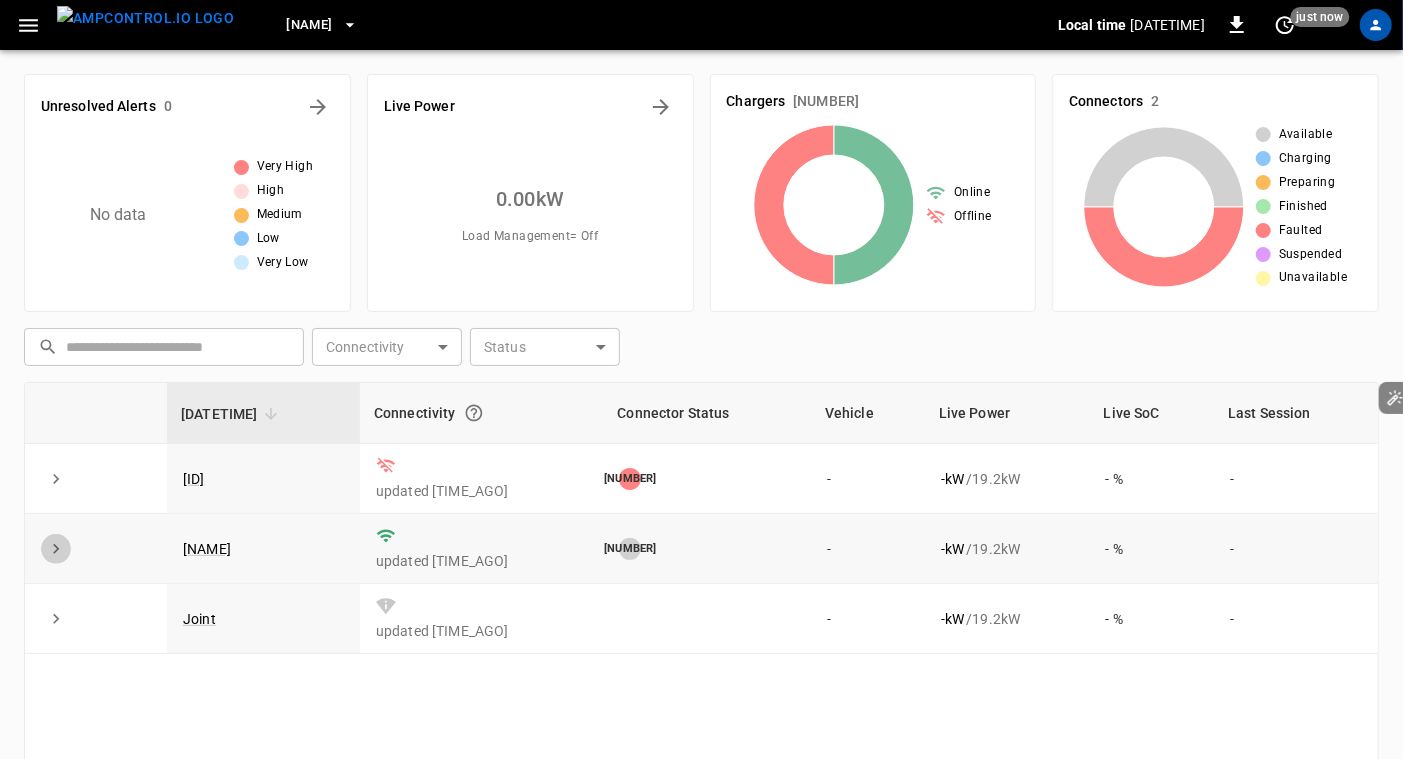 click at bounding box center (56, 479) 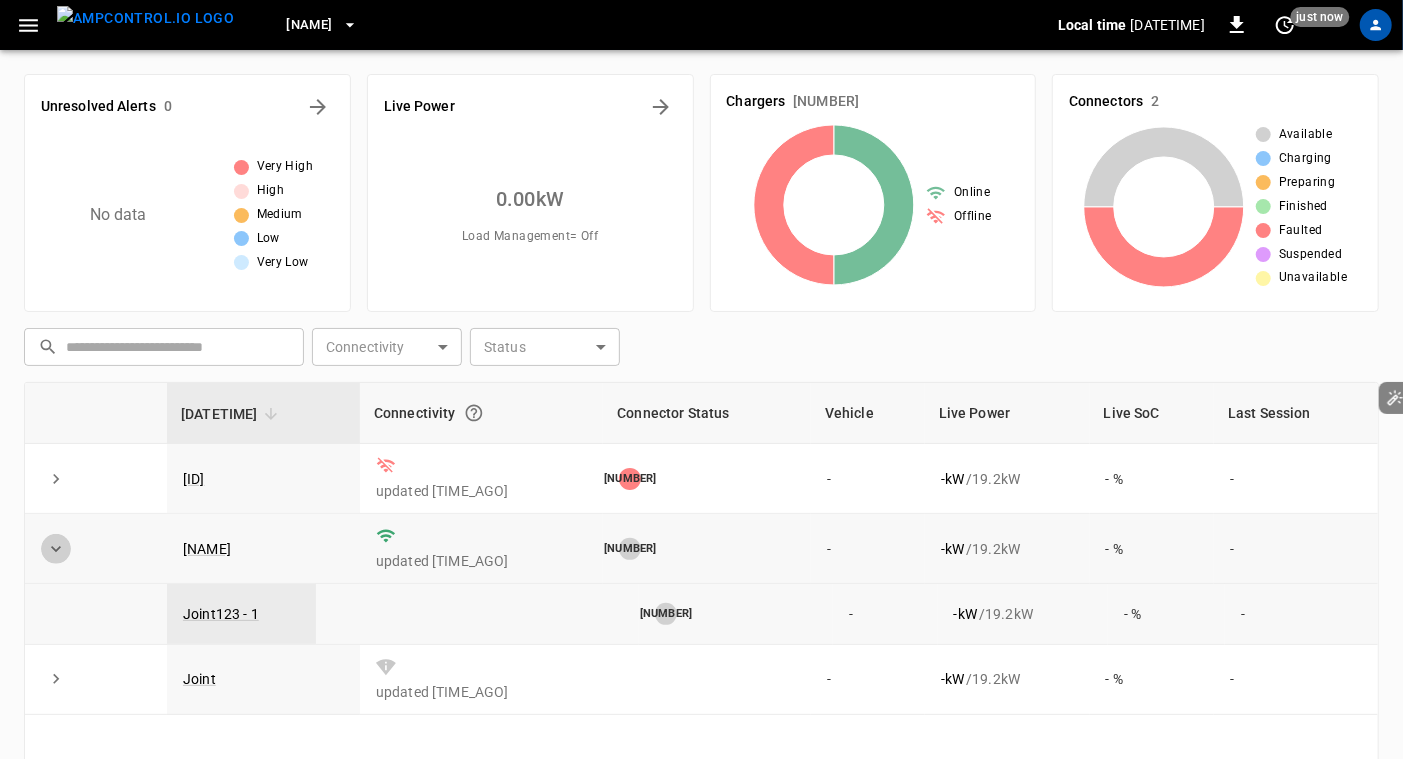 click at bounding box center [56, 479] 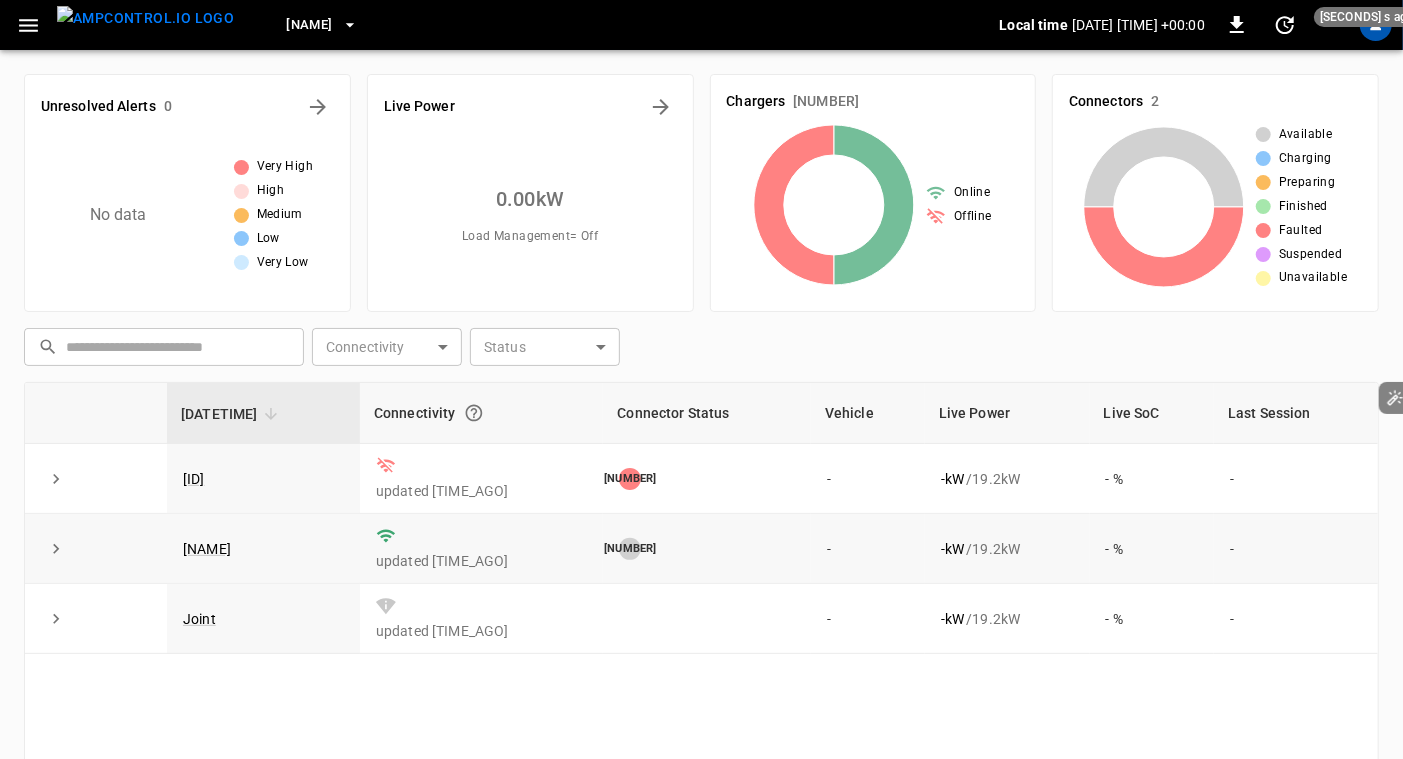 click on "updated [TIME_AGO]" at bounding box center [481, 549] 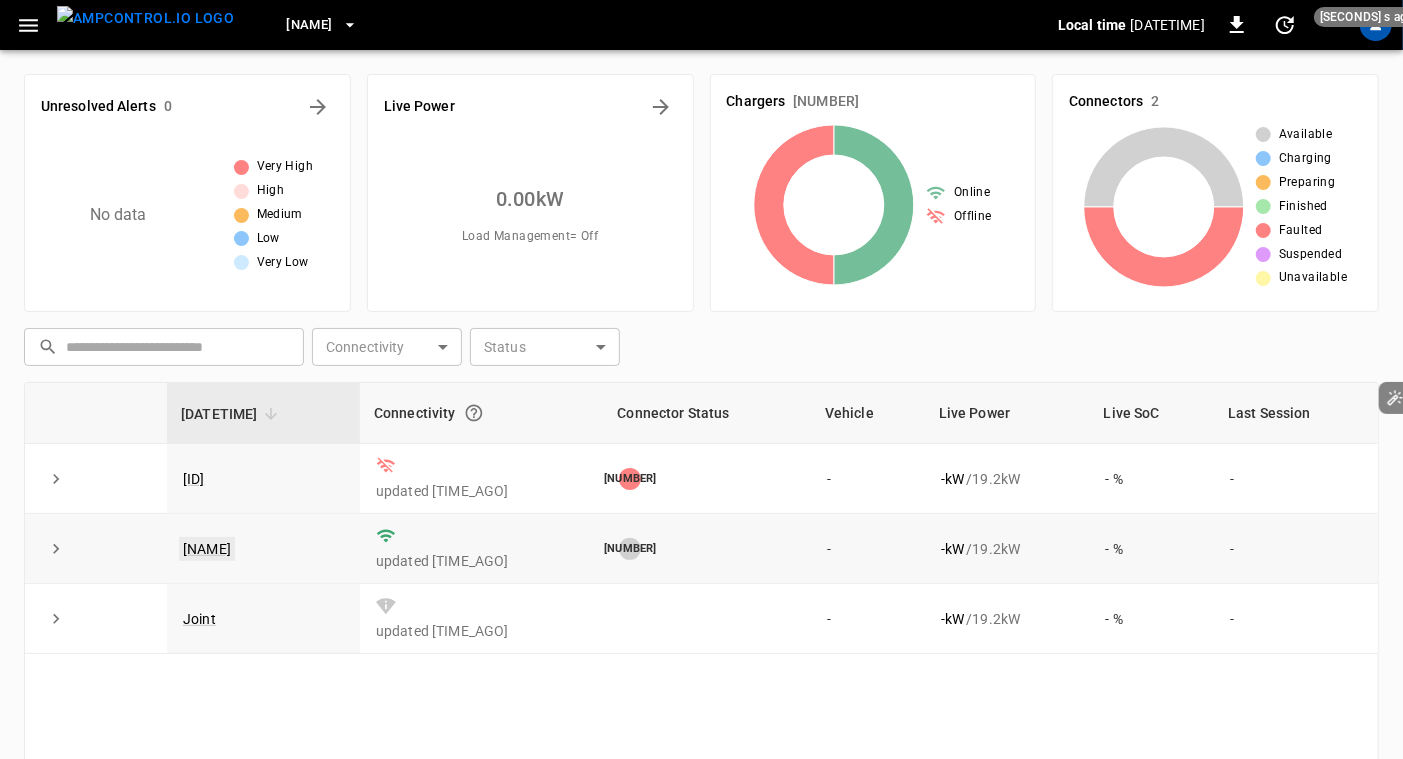 click on "[NAME]" at bounding box center [207, 549] 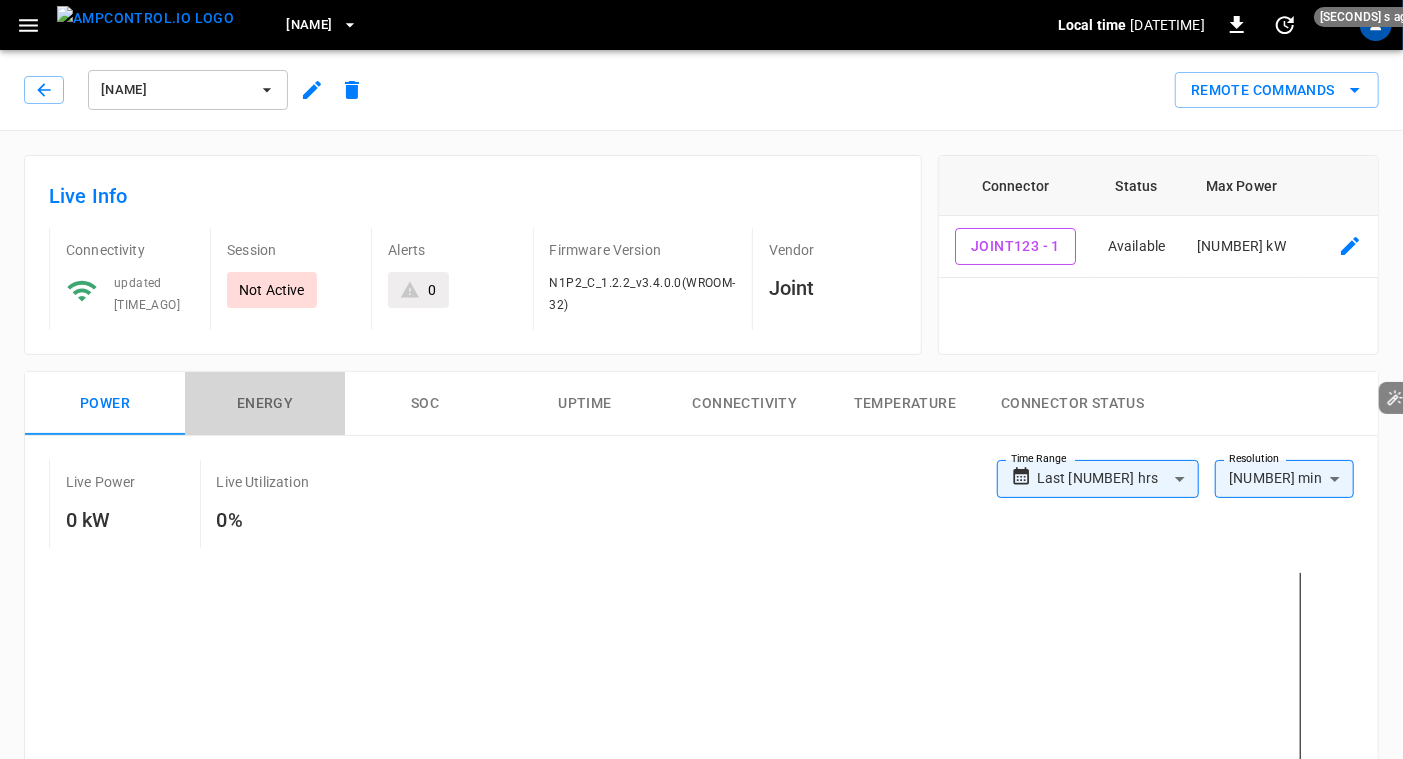 click on "Energy" at bounding box center (265, 404) 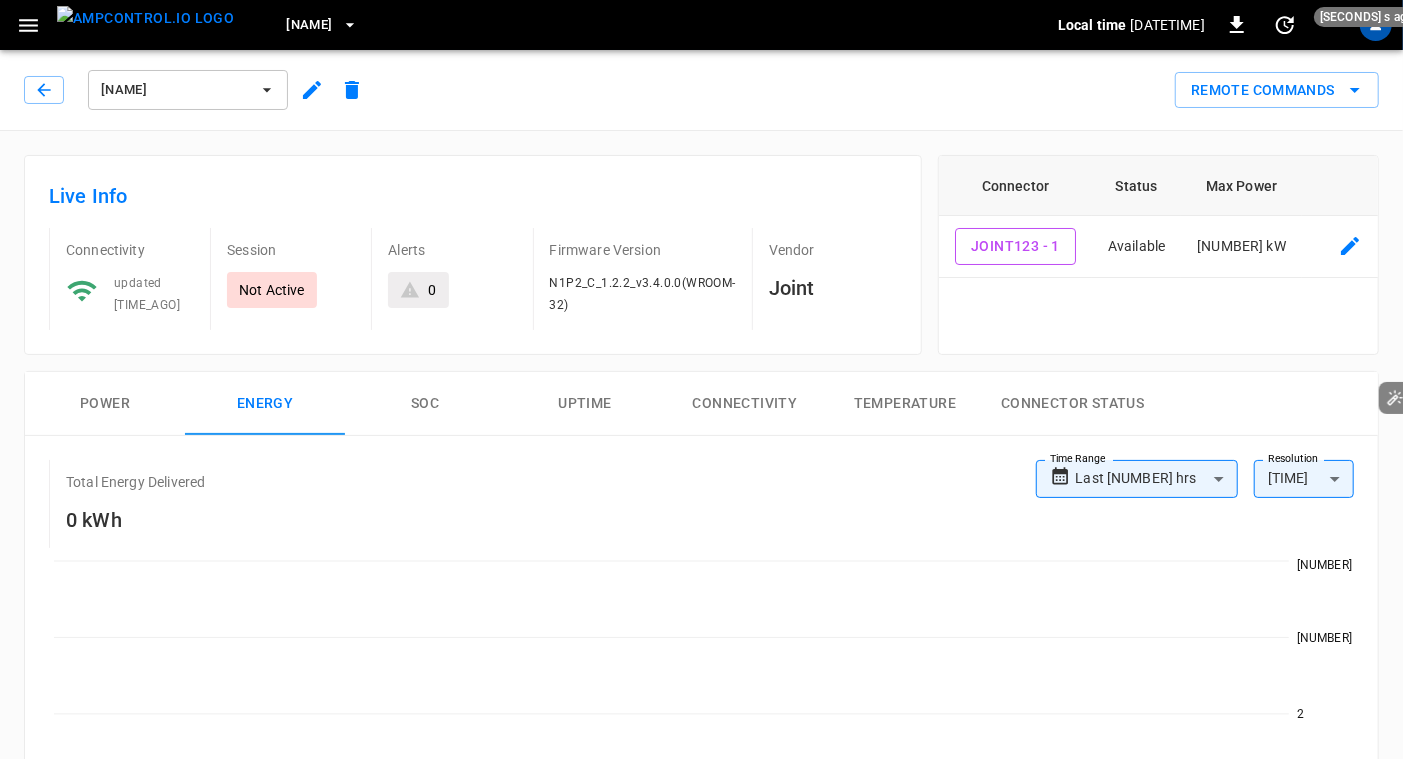click on "Power" at bounding box center [105, 404] 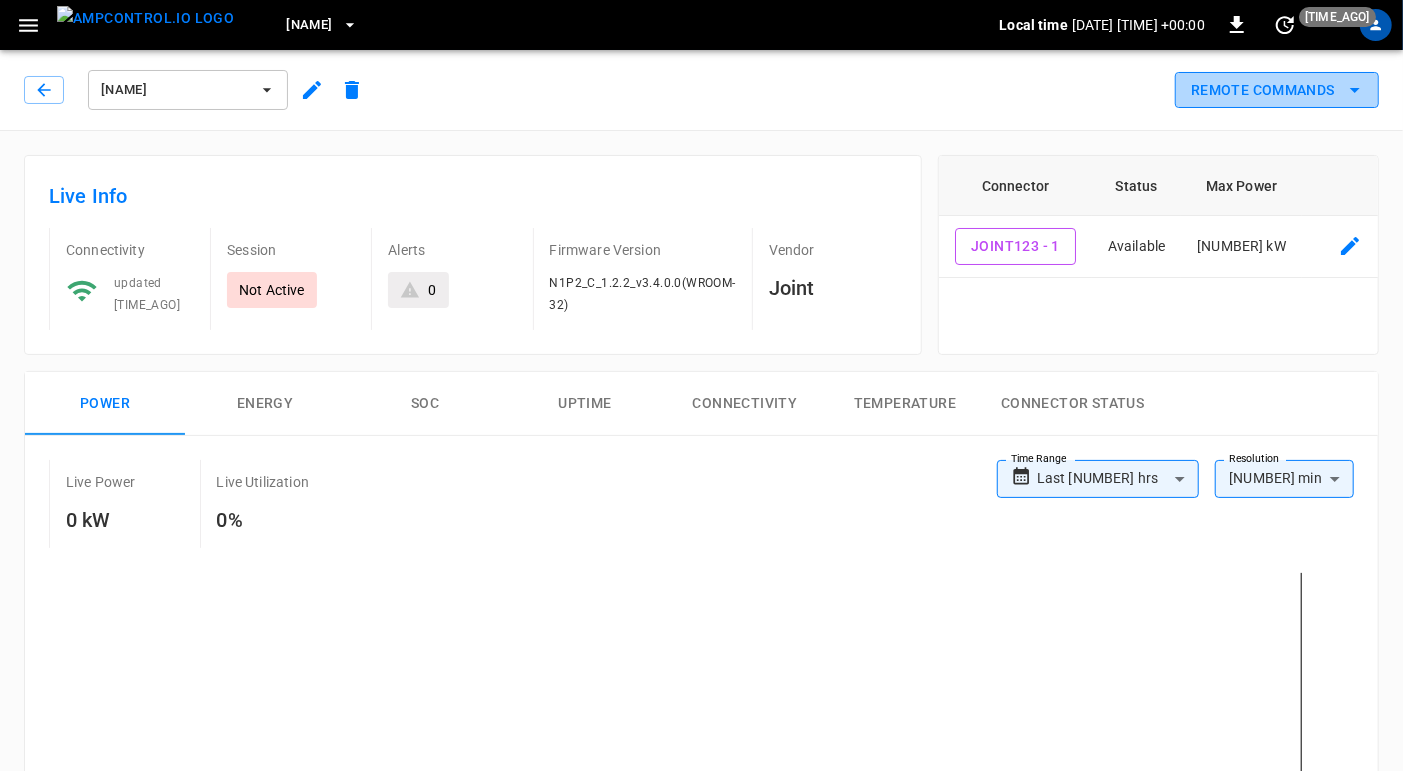 click on "Remote Commands" at bounding box center [1277, 90] 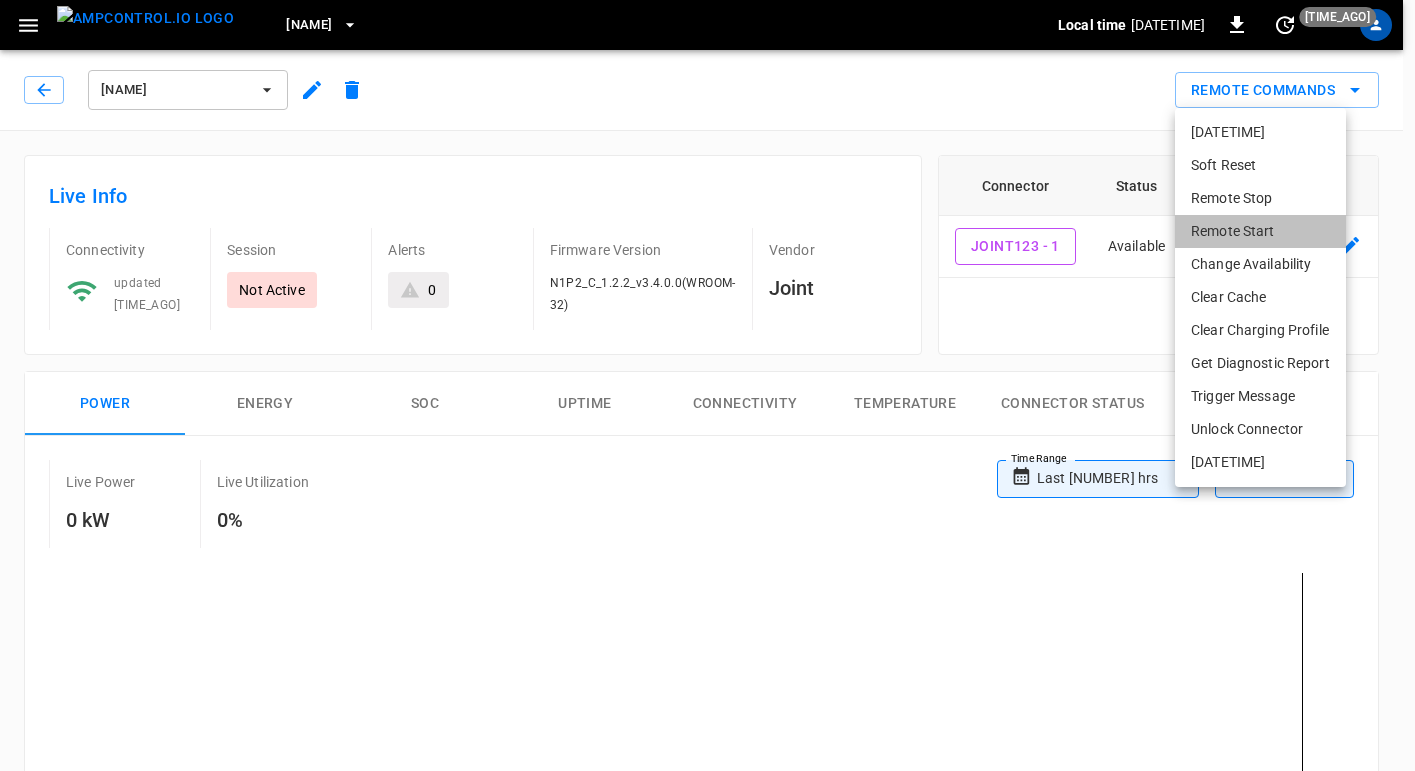 click on "Remote Start" at bounding box center (1260, 231) 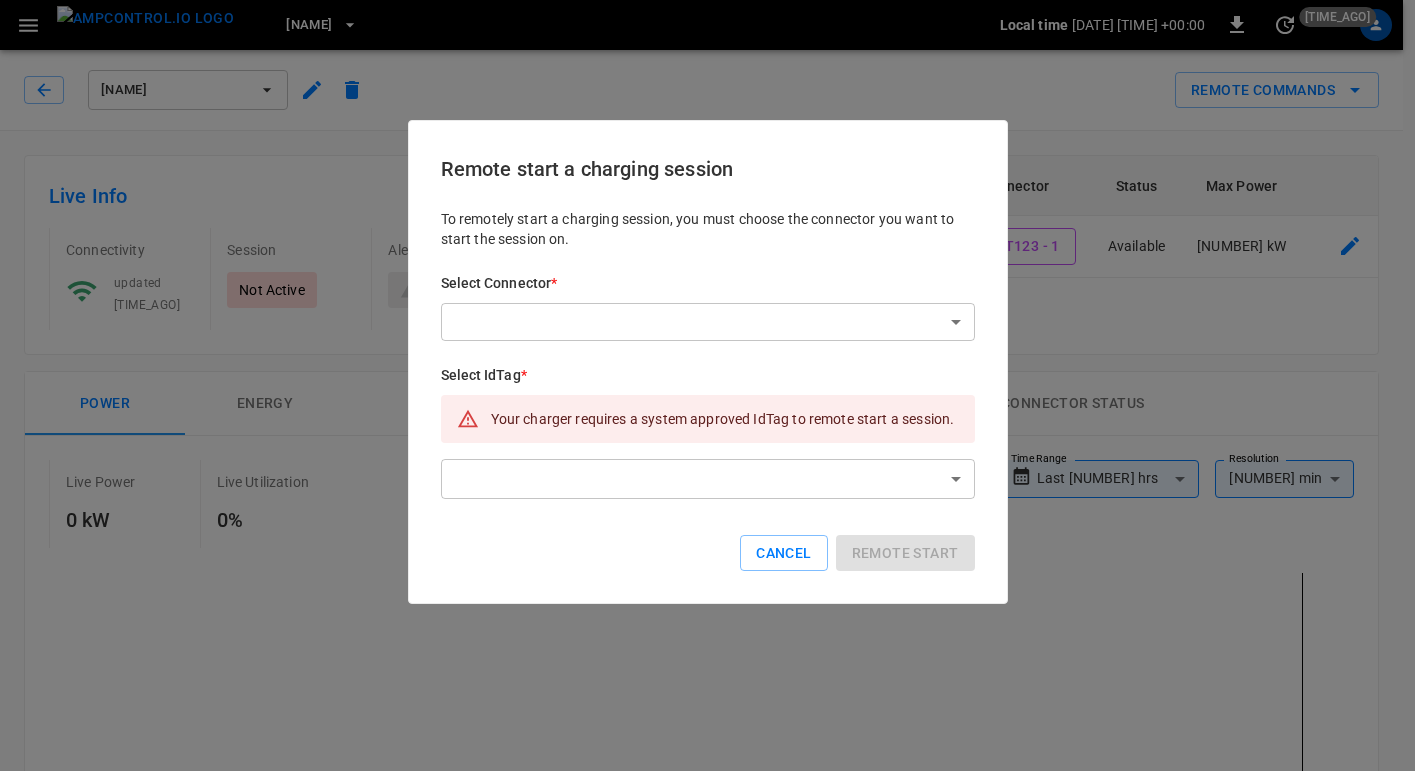 click on "**********" at bounding box center (707, 932) 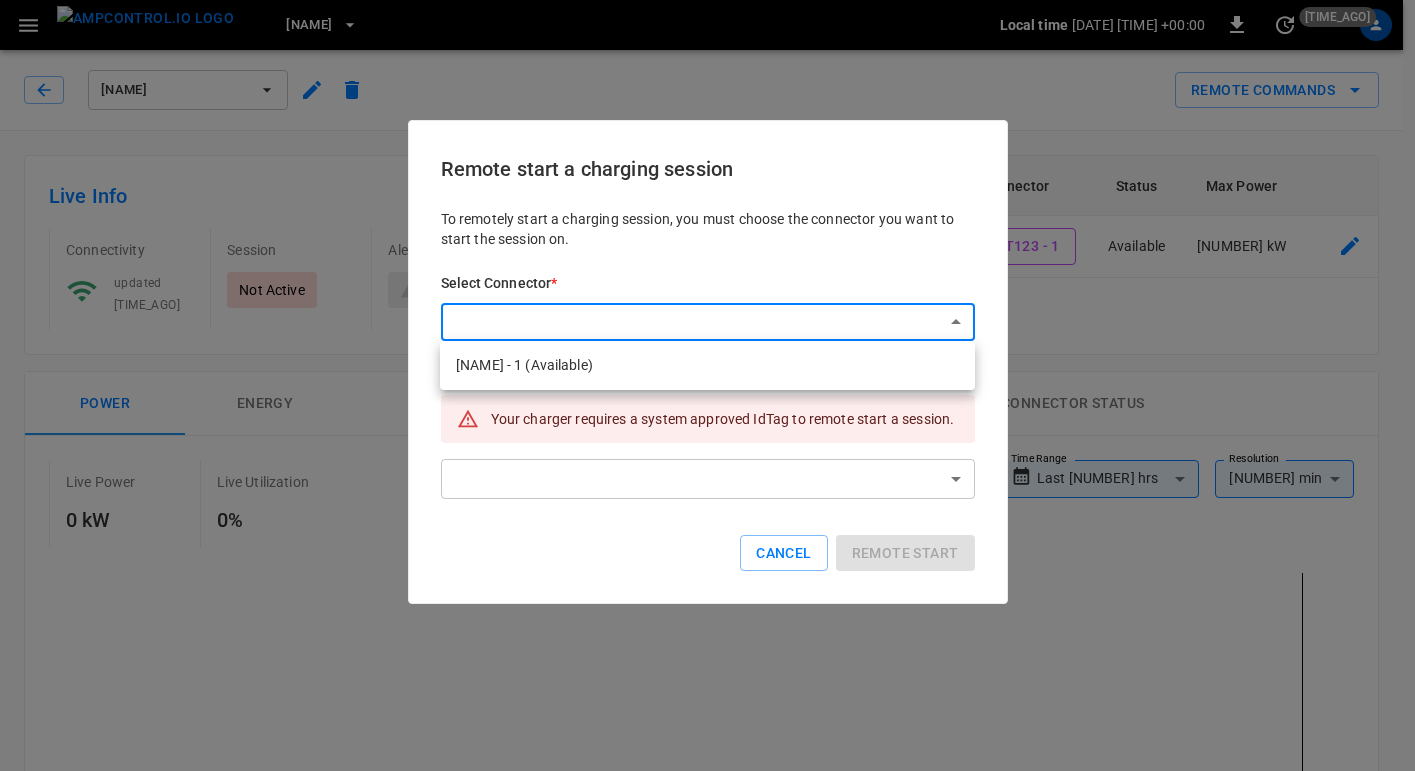 click on "[NAME] - 1 (Available)" at bounding box center [707, 365] 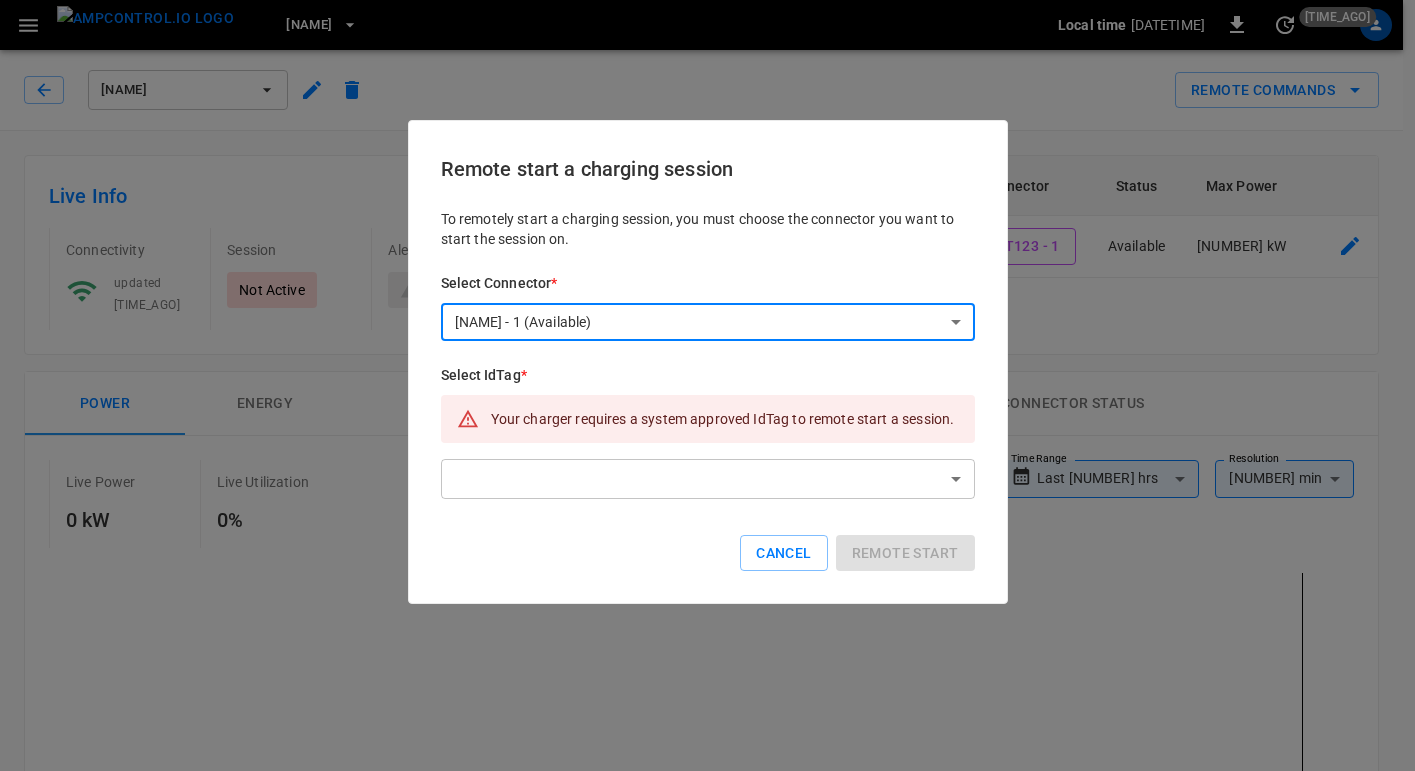 click on "Time Range Last [NUMBER] hrs [DATE] [TIME] +00:00 [MONTH] [DAY] [YEAR] [TIME] OCPP ID [DATE] [TIME] +00:00 [DATE] [TIME] +00:00 [DATE] [TIME] +00:00 Clear Cache [DATE] [TIME] +00:00 [DATE] [TIME] +00:00 [DATE] [TIME] +00:00 Connectors Start SoC [DATE] [TIME] +00:00 [DATE] [TIME] +00:00 Remote start a charging session Update Local time [DATE] [TIME] +00:00 [DATE] [TIME] +00:00 / [MONTH] [DAY] [YEAR] [TIME] [DATE] [TIME] +00:00 [NAME] Duration [DATE] [TIME] +00:00 OCPP Security Profile level and TLS encryption status of the charger. Chargers [DATE] [TIME] +00:00 Loading... Select Connector [MONTH] [DAY] [YEAR] [TIME] [DATE] [TIME] +00:00 [DATE] [TIME] +00:00 Preparing [DATE] [TIME] +00:00 2 IdTag [NUMBER] min [TIME] [DATE] [TIME] +00:00 [DATE] [TIME] +00:00 [DATE] [TIME] +00:00 [DATE] [TIME] +00:00 [DATE] [TIME] +00:00 Trigger Message Transaction Id Start Time updated [NUMBER] minutes ago [DATE] [TIME] +00:00 [TIME] [DATE] [TIME] +00:00 [DATE] [TIME] +00:00 [DATE] [TIME] +00:00 [DATE] [TIME] +00:00 [DATE] [TIME] +00:00 updated [NUMBER] minutes ago Connection Security Suspended [TIME] [MONTH] [DAY] [YEAR] [TIME] updated [NUMBER] minutes ago" at bounding box center [707, 932] 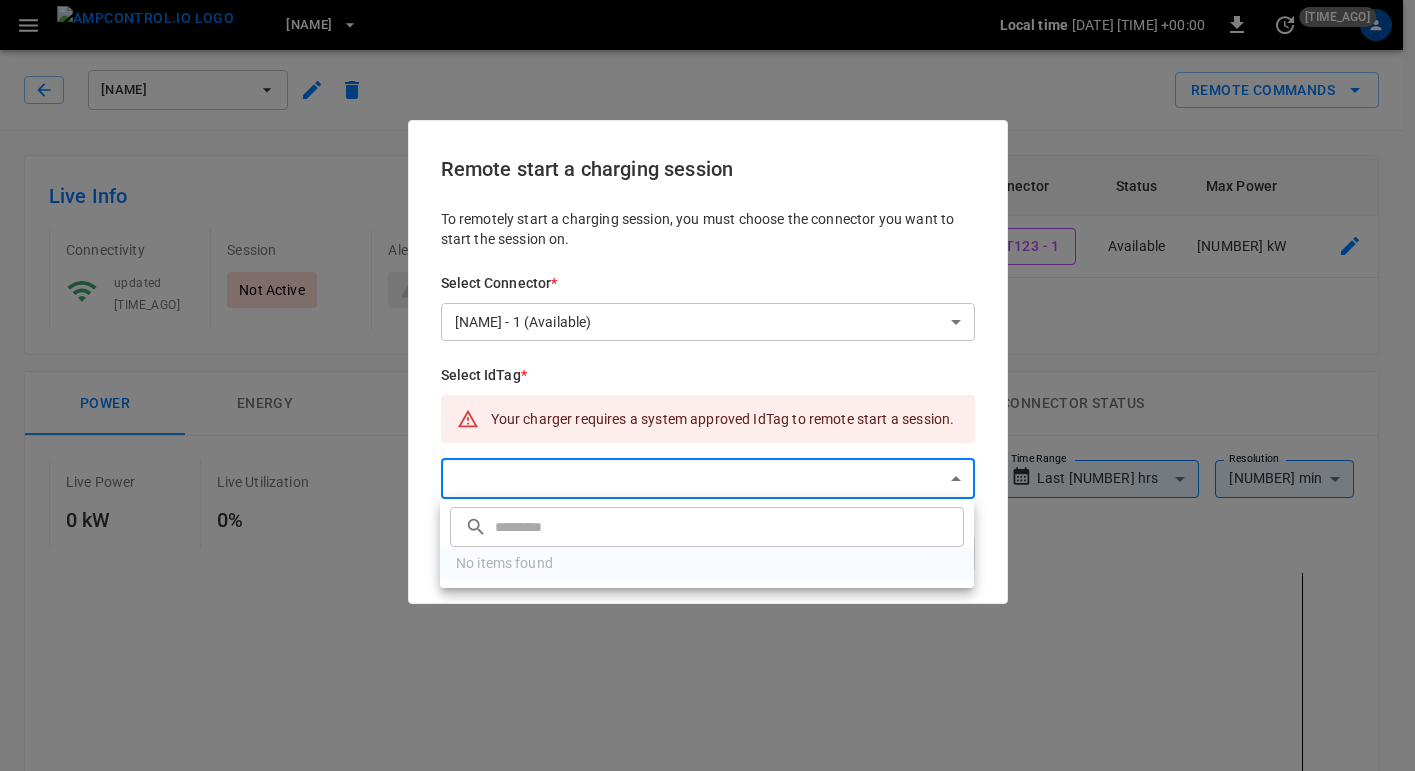 click at bounding box center (707, 385) 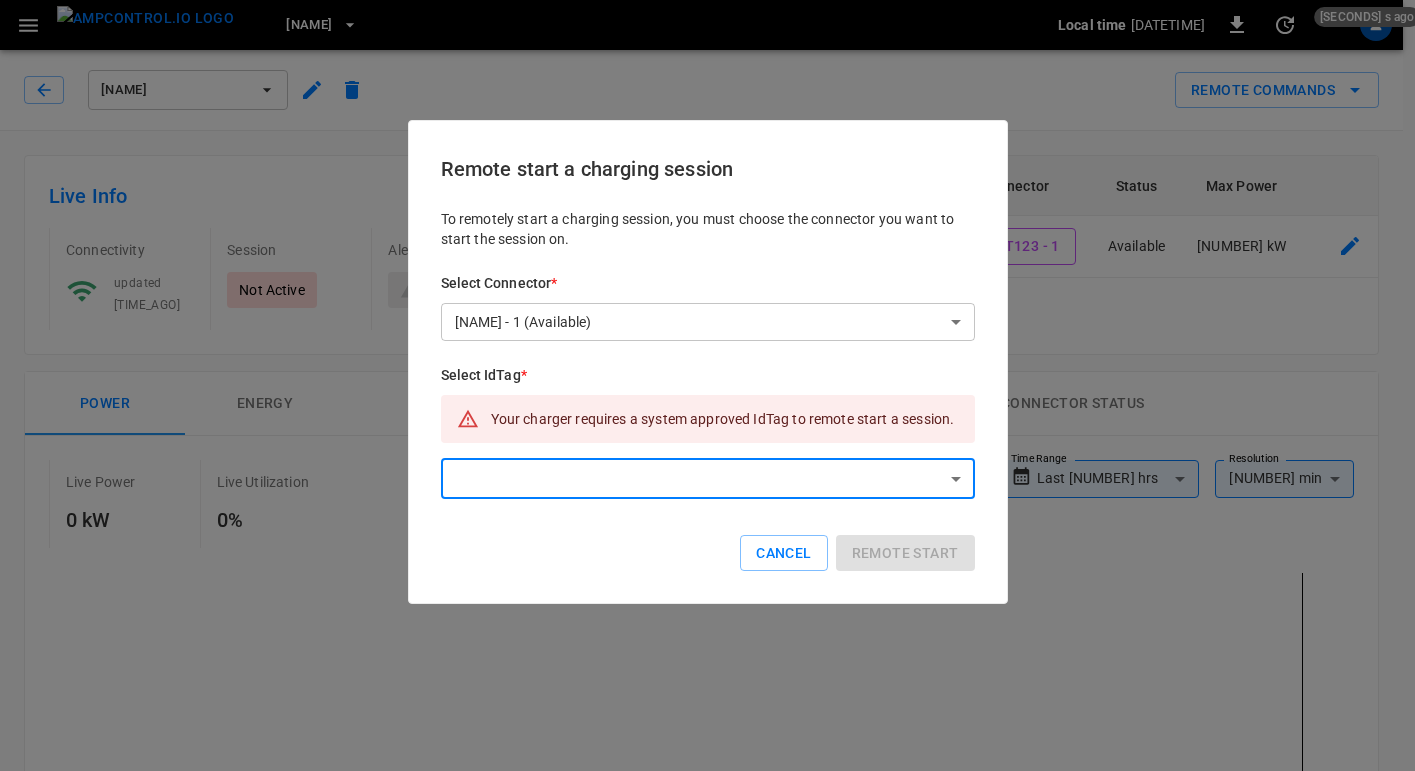 click on "**********" at bounding box center [707, 932] 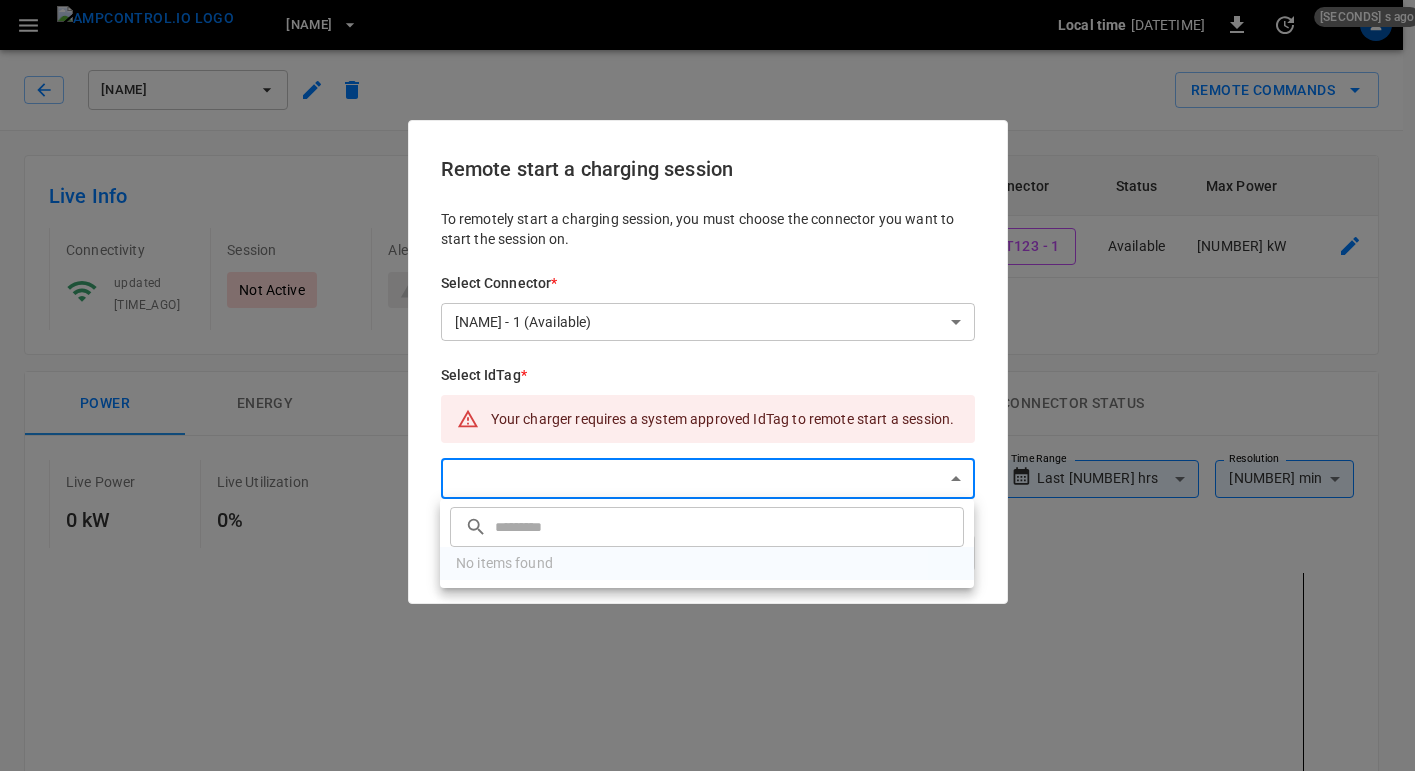 click at bounding box center (727, 526) 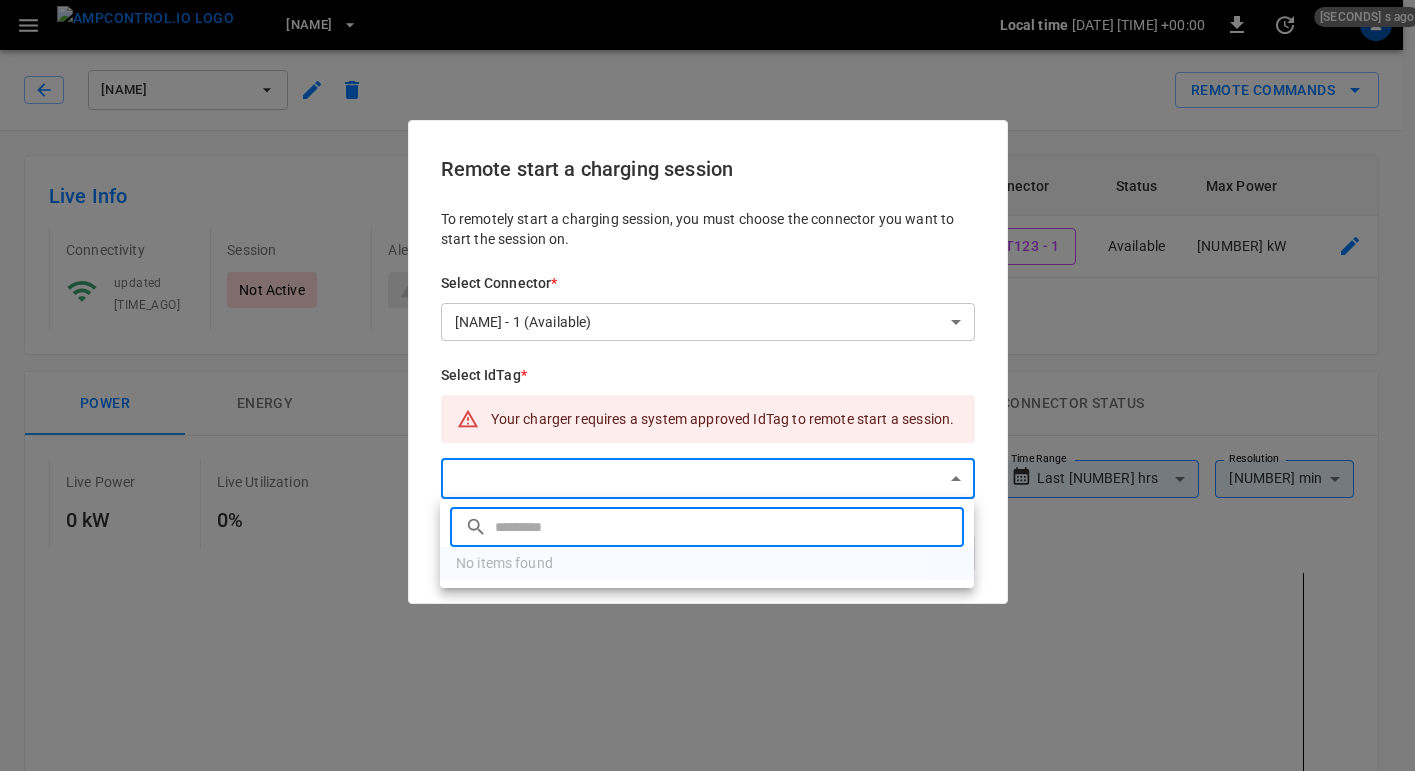 click at bounding box center (707, 385) 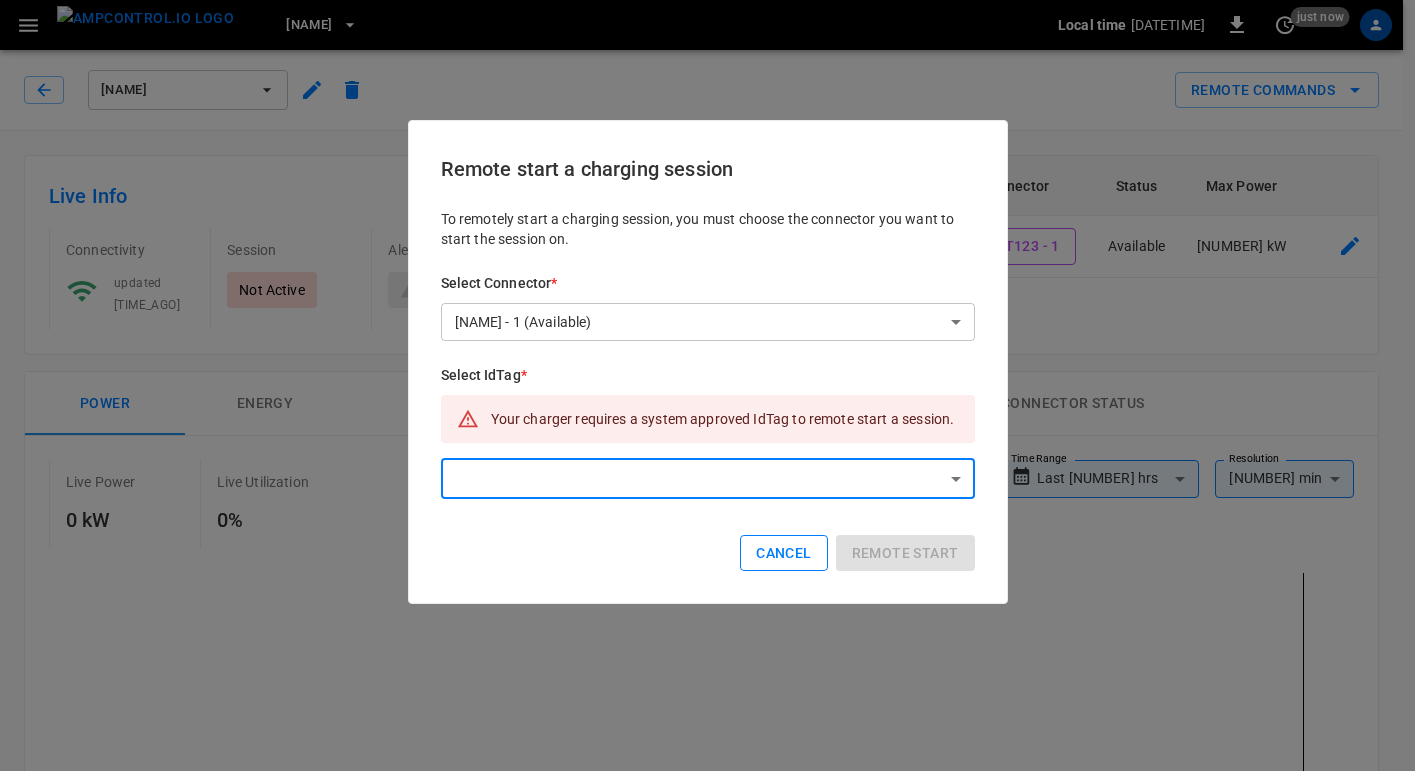 click on "Cancel" at bounding box center [783, 553] 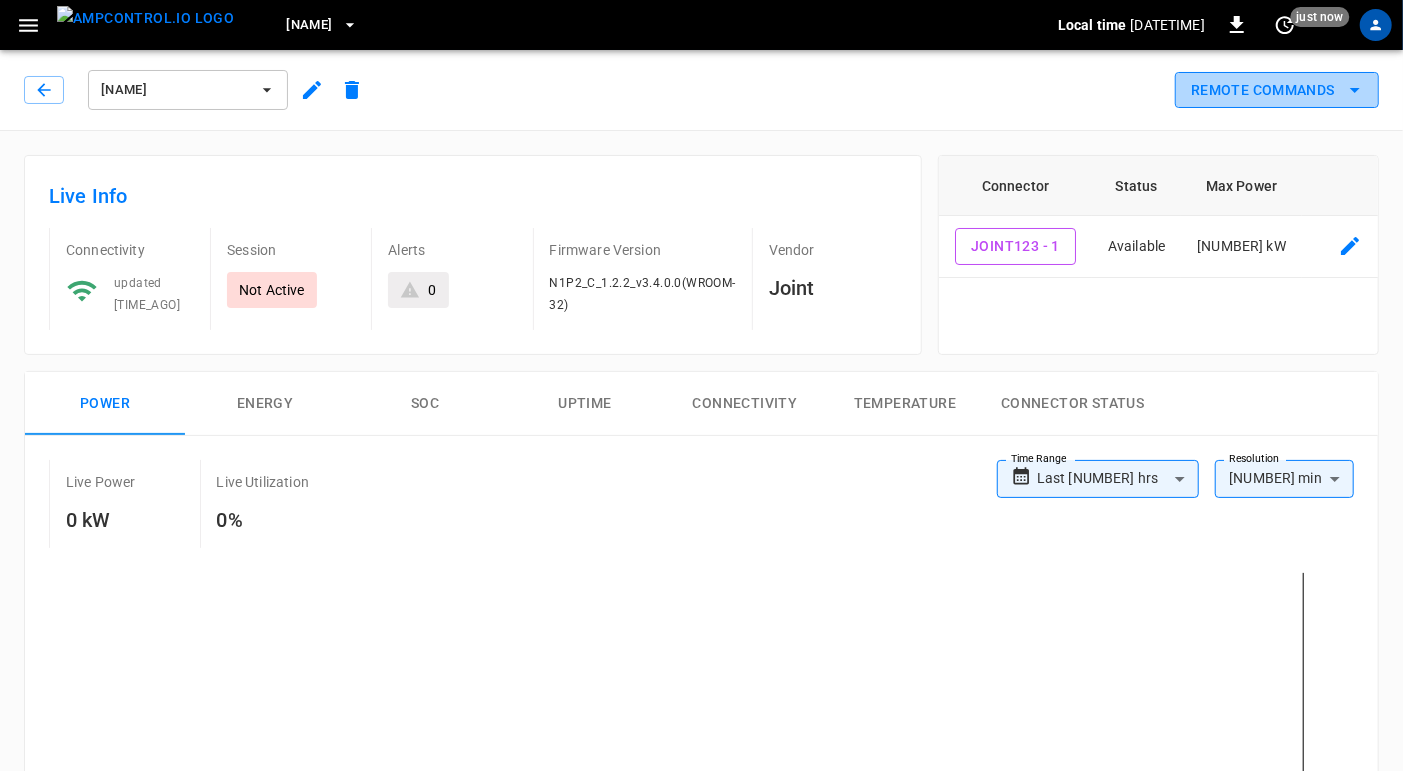 click on "Remote Commands" at bounding box center [1277, 90] 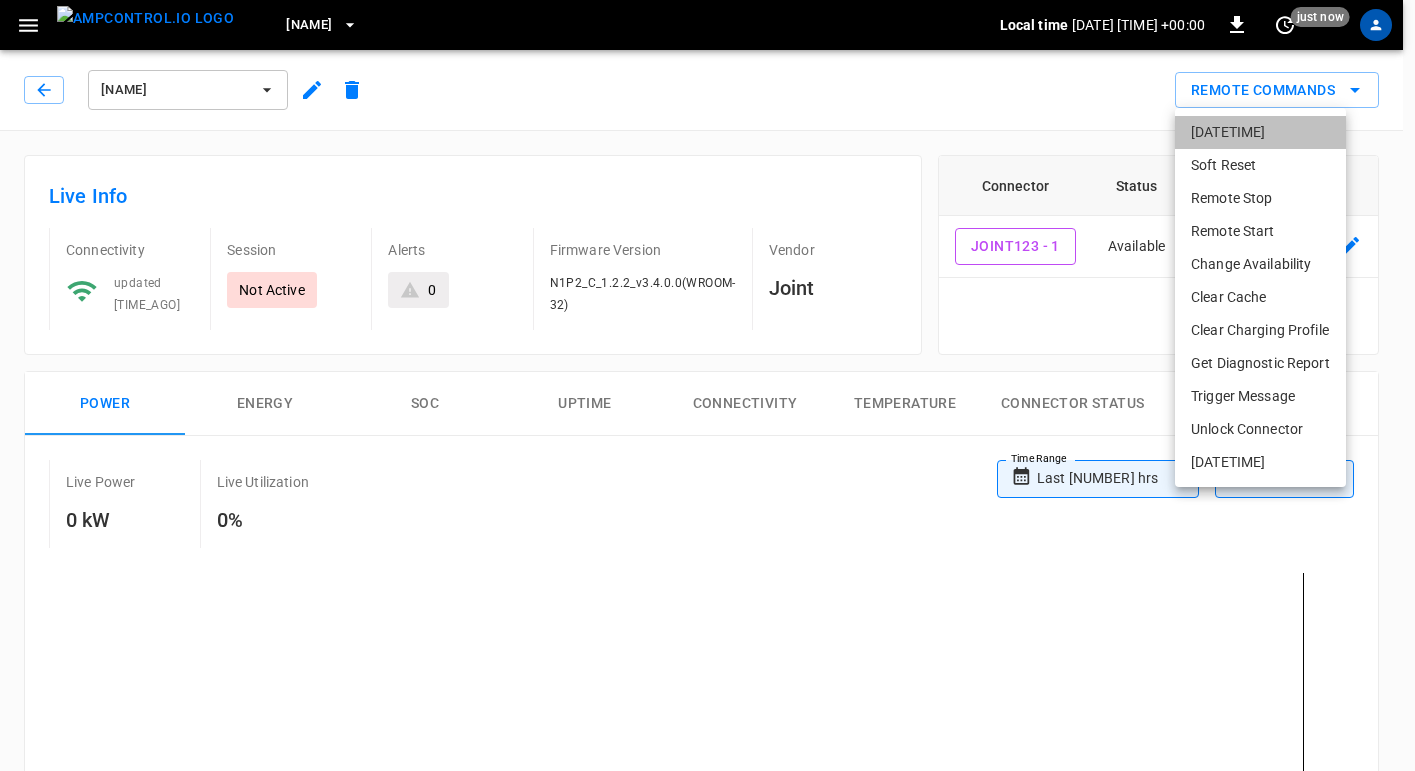 click on "[DATETIME]" at bounding box center [1260, 132] 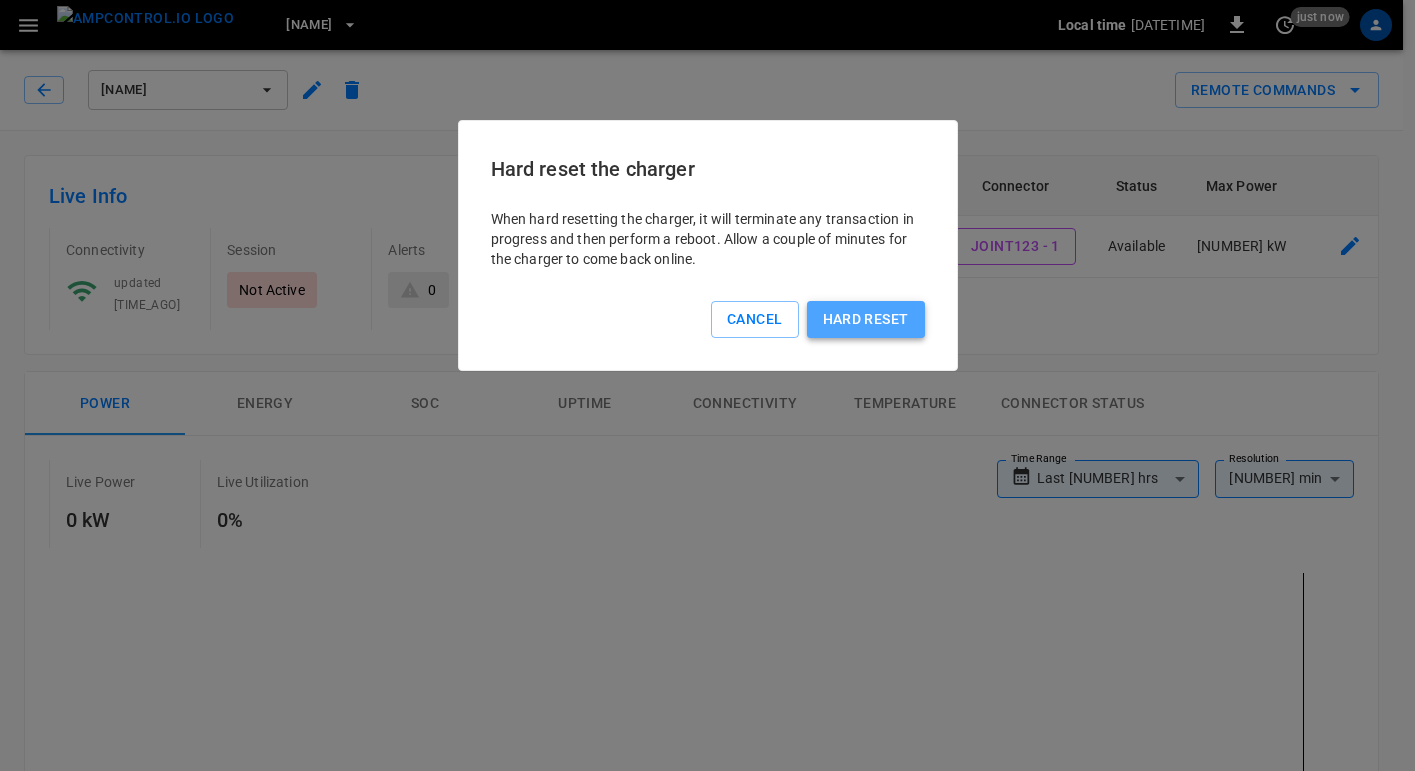click on "Hard reset" at bounding box center [866, 319] 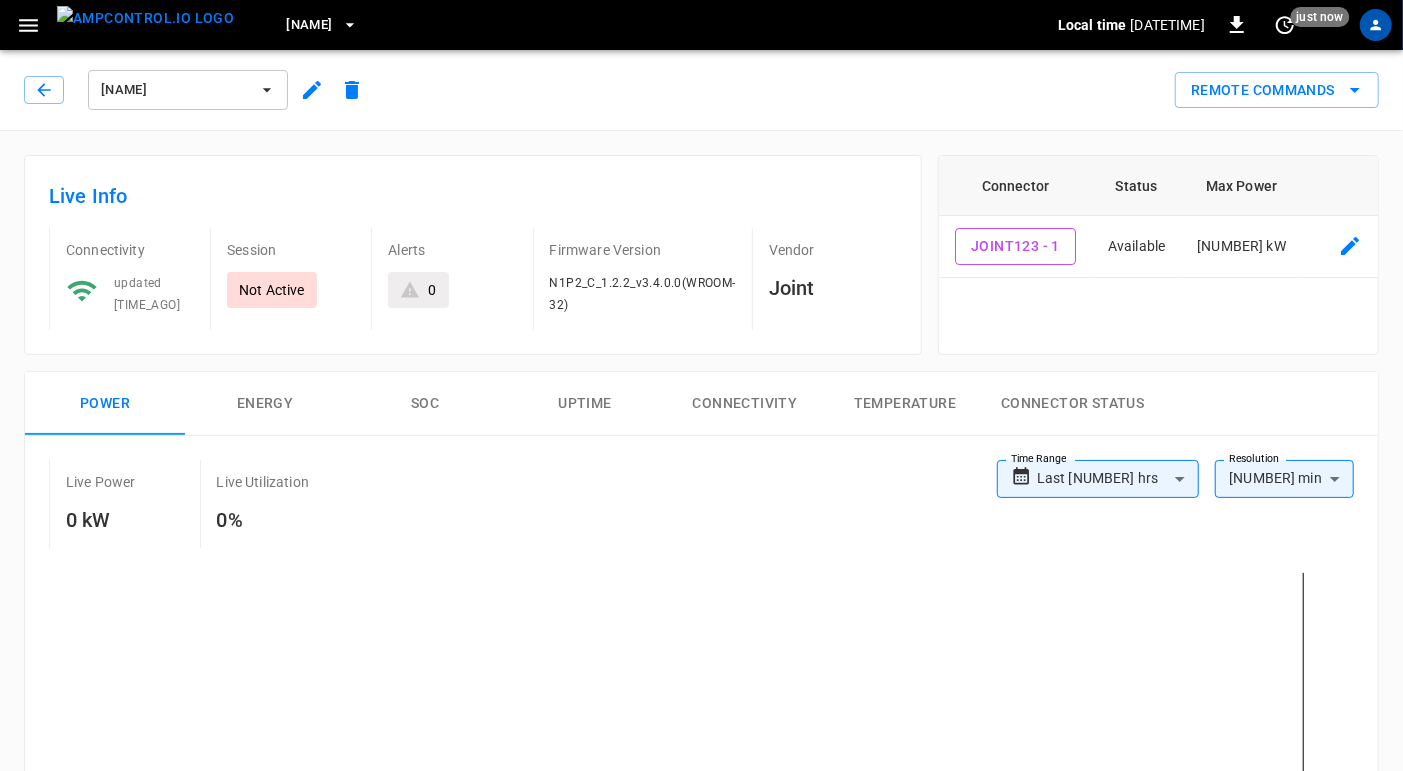 type 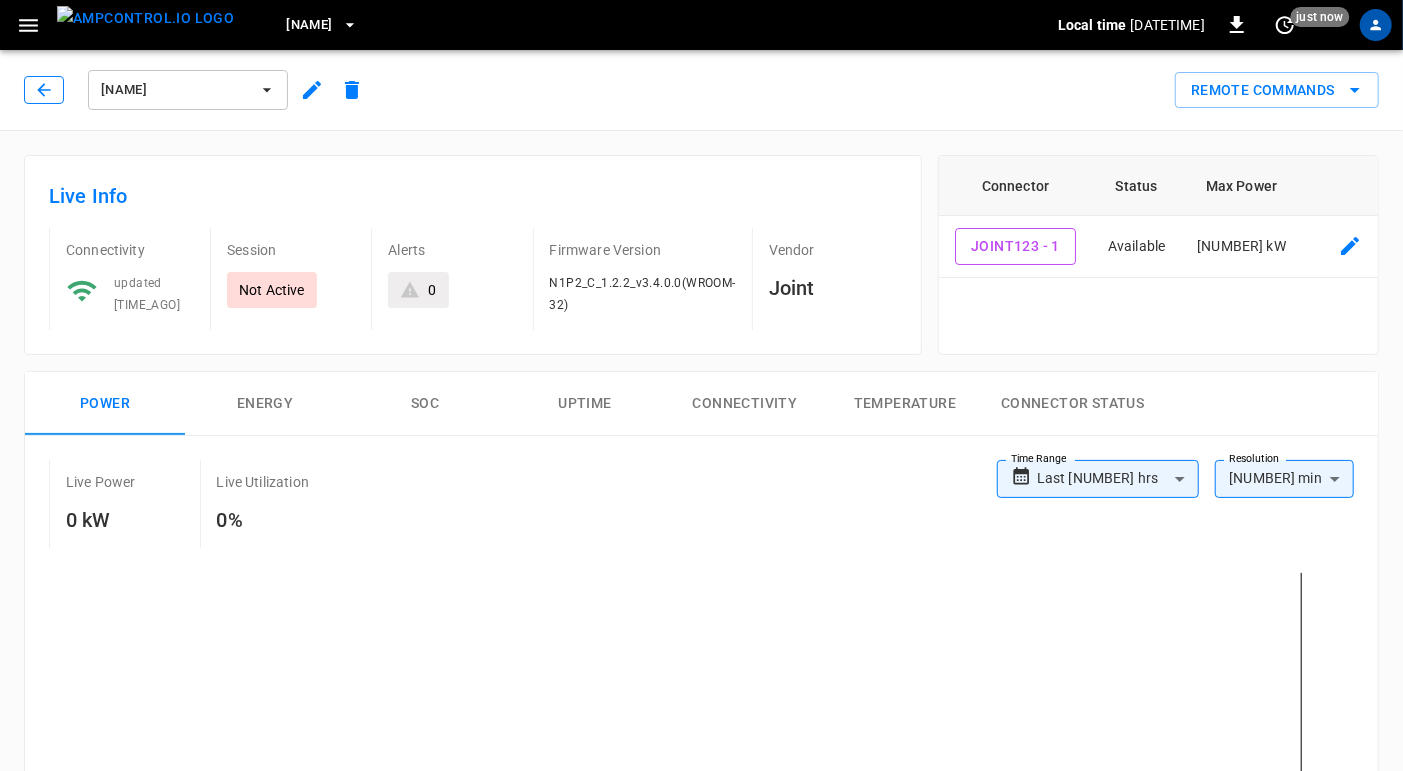click at bounding box center [44, 90] 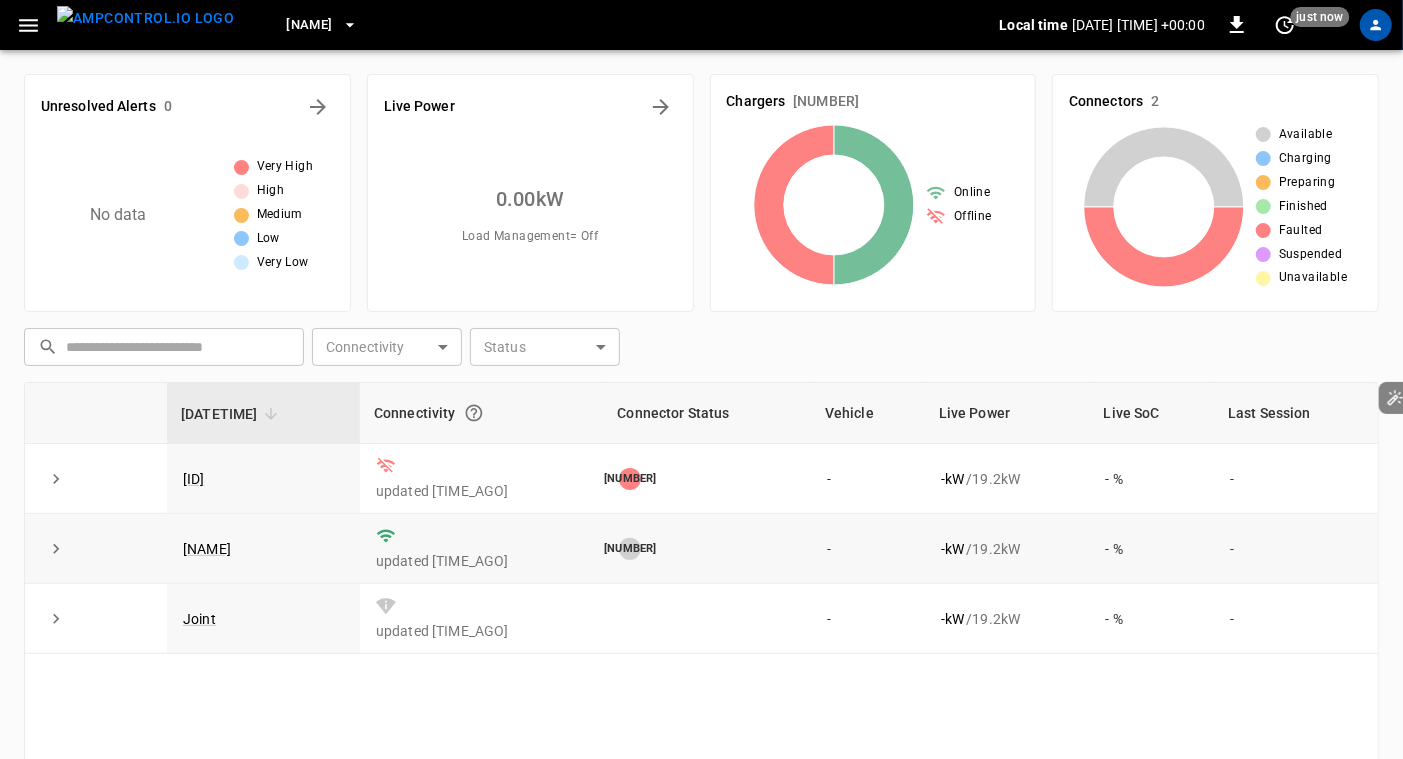 click at bounding box center (56, 479) 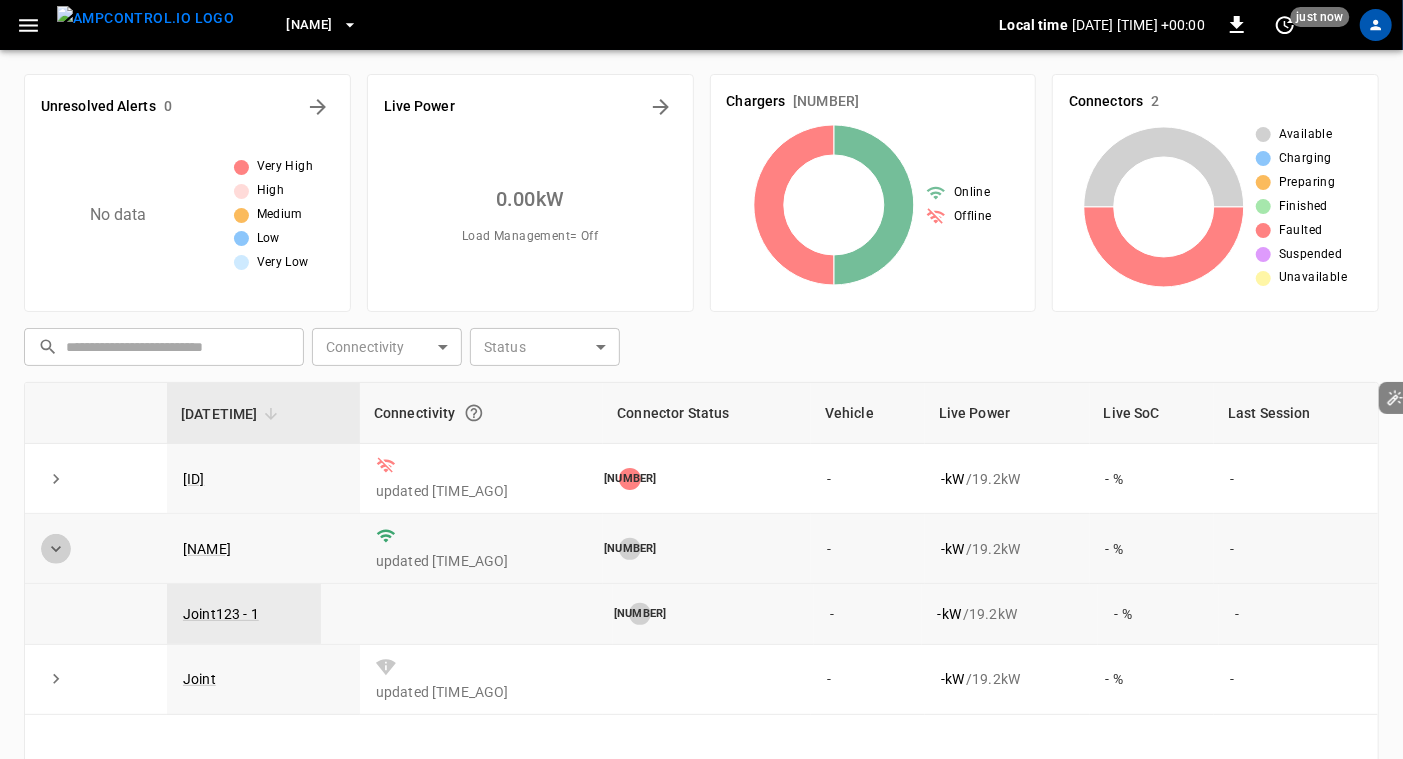 click at bounding box center (56, 479) 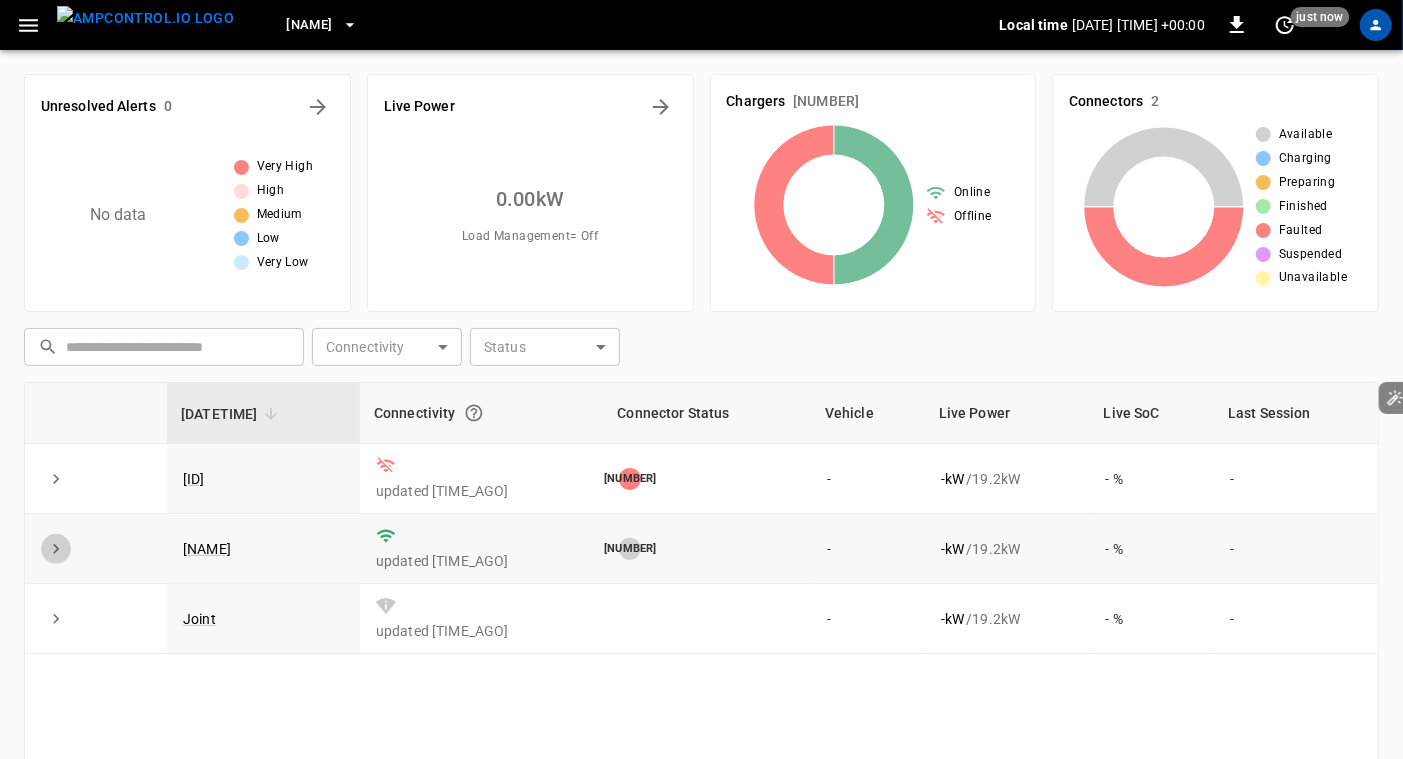click at bounding box center [56, 479] 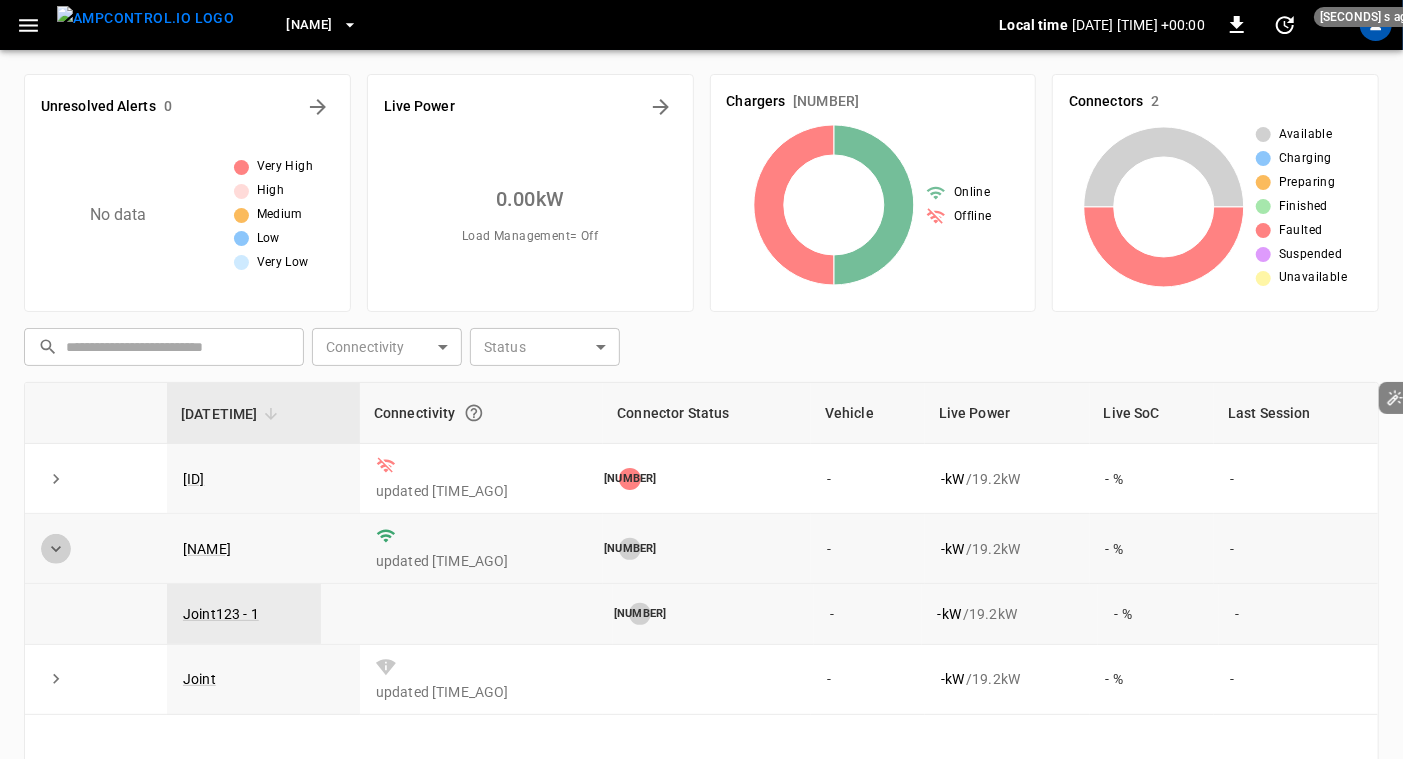 click at bounding box center (56, 479) 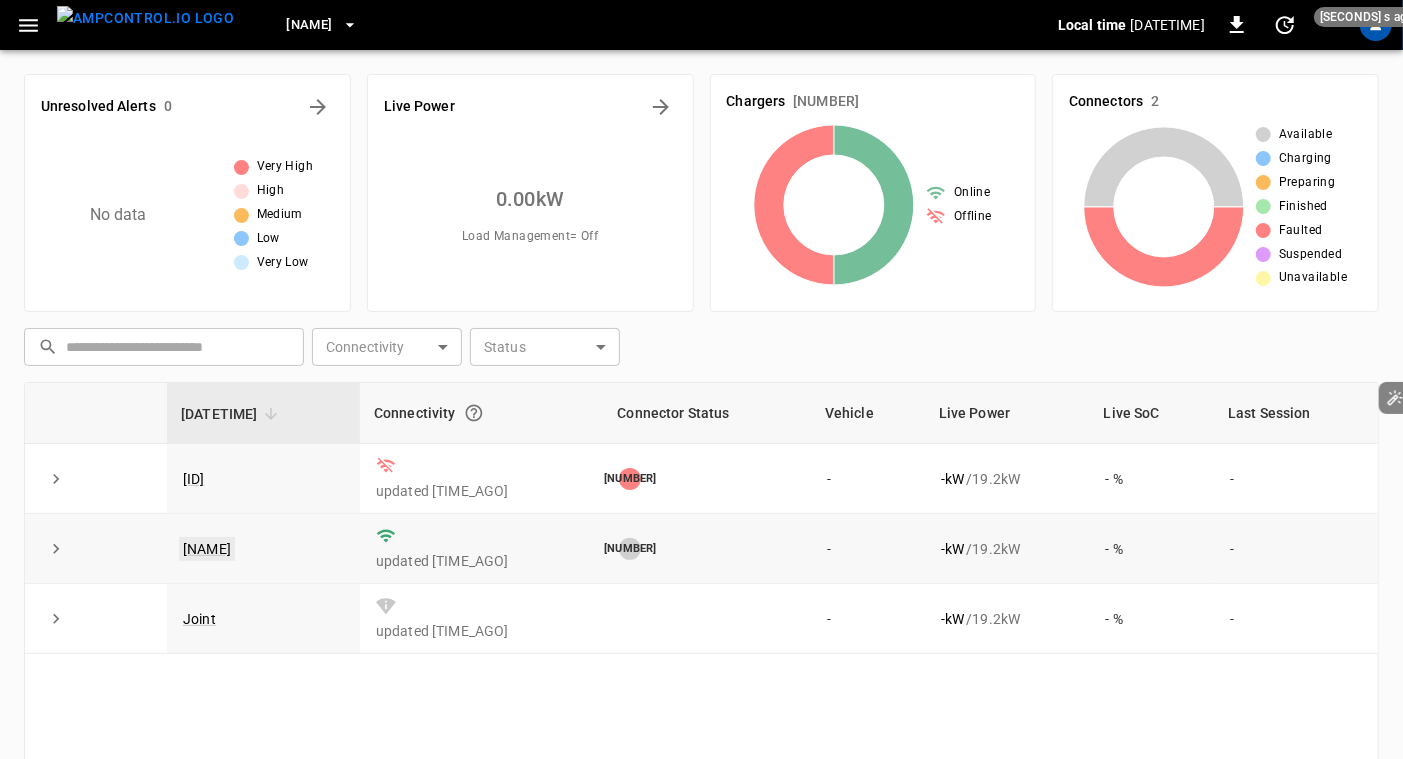 click on "[NAME]" at bounding box center [207, 549] 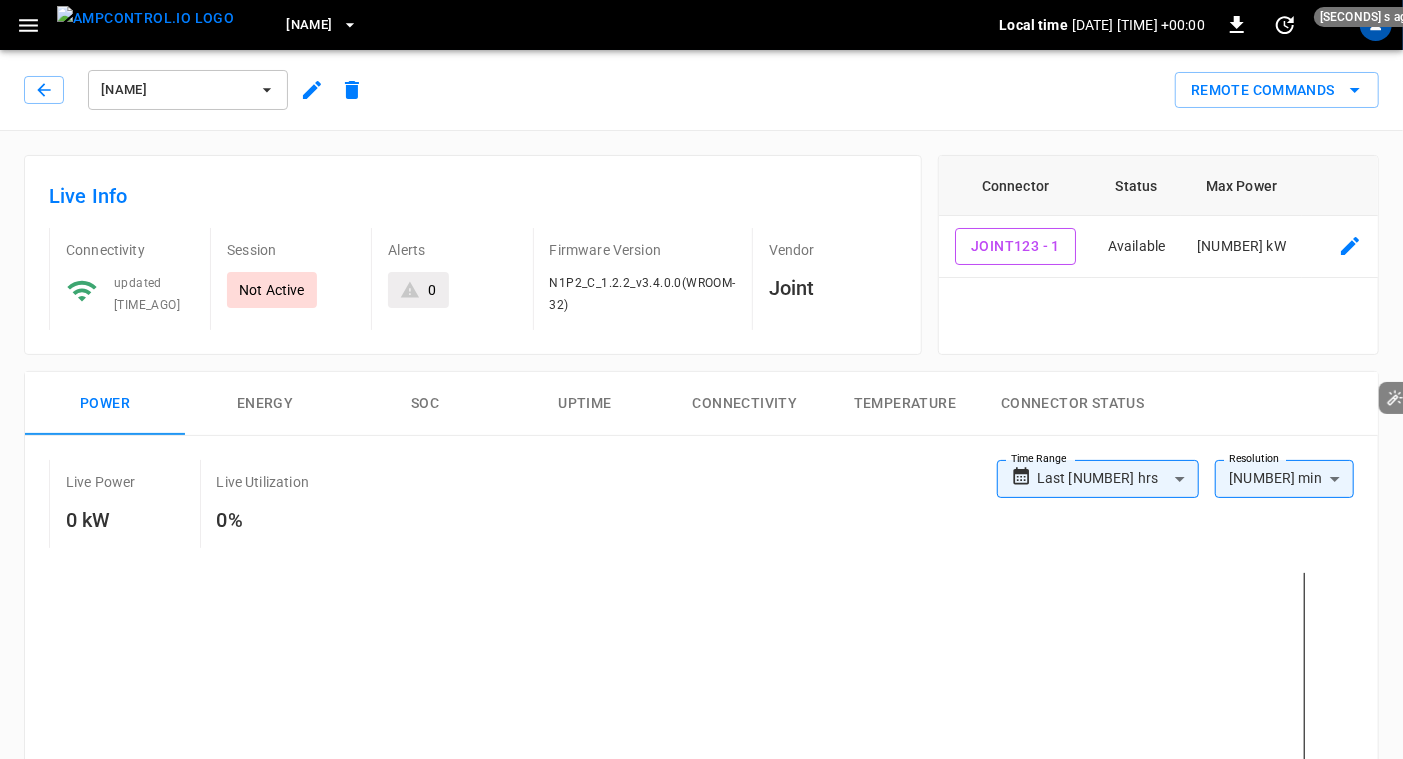 click on "Energy" at bounding box center [265, 404] 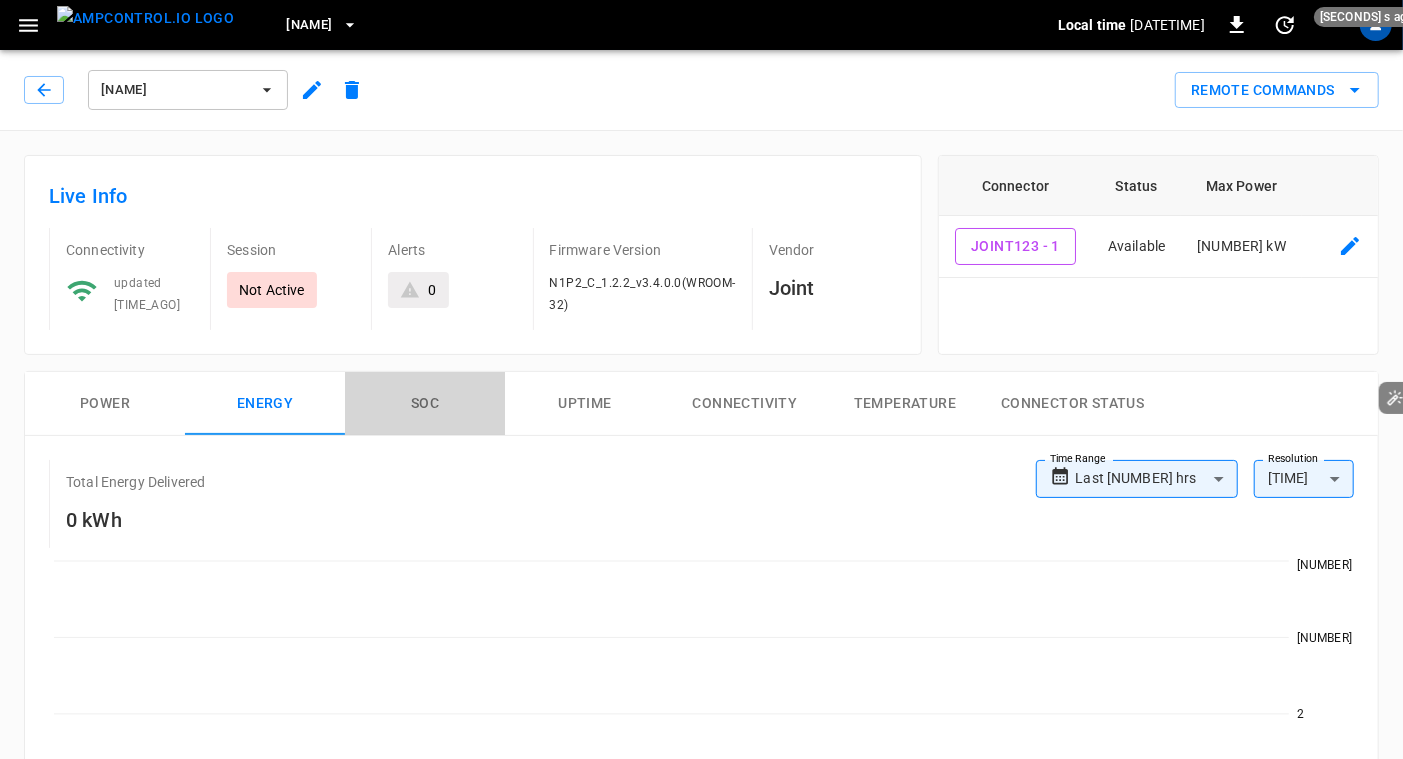 click on "SOC" at bounding box center (425, 404) 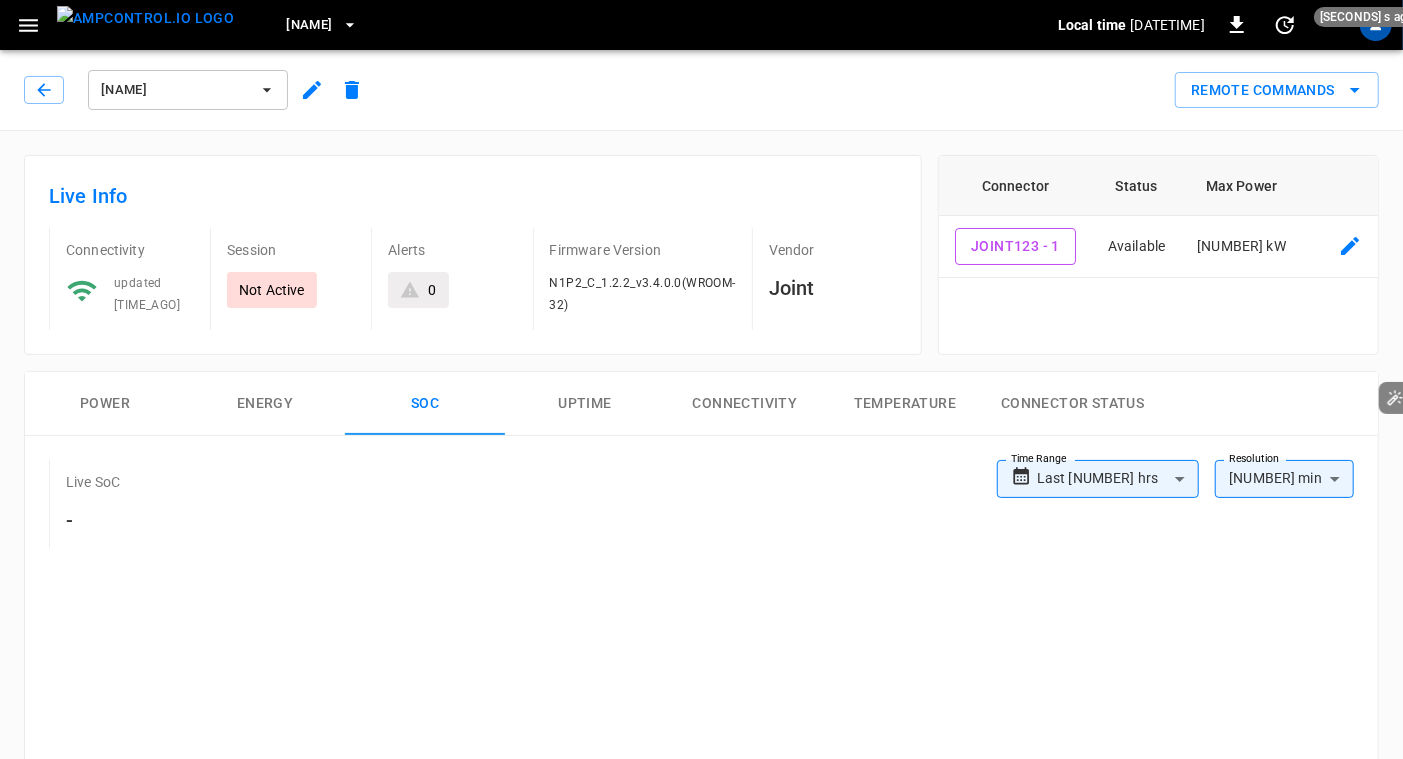 click on "Uptime" at bounding box center (585, 404) 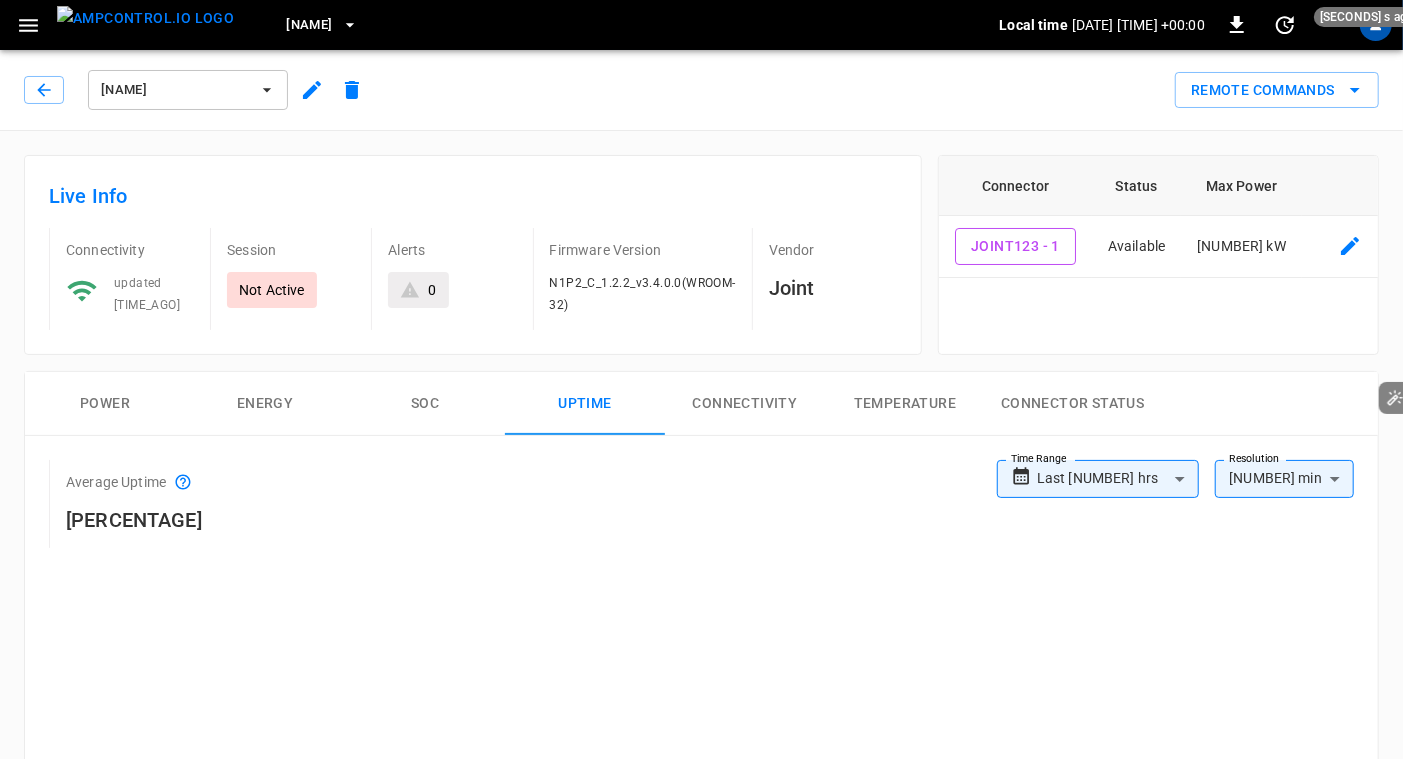 click on "Connectivity" at bounding box center [745, 404] 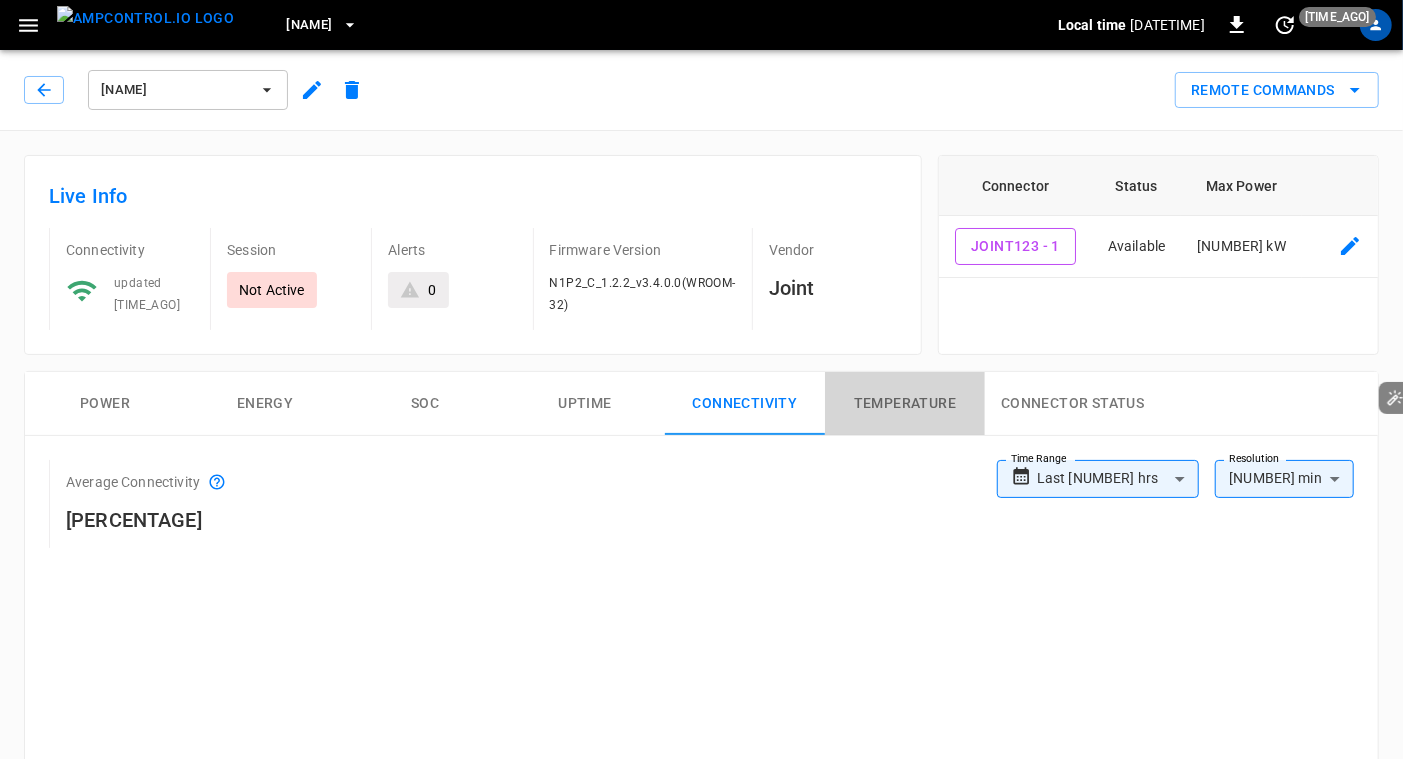 click on "Temperature" at bounding box center (905, 404) 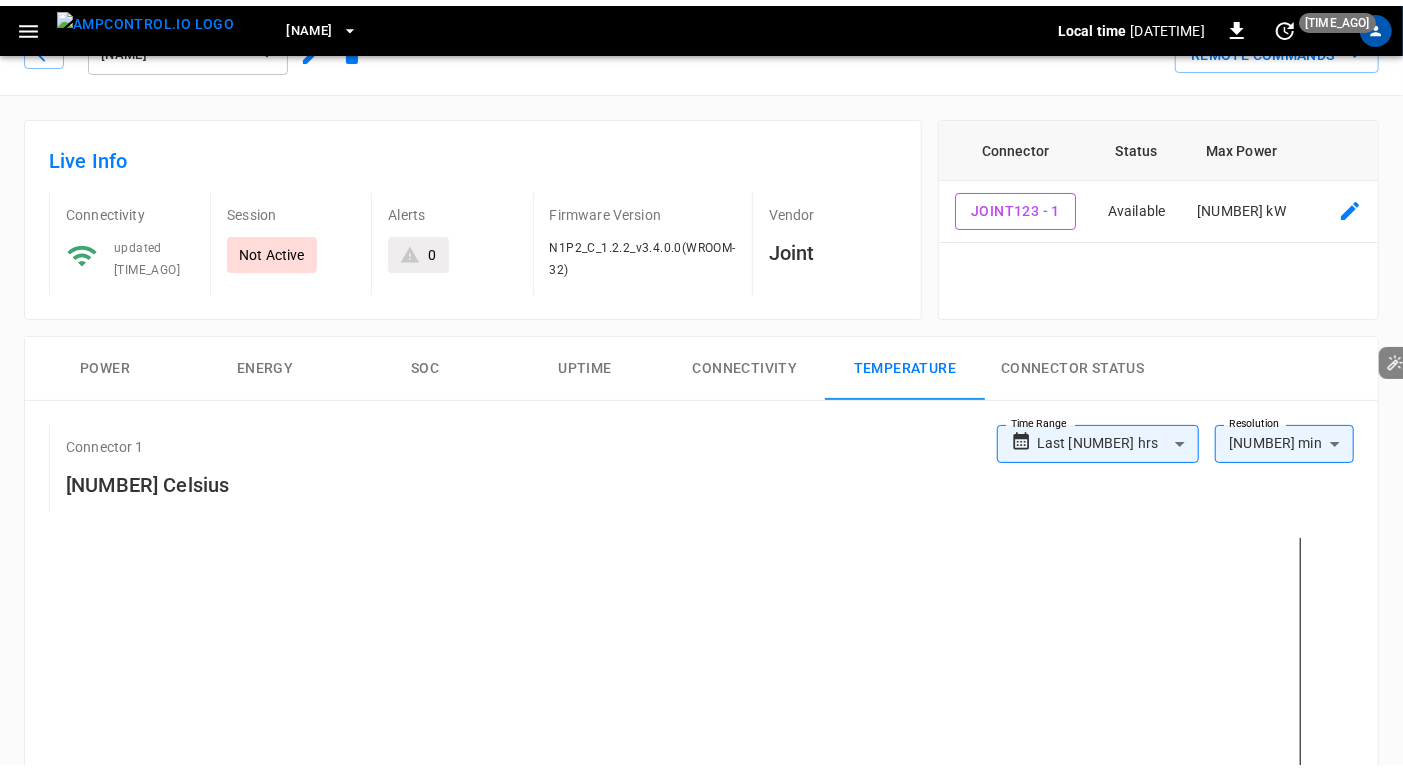 scroll, scrollTop: 0, scrollLeft: 0, axis: both 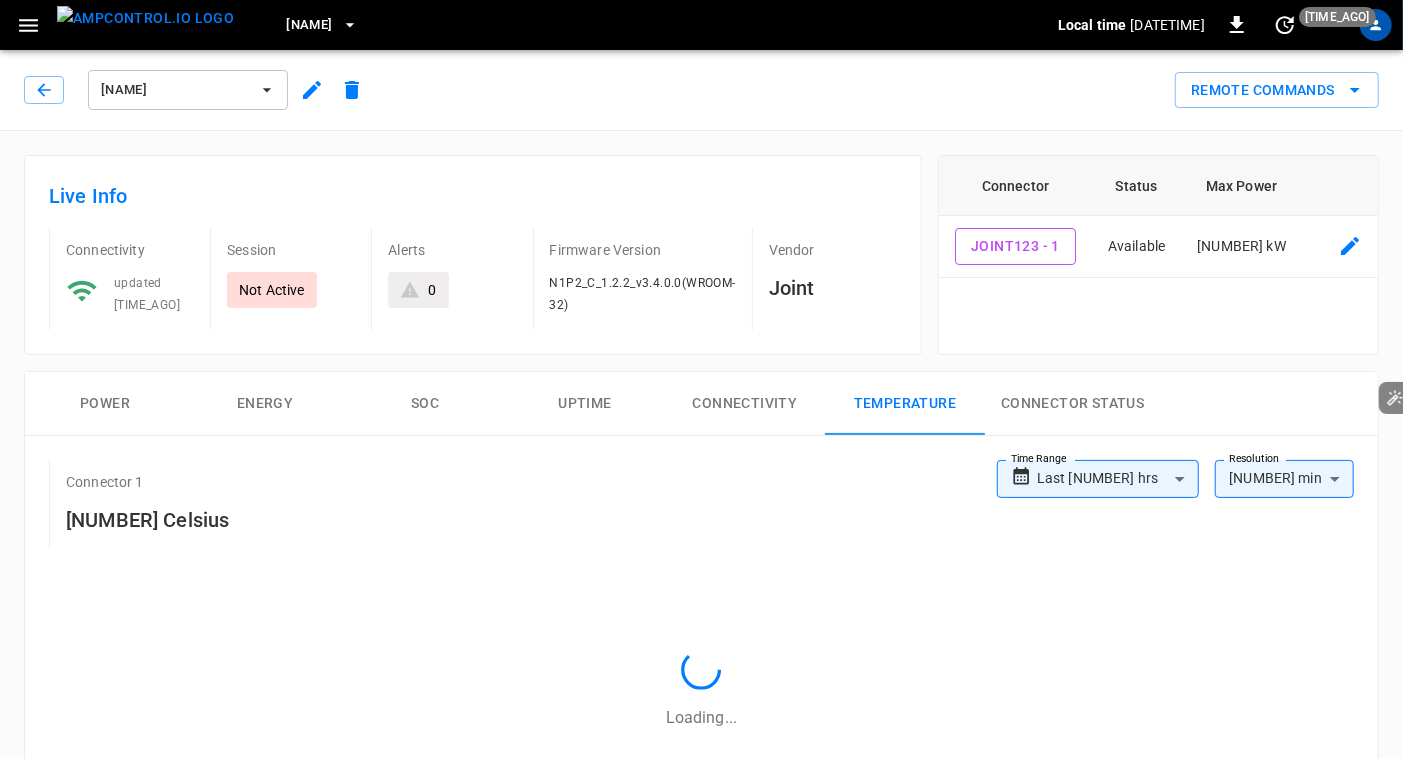 click on "[NAME]" at bounding box center (194, 86) 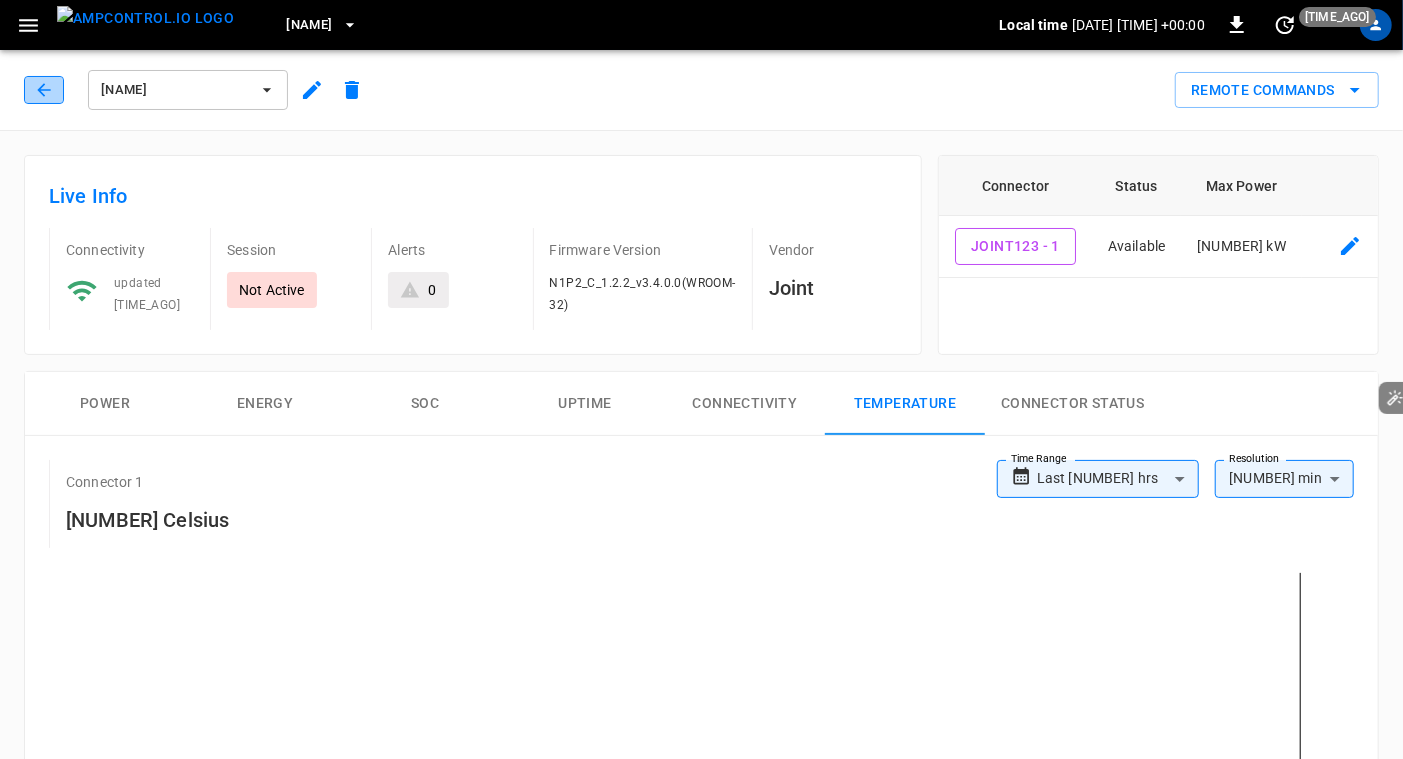 click at bounding box center (44, 90) 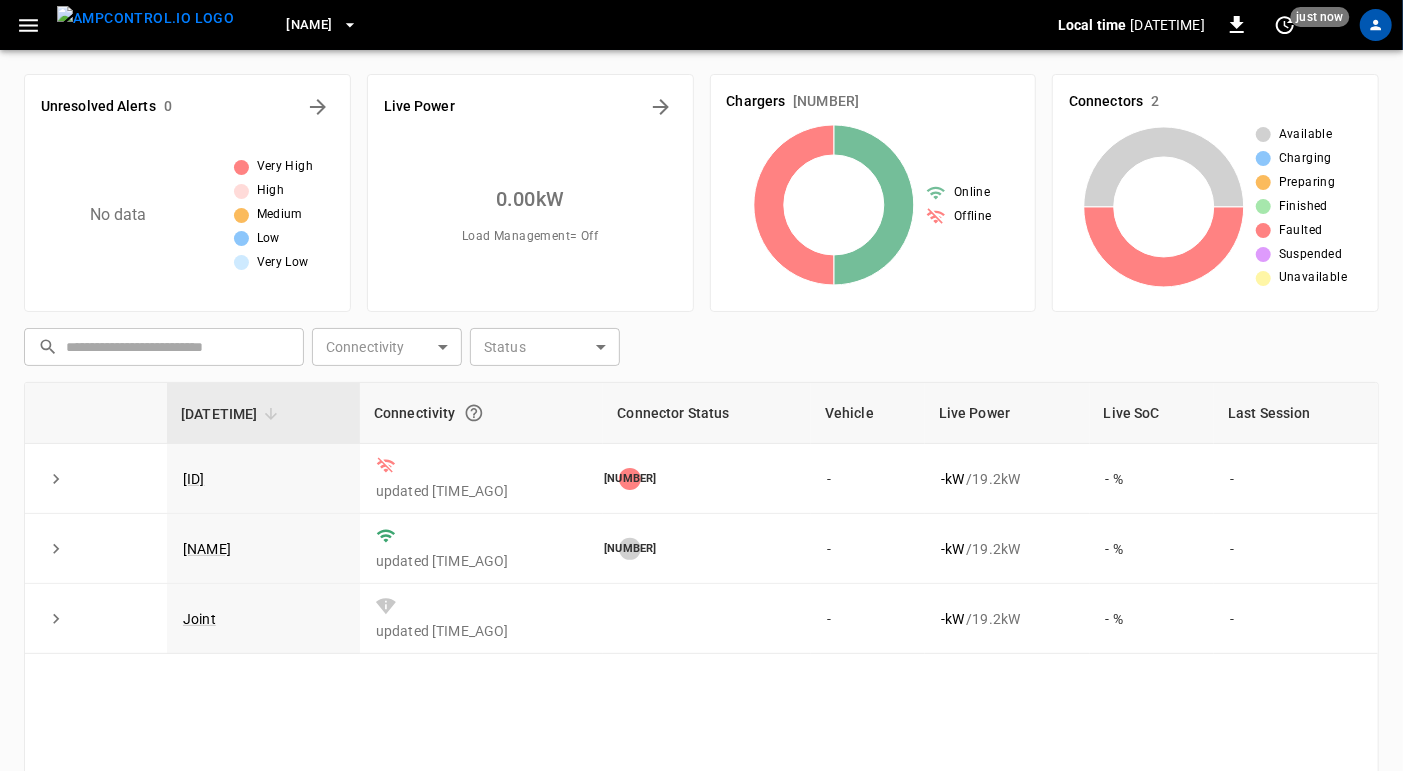 click at bounding box center (145, 18) 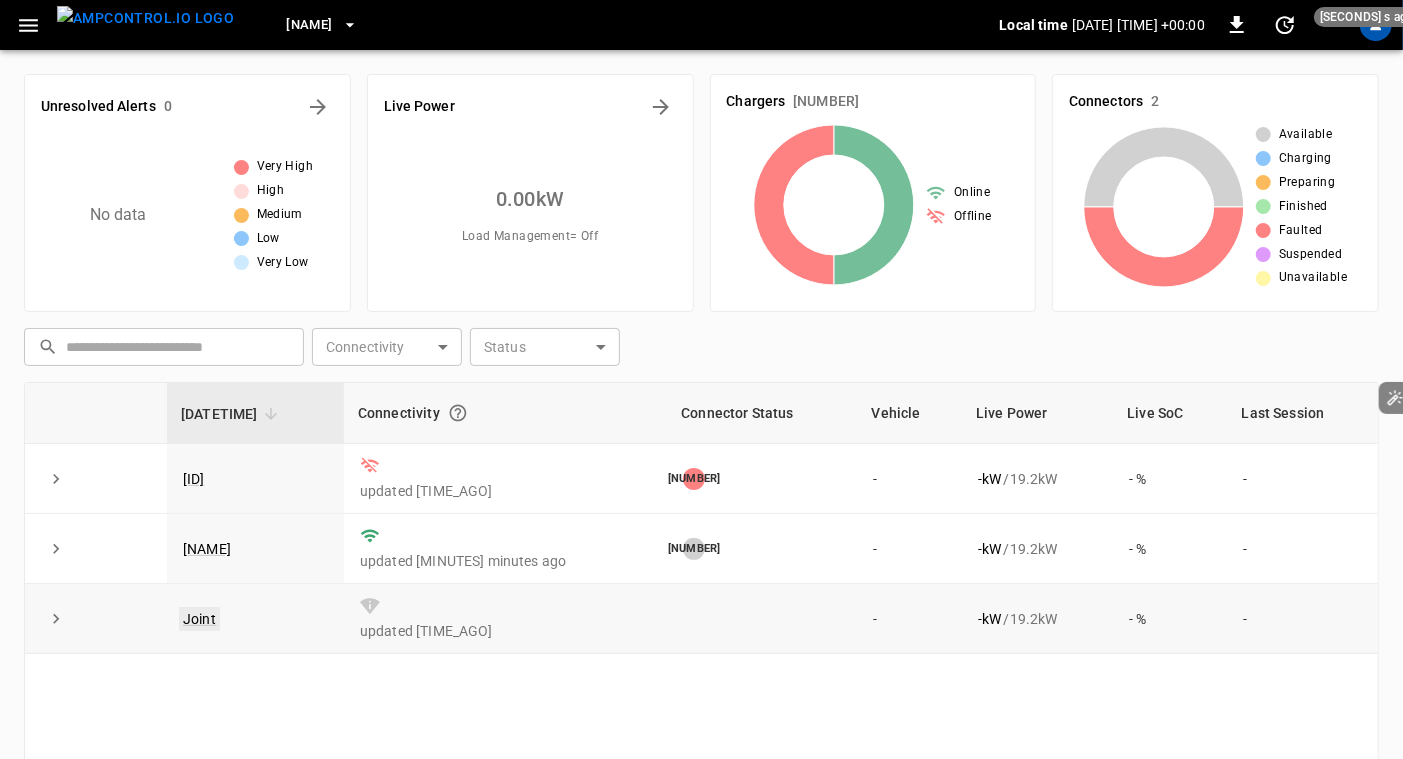click on "Joint" at bounding box center [199, 619] 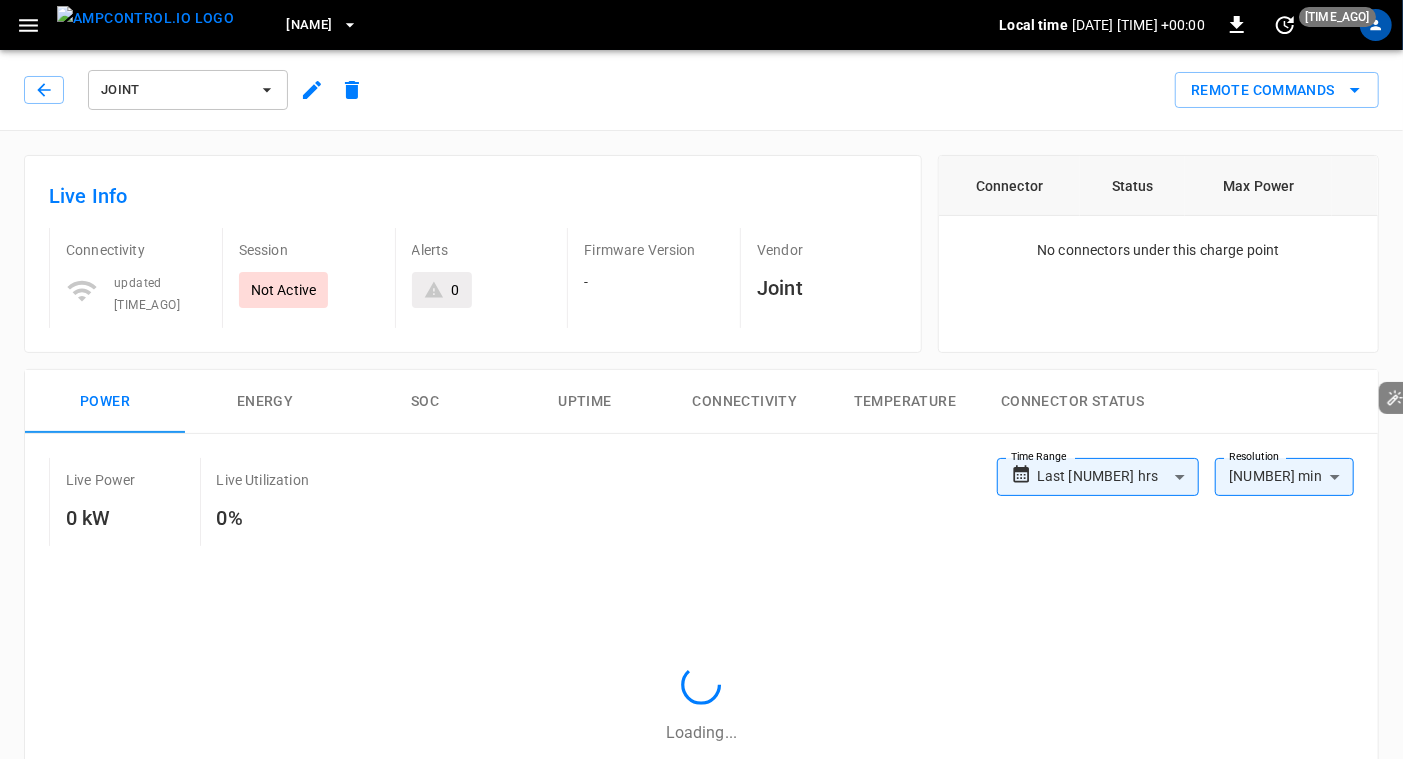 click on "Energy" at bounding box center [265, 402] 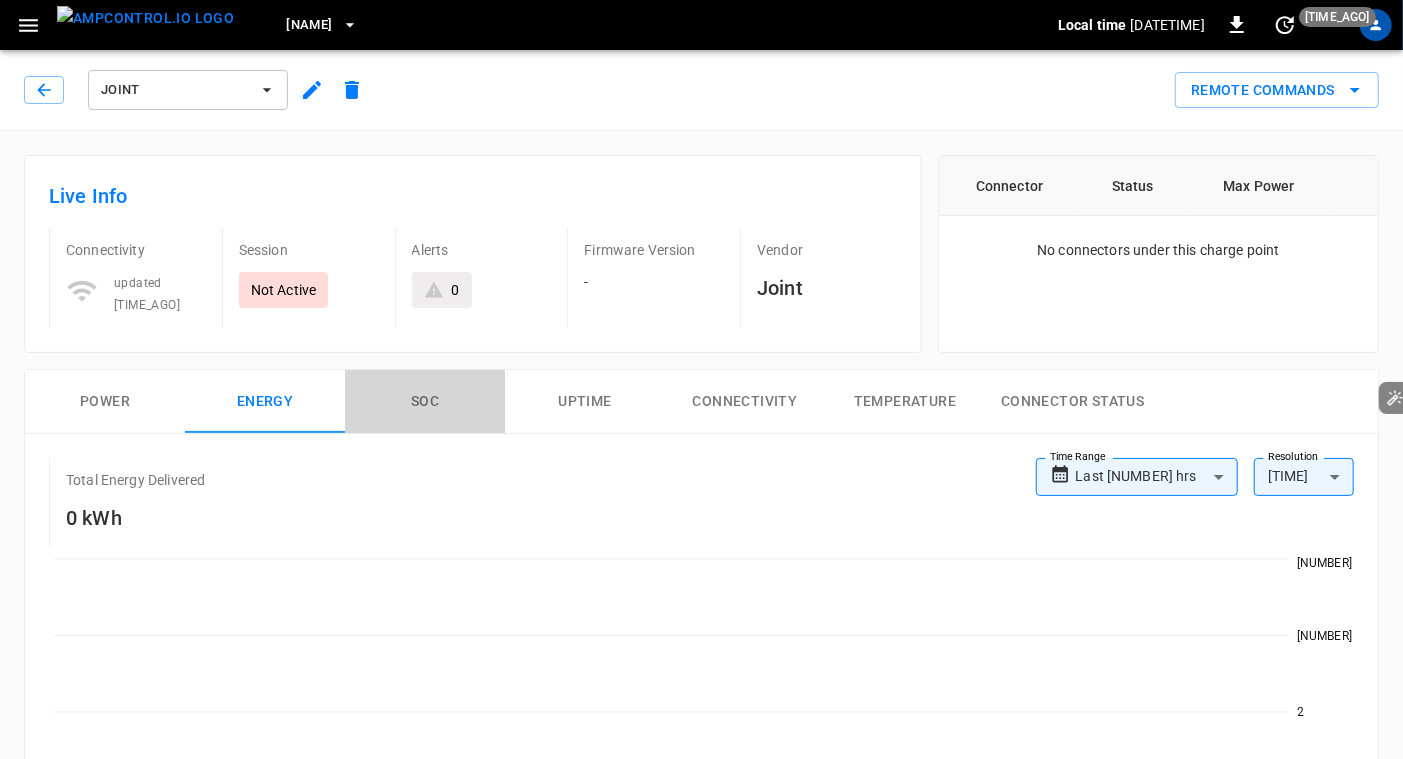 click on "SOC" at bounding box center [425, 402] 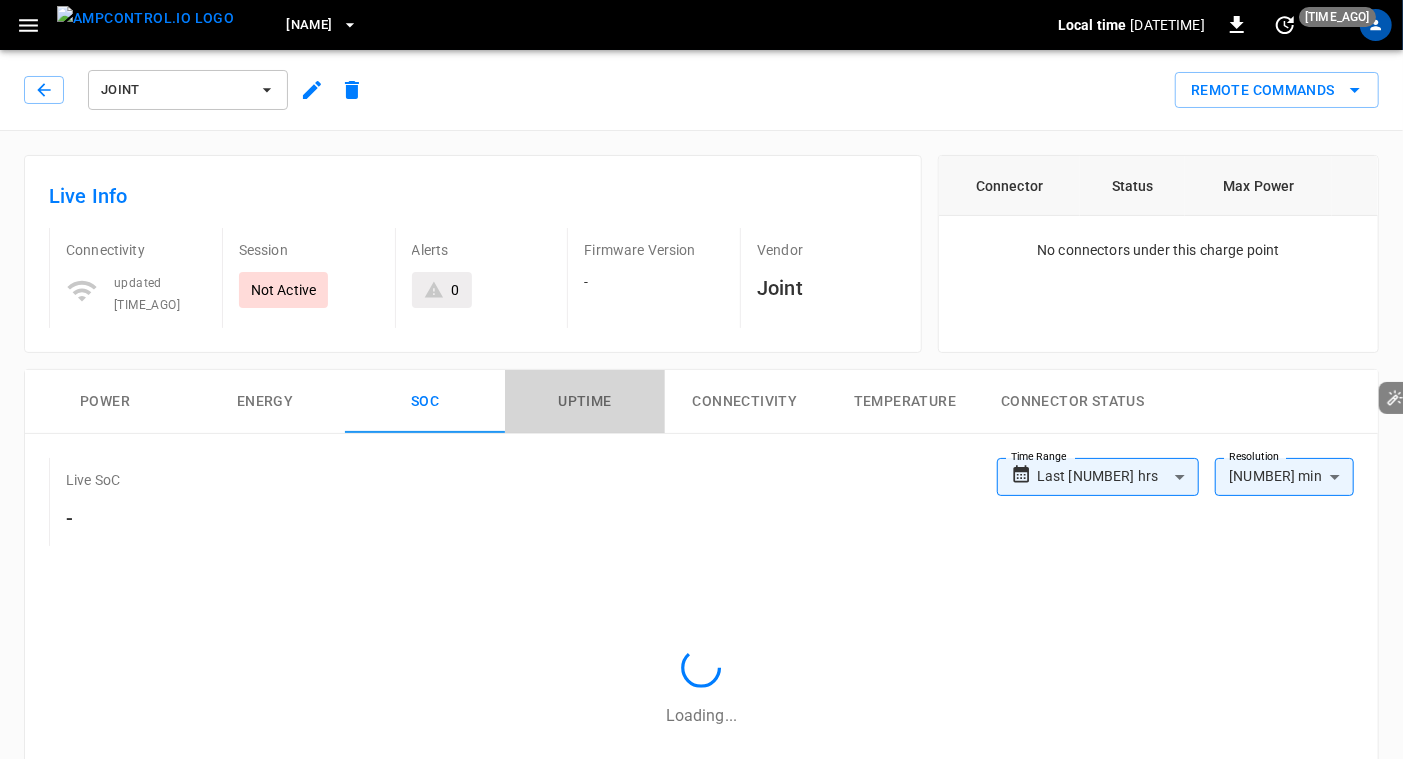 click on "Uptime" at bounding box center (585, 402) 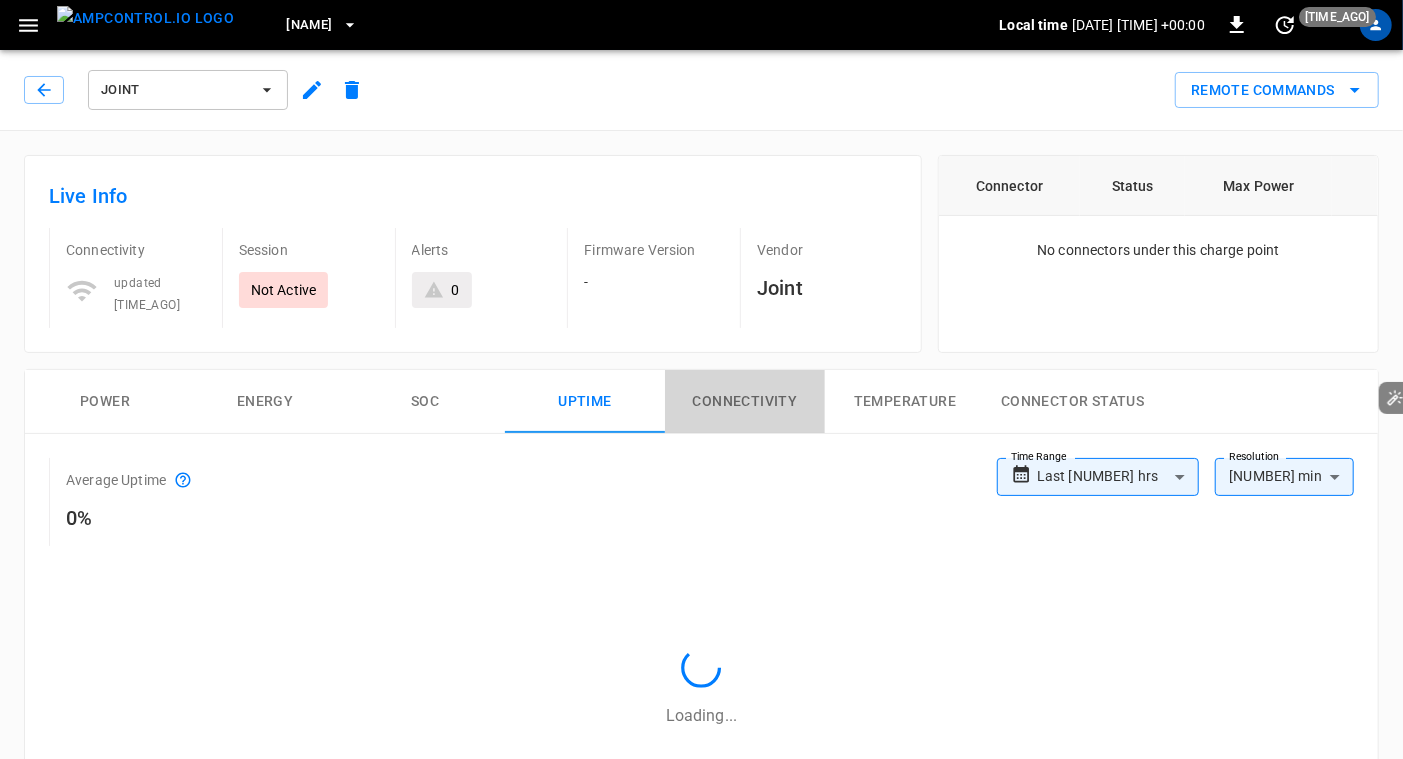 click on "Connectivity" at bounding box center (745, 402) 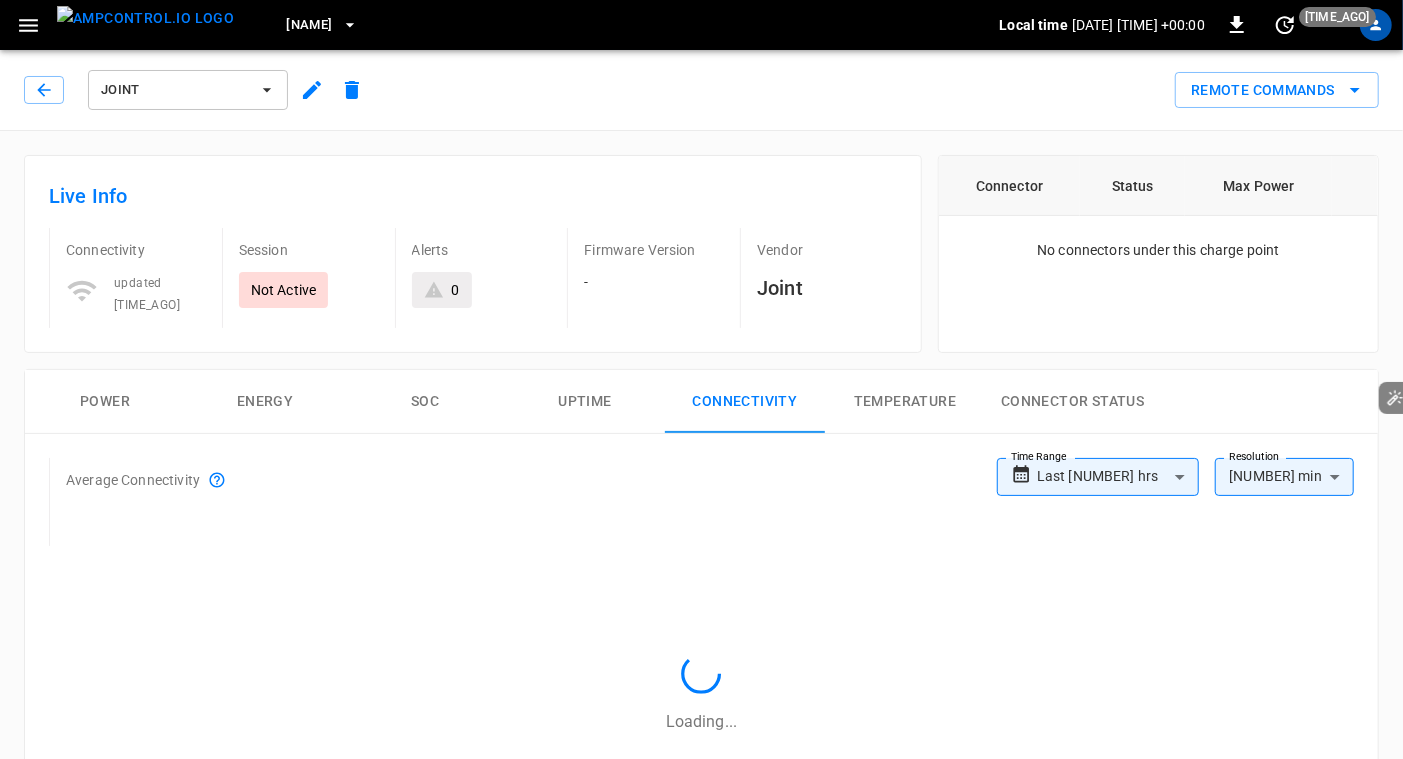 click on "Temperature" at bounding box center [905, 402] 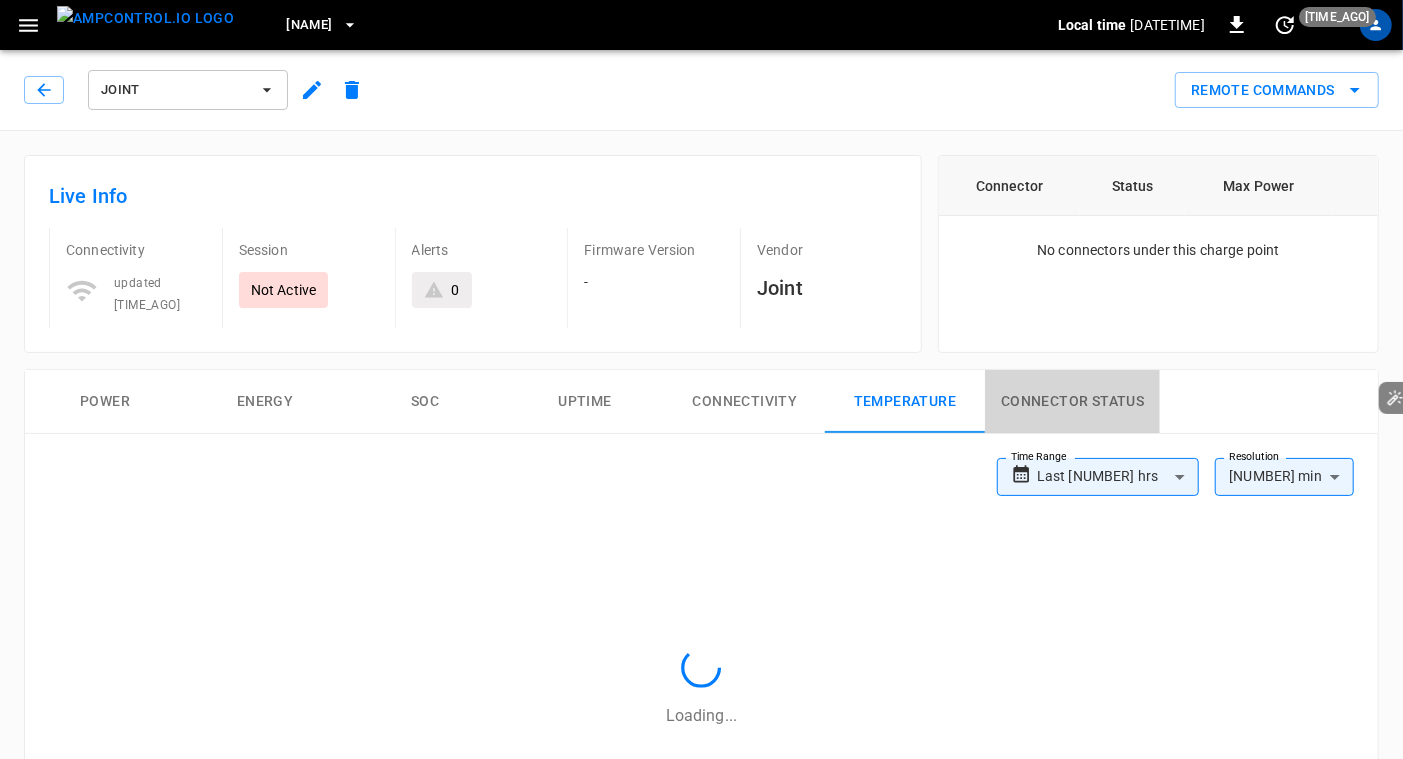 click on "Connector Status" at bounding box center (1072, 402) 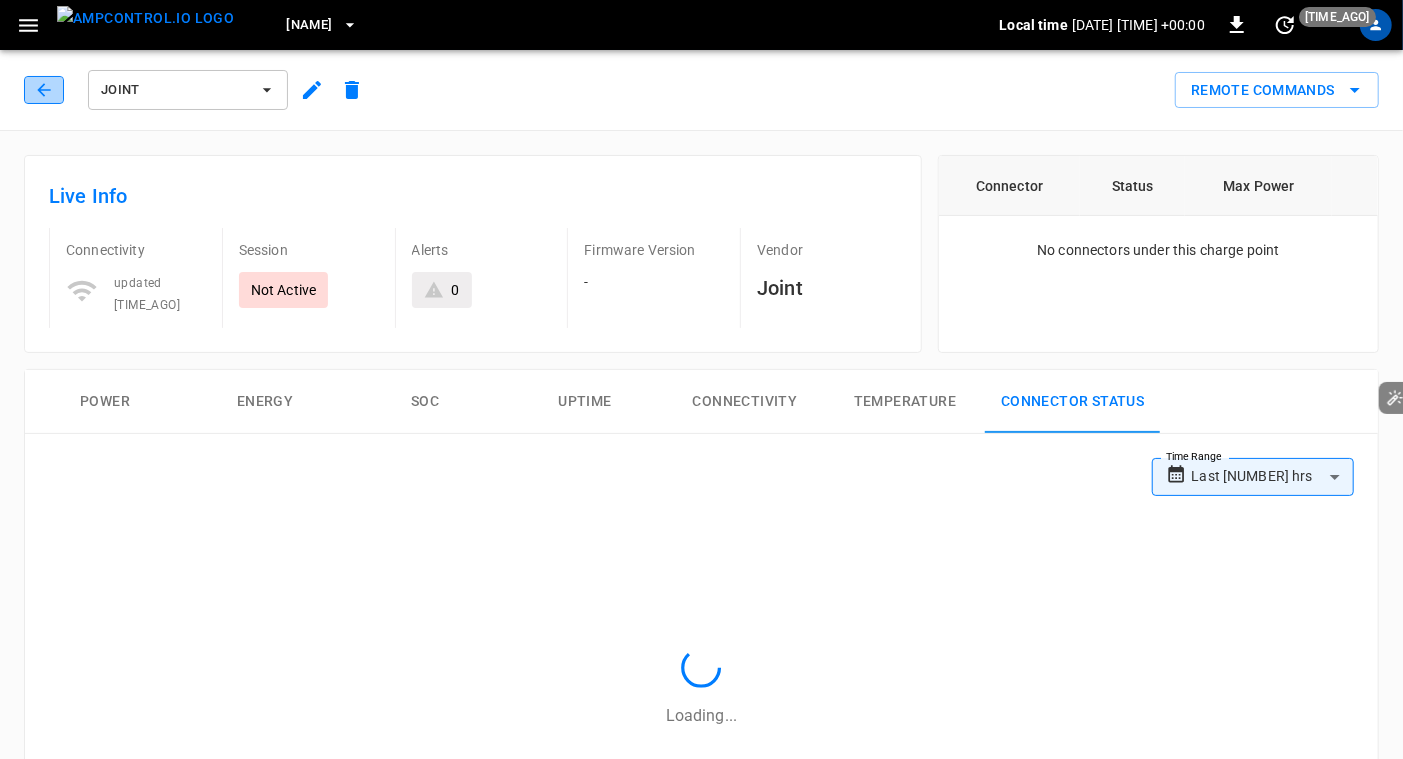 click at bounding box center (44, 90) 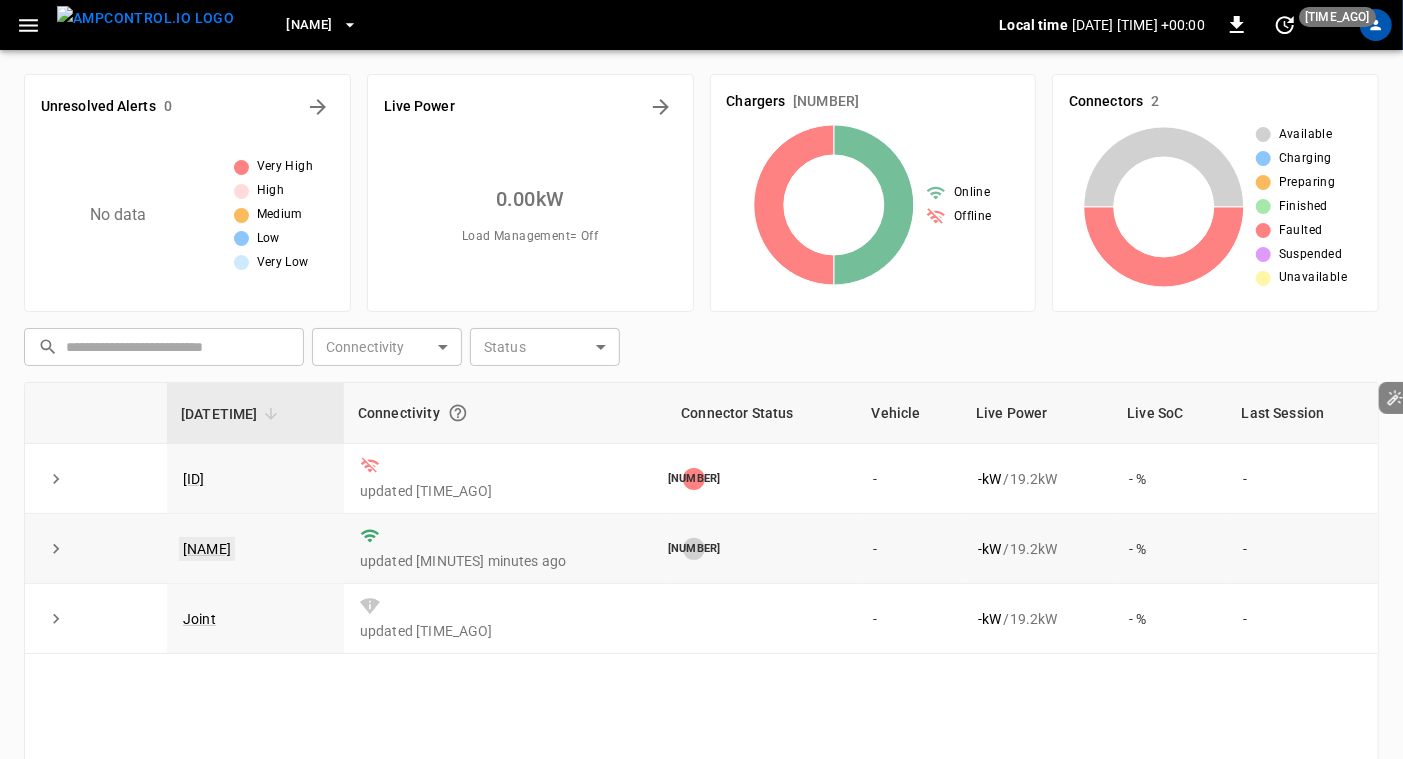 click on "[NAME]" at bounding box center [207, 549] 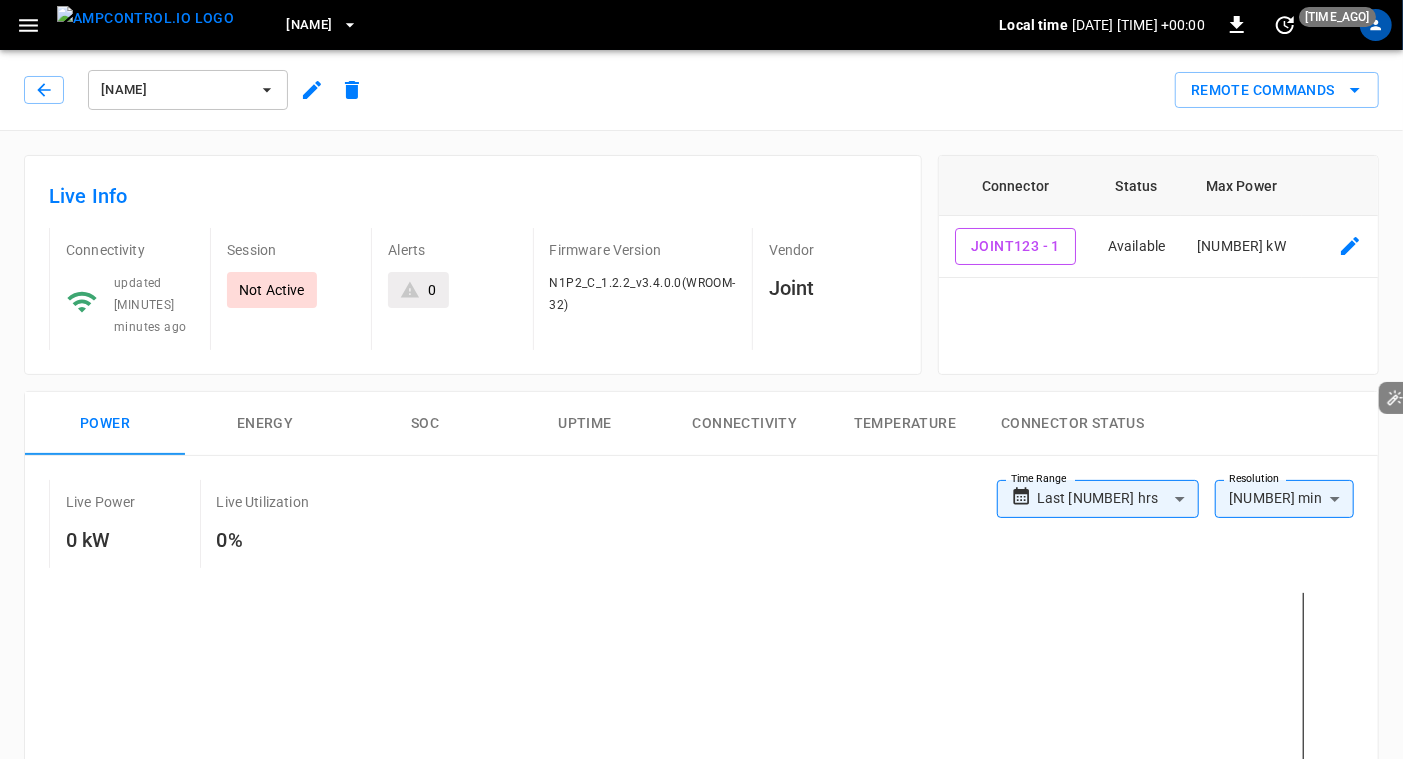click on "Not Active" at bounding box center [272, 290] 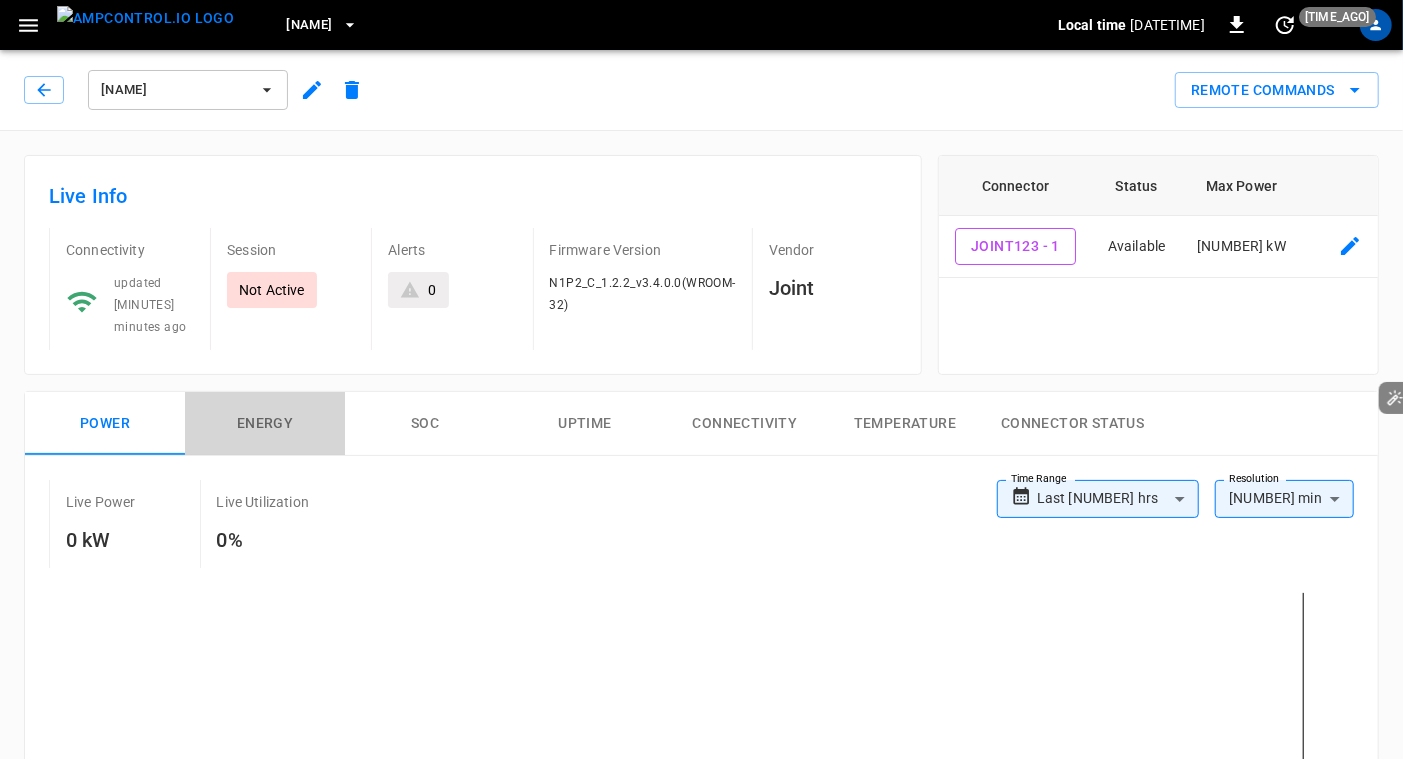 click on "Energy" at bounding box center [265, 424] 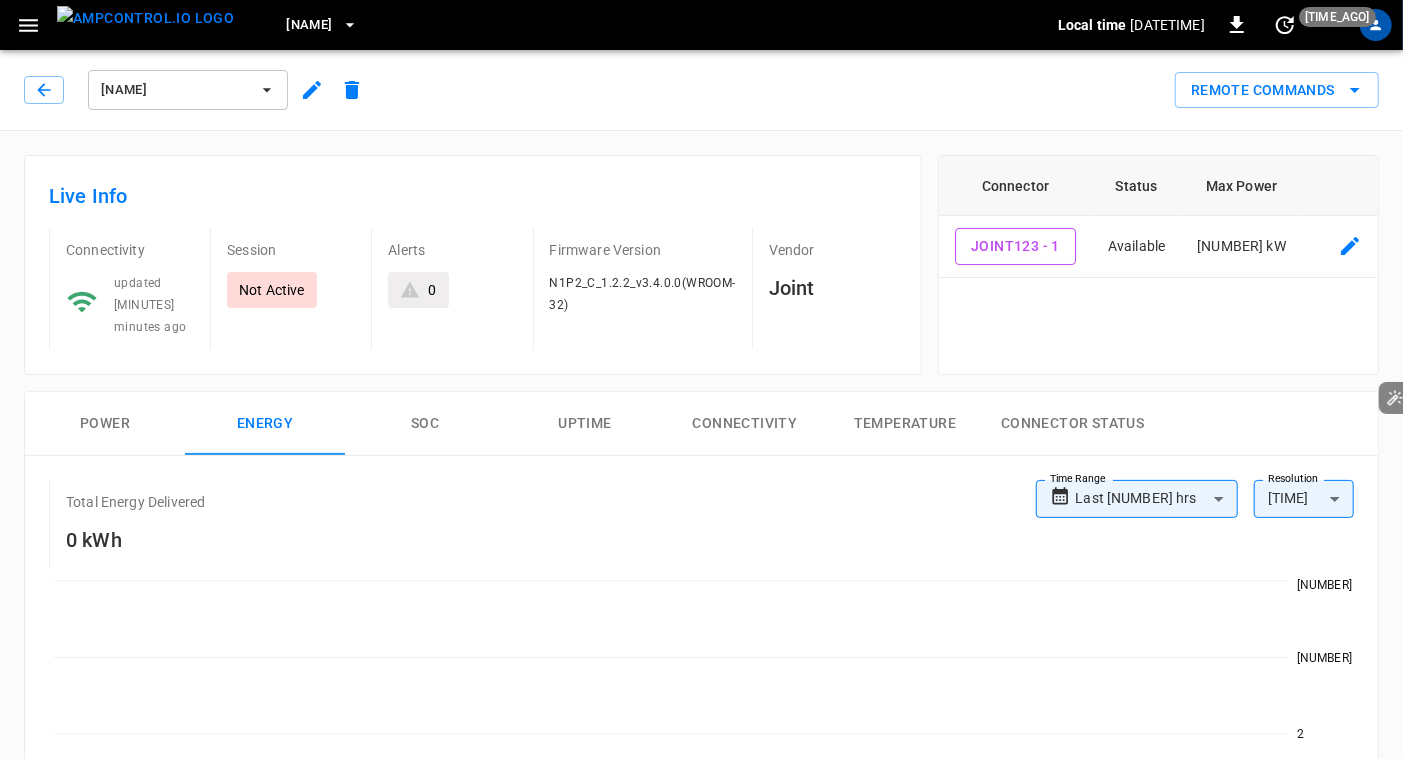click on "SOC" at bounding box center [425, 424] 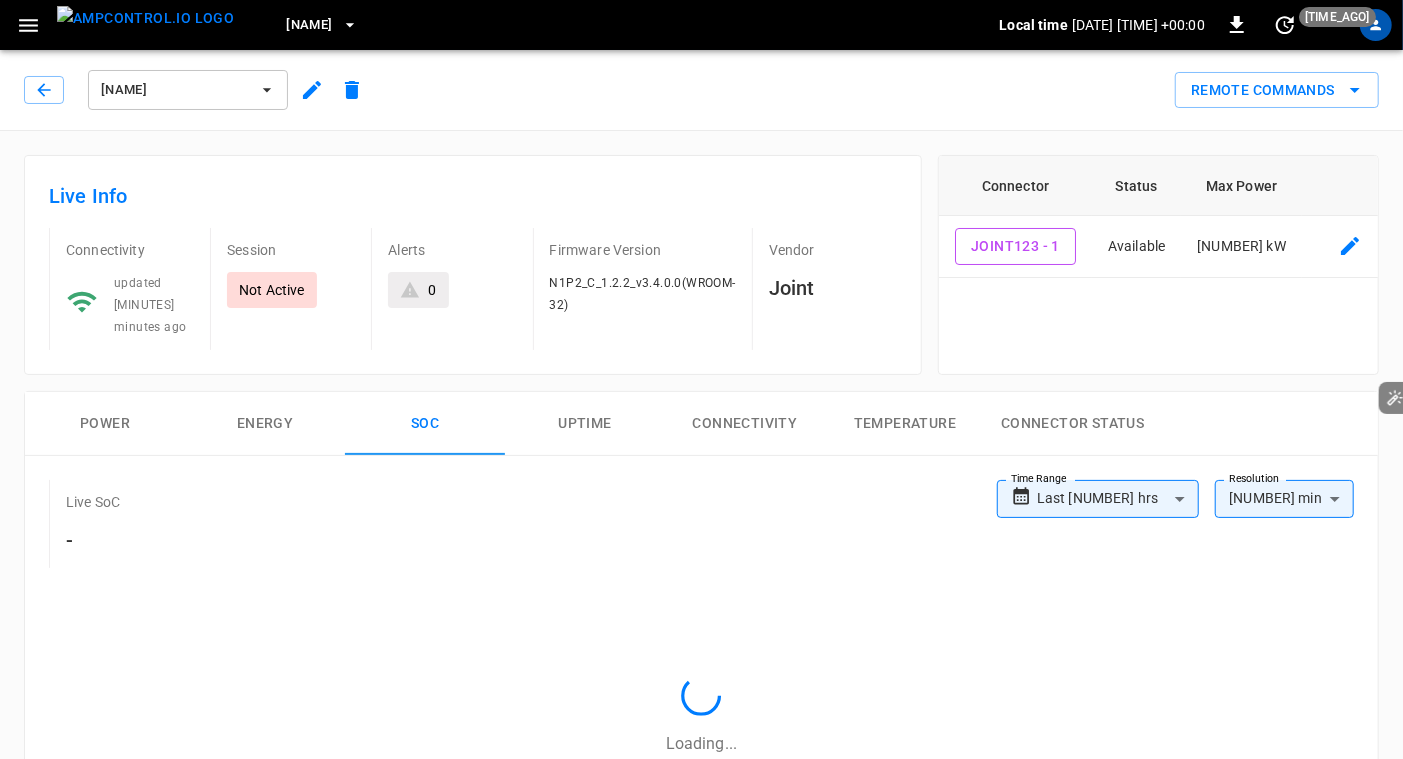click on "Uptime" at bounding box center [585, 424] 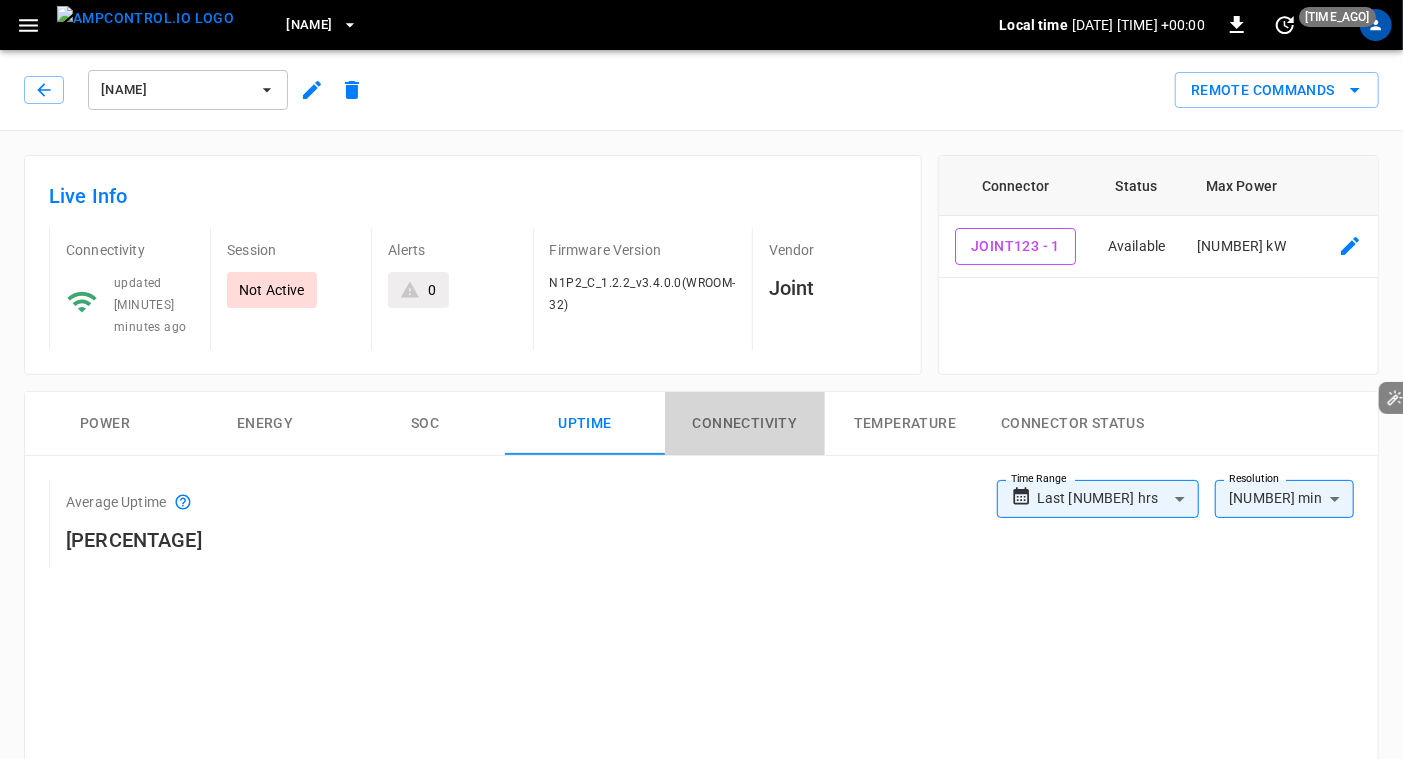 click on "Connectivity" at bounding box center (745, 424) 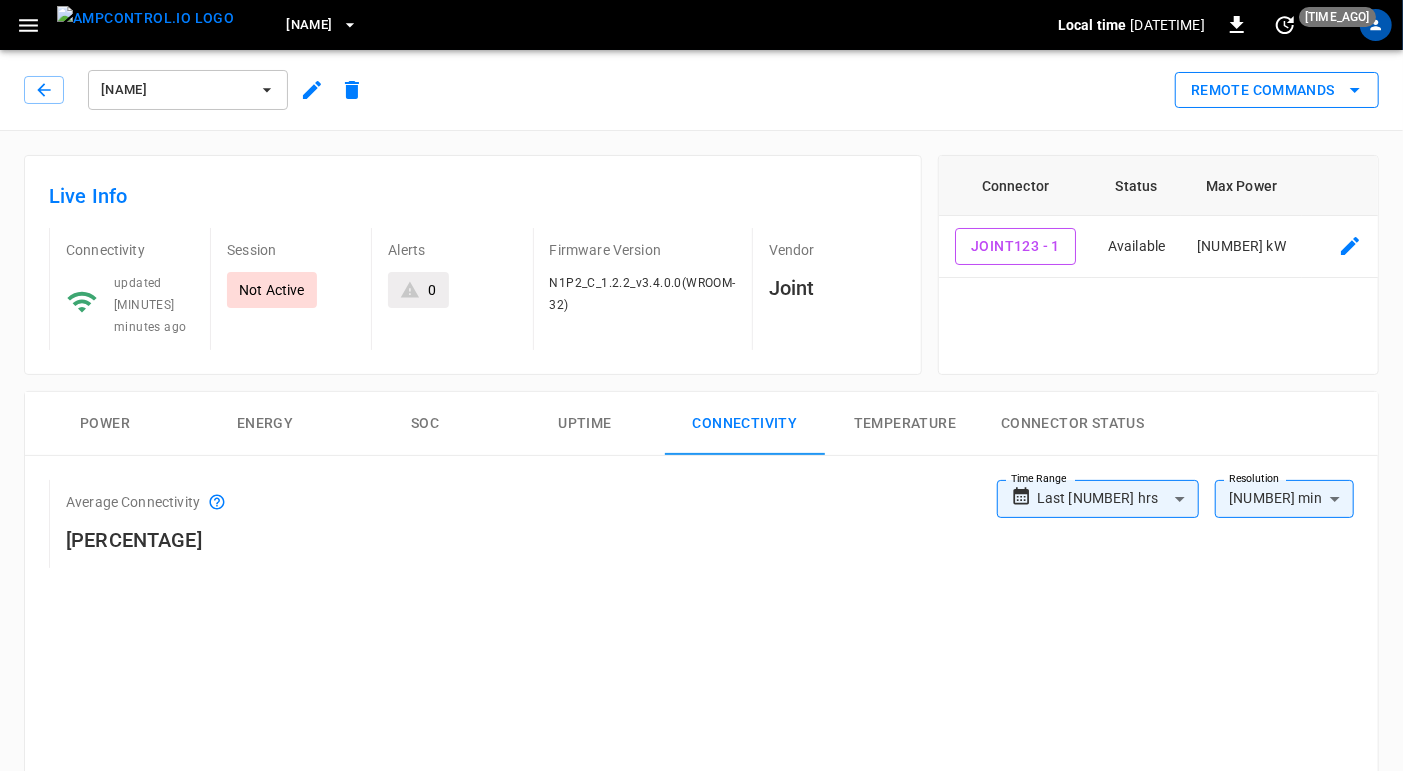 click on "Remote Commands" at bounding box center (1277, 90) 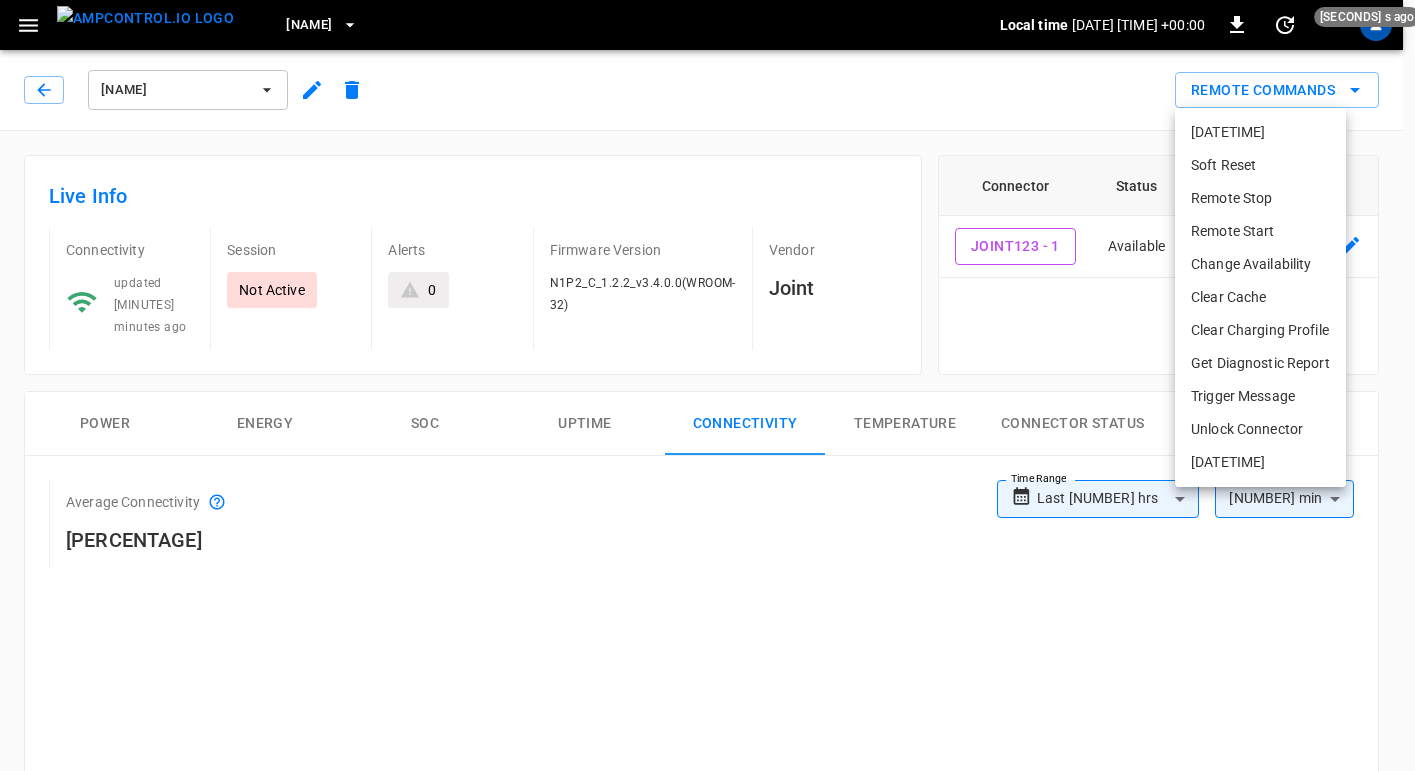 click at bounding box center [707, 385] 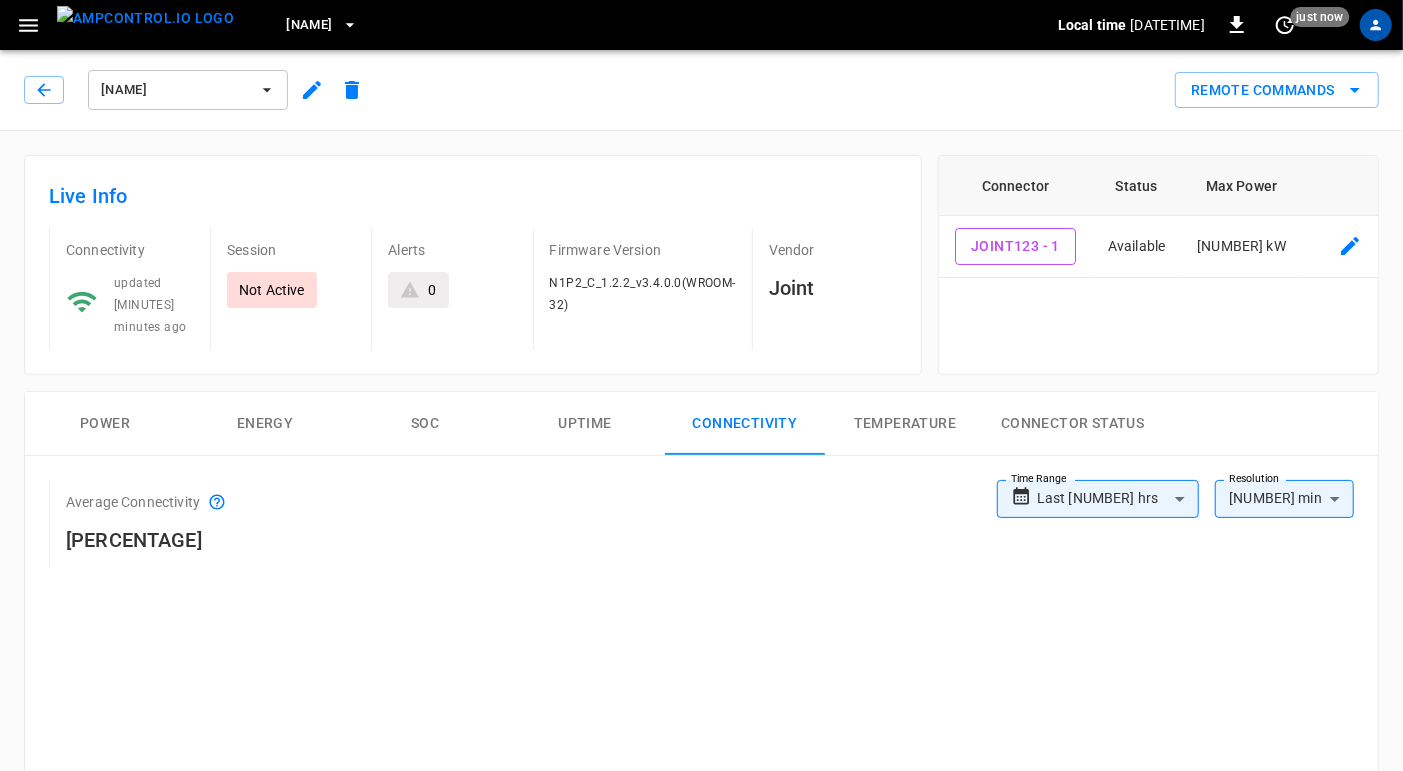 click at bounding box center (312, 90) 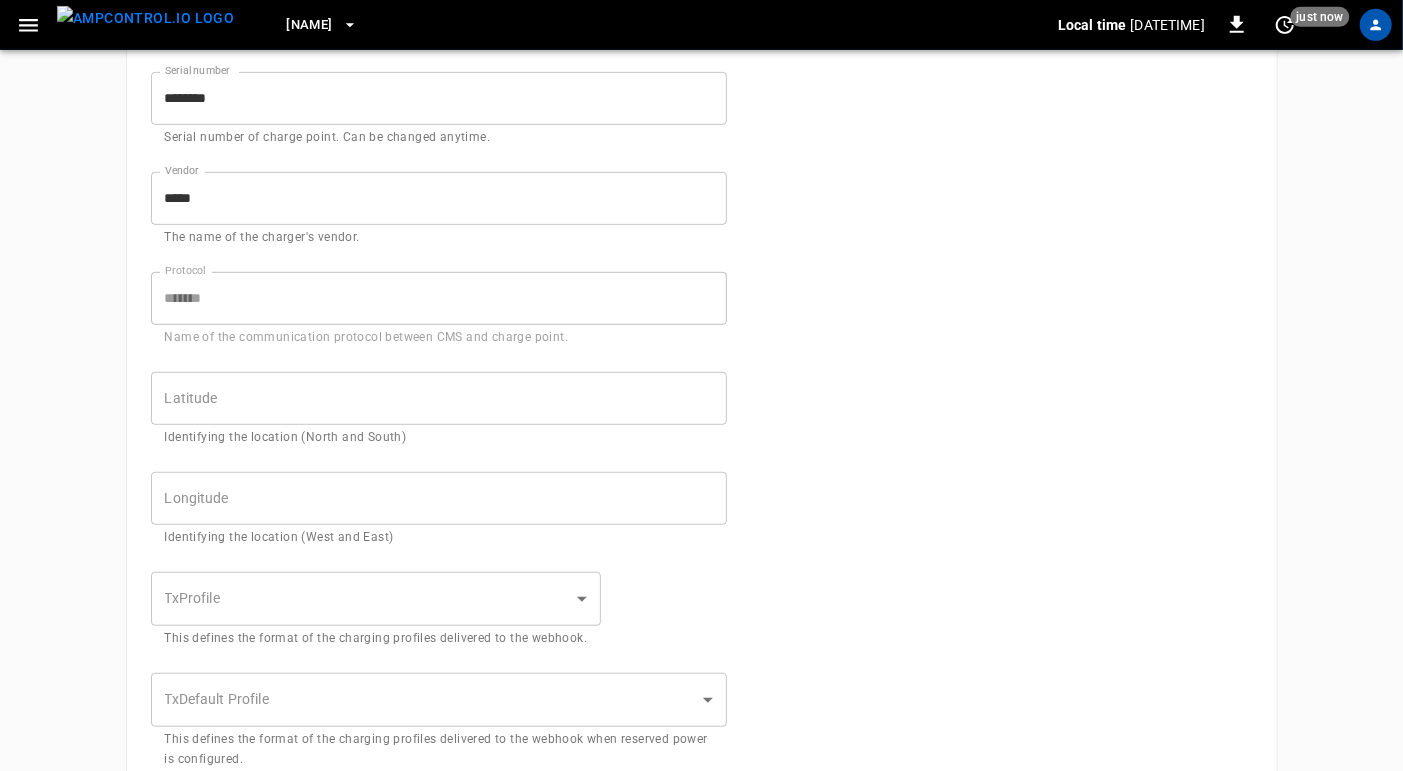 scroll, scrollTop: 0, scrollLeft: 0, axis: both 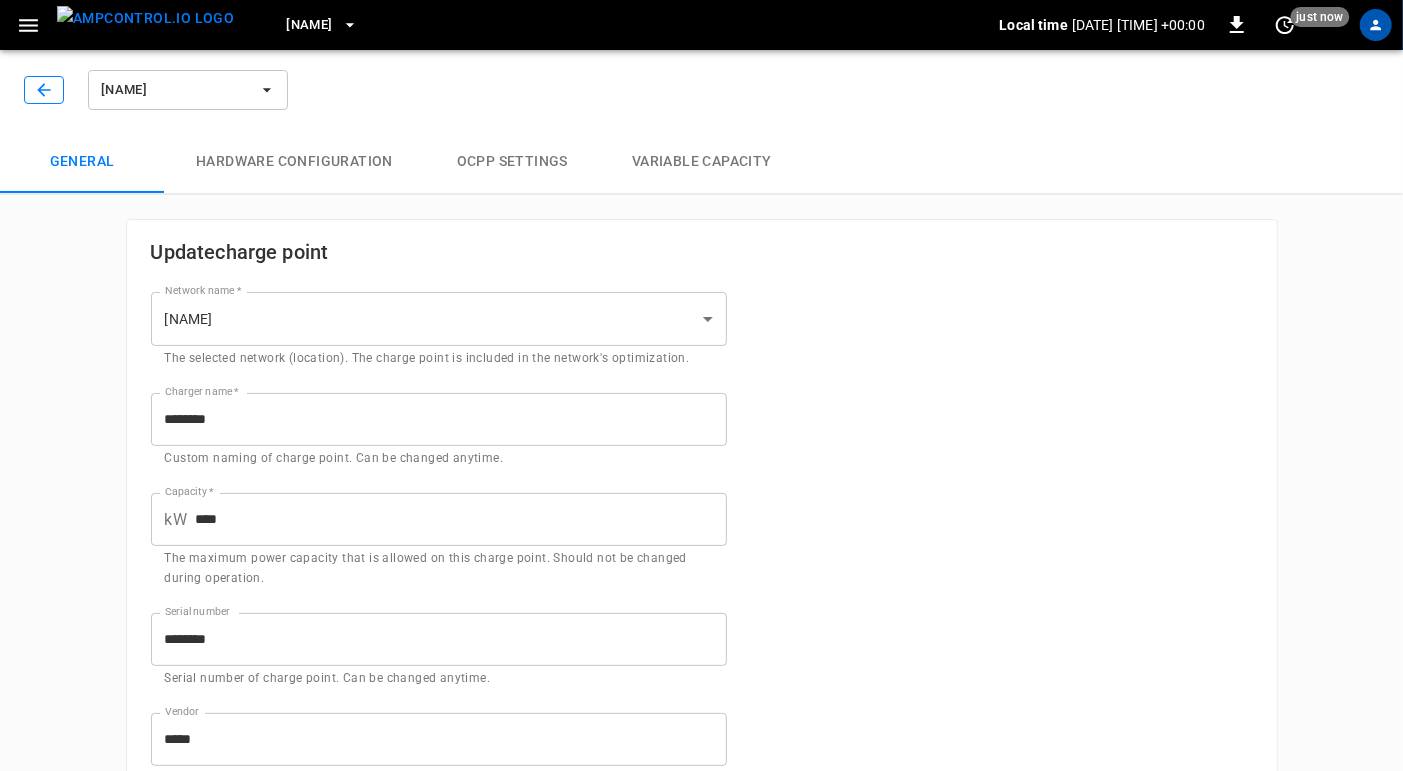 click at bounding box center [44, 90] 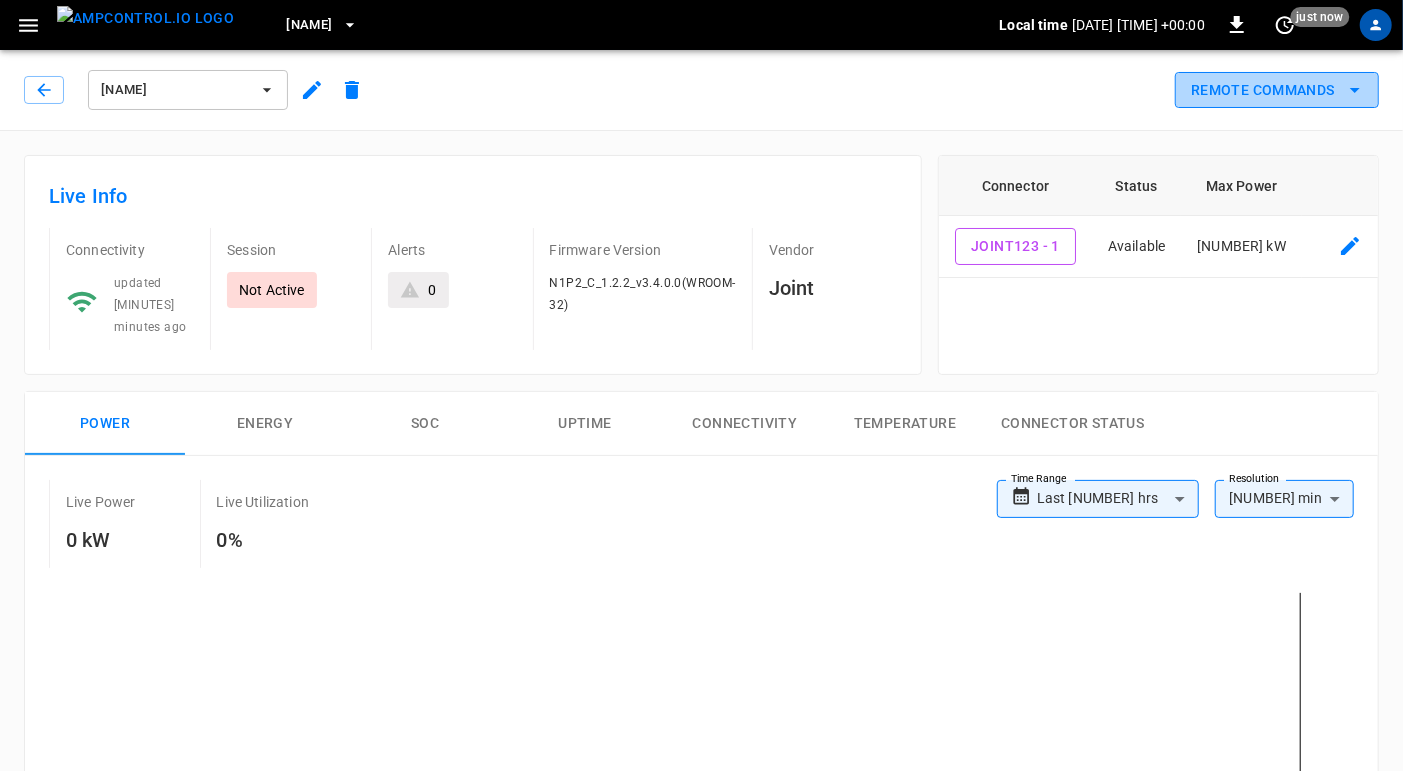 click at bounding box center [1355, 90] 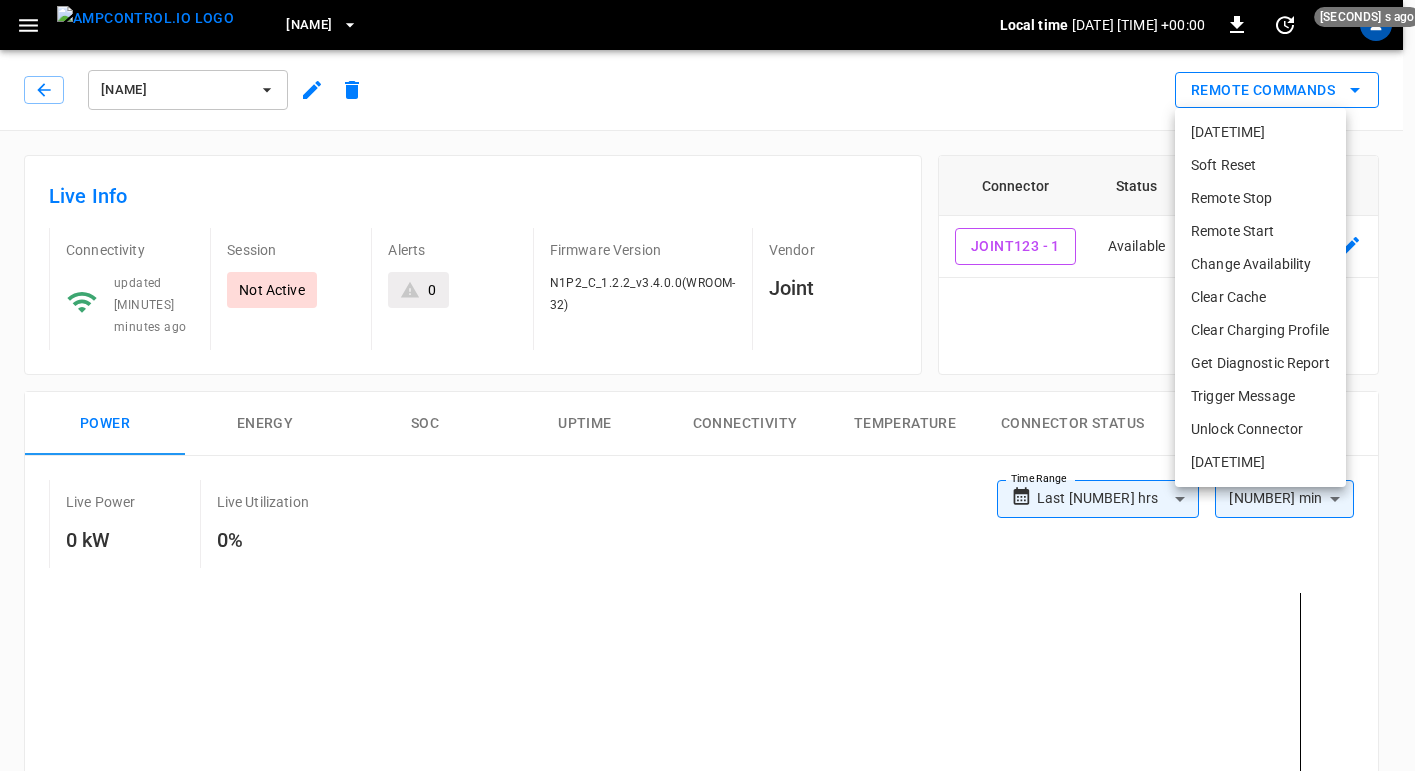 click at bounding box center [707, 385] 